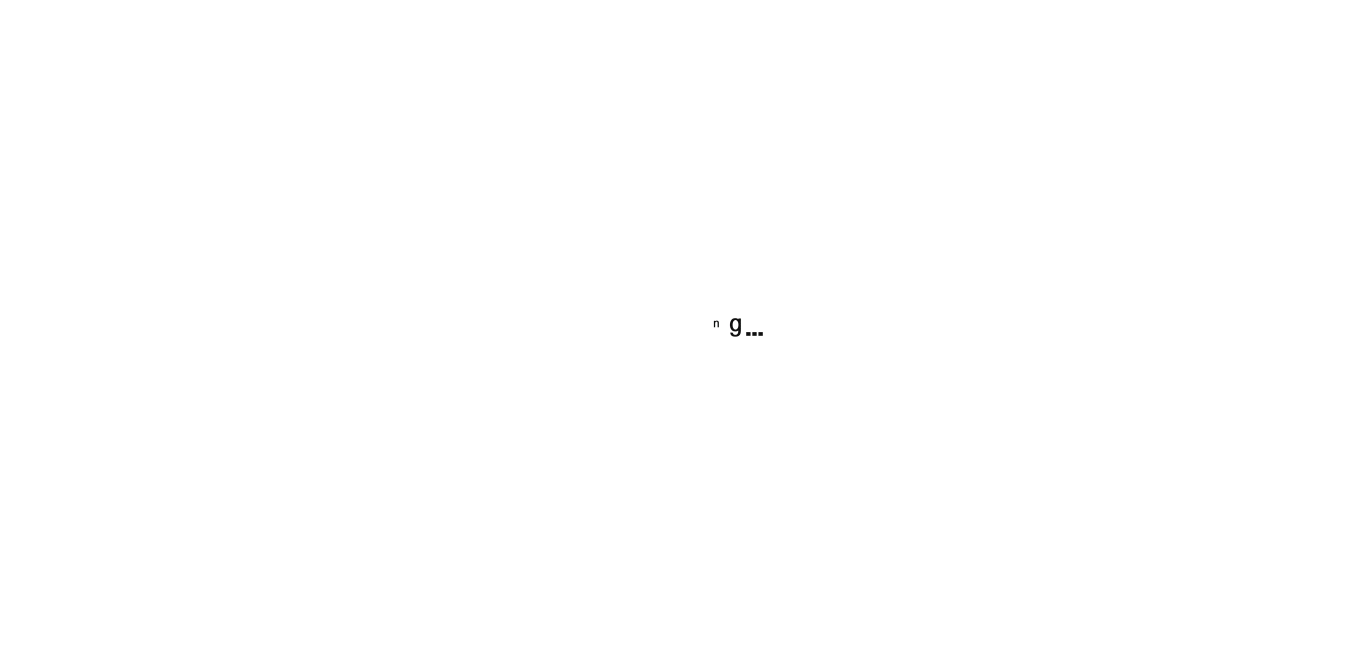 scroll, scrollTop: 0, scrollLeft: 0, axis: both 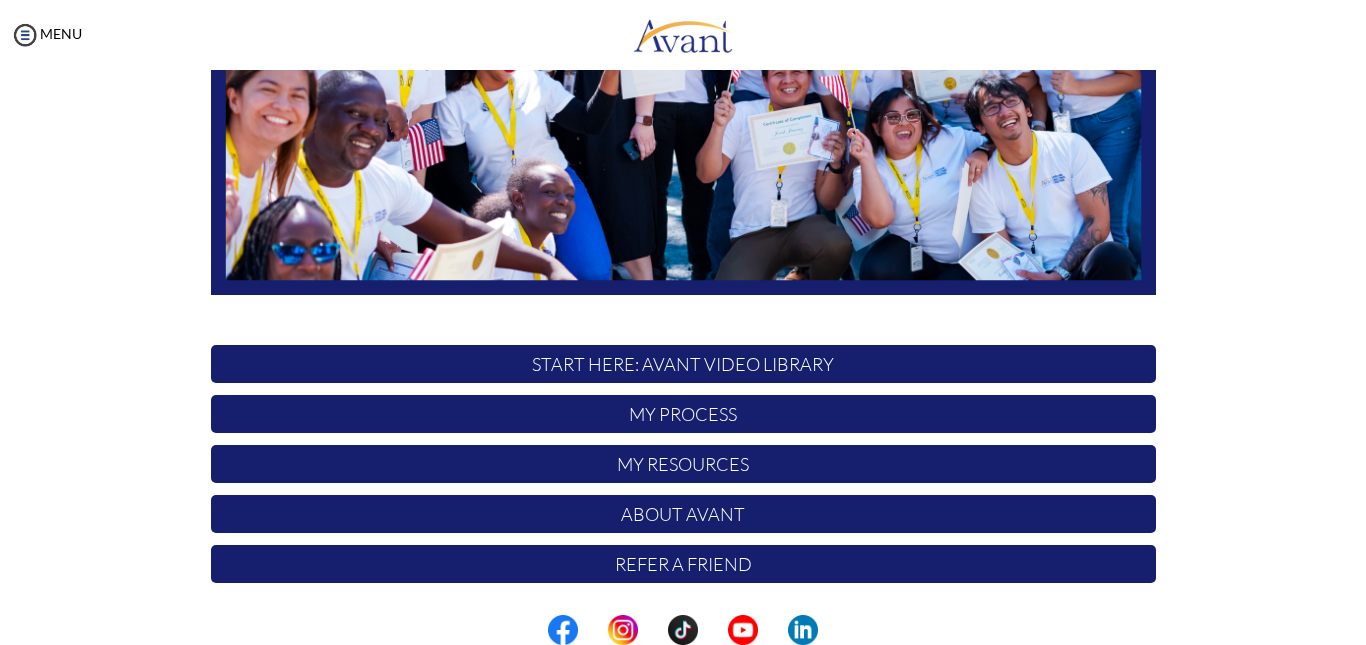 click on "My Process" at bounding box center (683, 414) 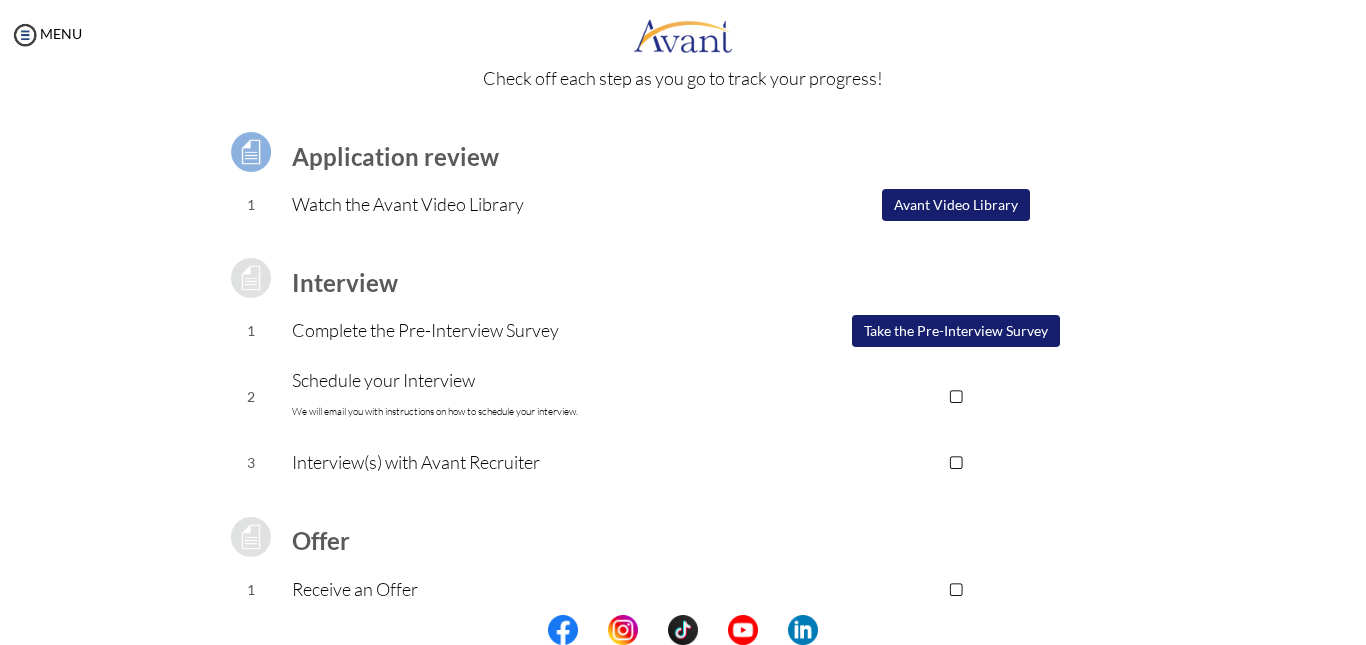 scroll, scrollTop: 0, scrollLeft: 0, axis: both 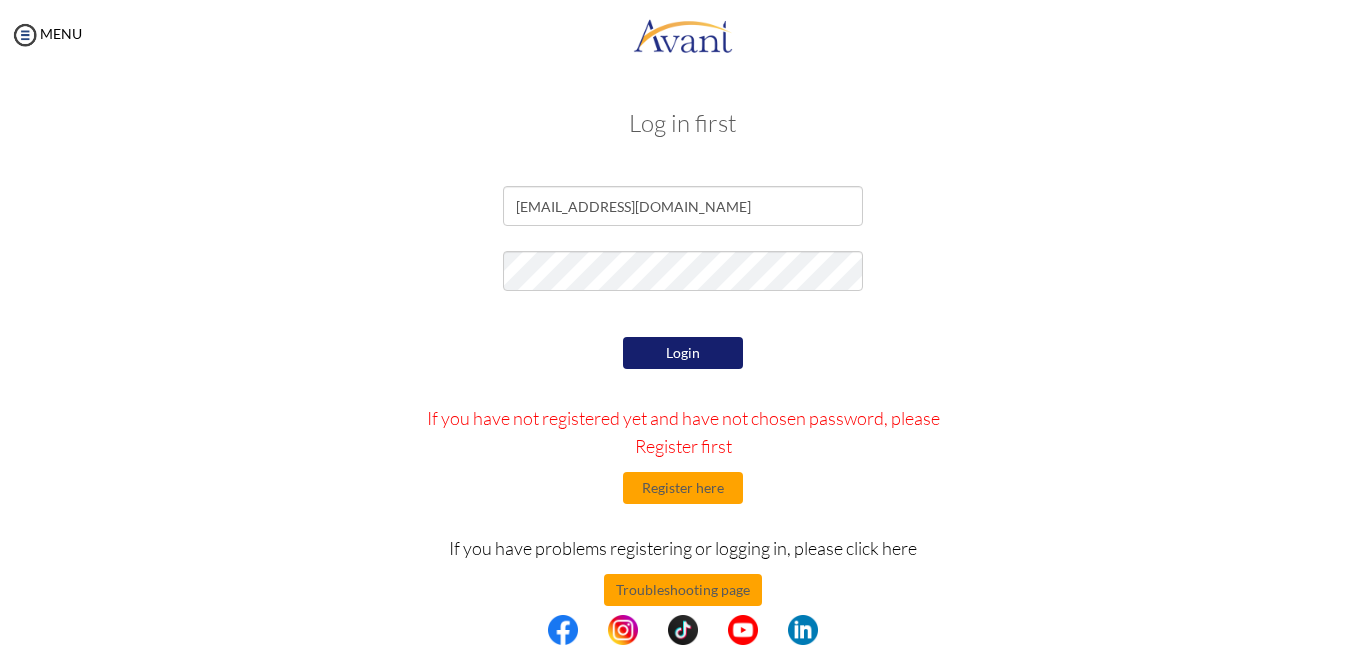 click on "Login
If you have not registered yet and have not chosen password, please Register first
Register here
If you have problems registering or logging in, please click here
Troubleshooting page
If you have forgotten password, please click here
Forgotten password" at bounding box center [683, 520] 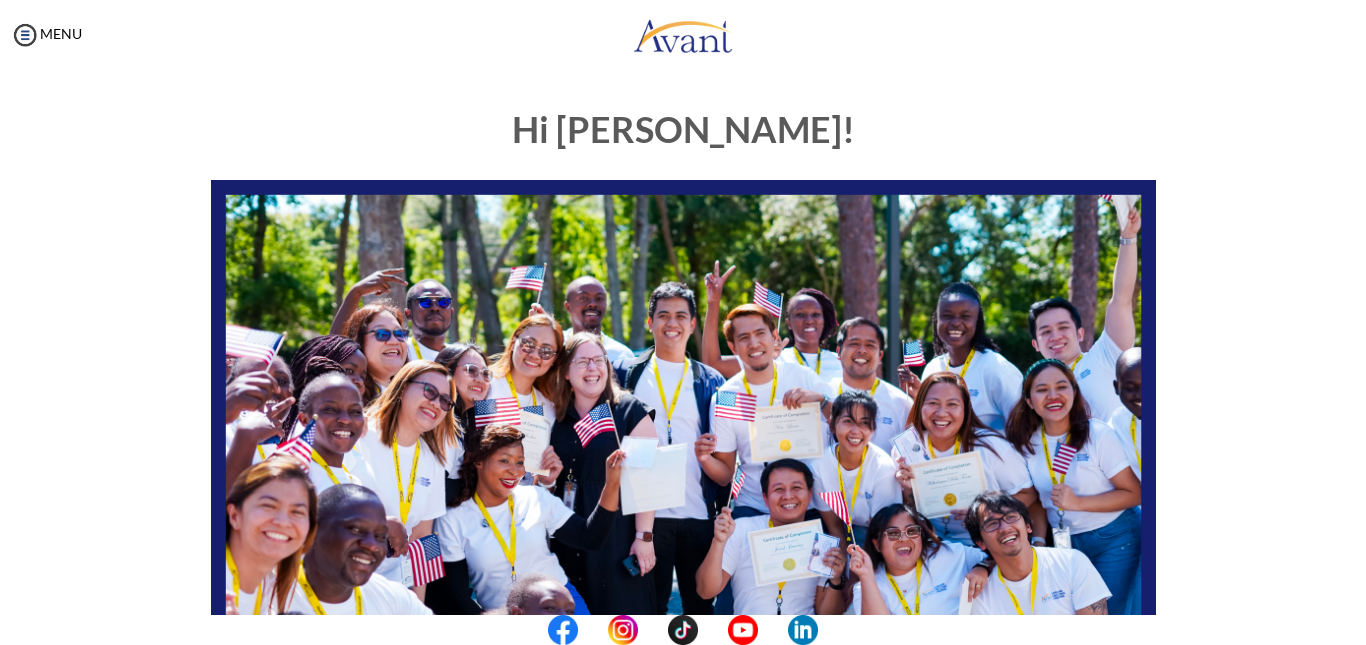 click at bounding box center (0, 0) 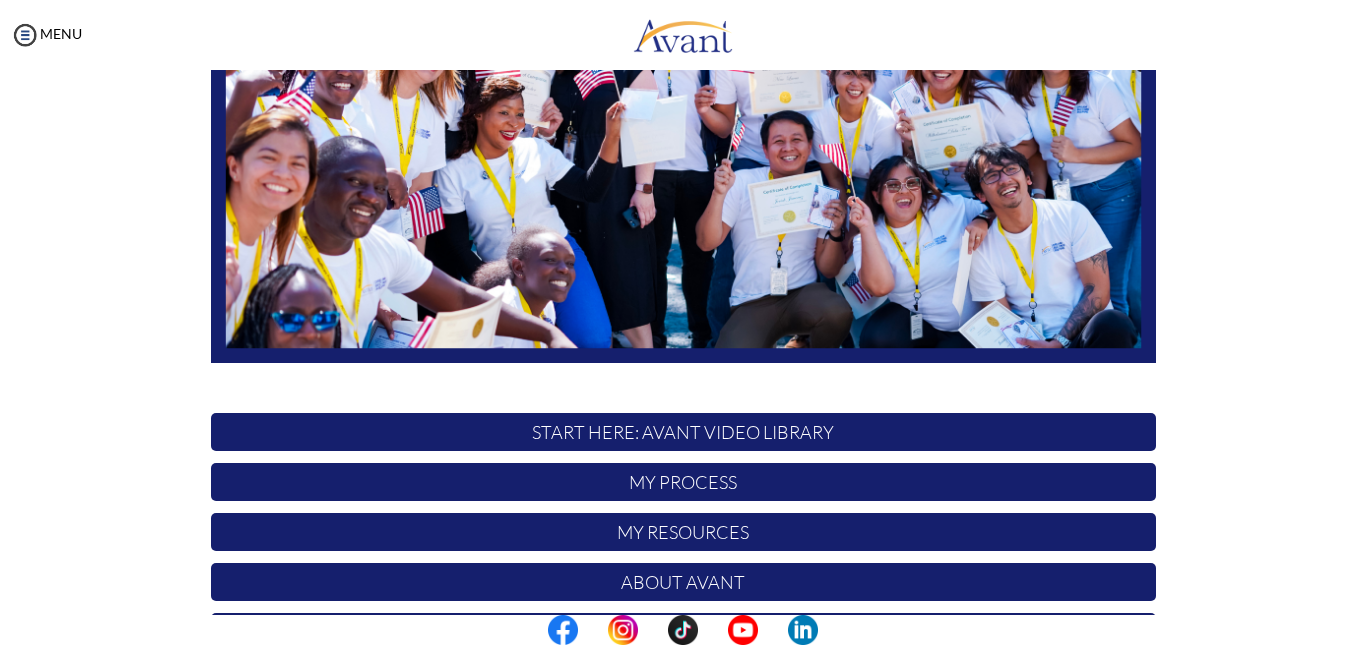 scroll, scrollTop: 416, scrollLeft: 0, axis: vertical 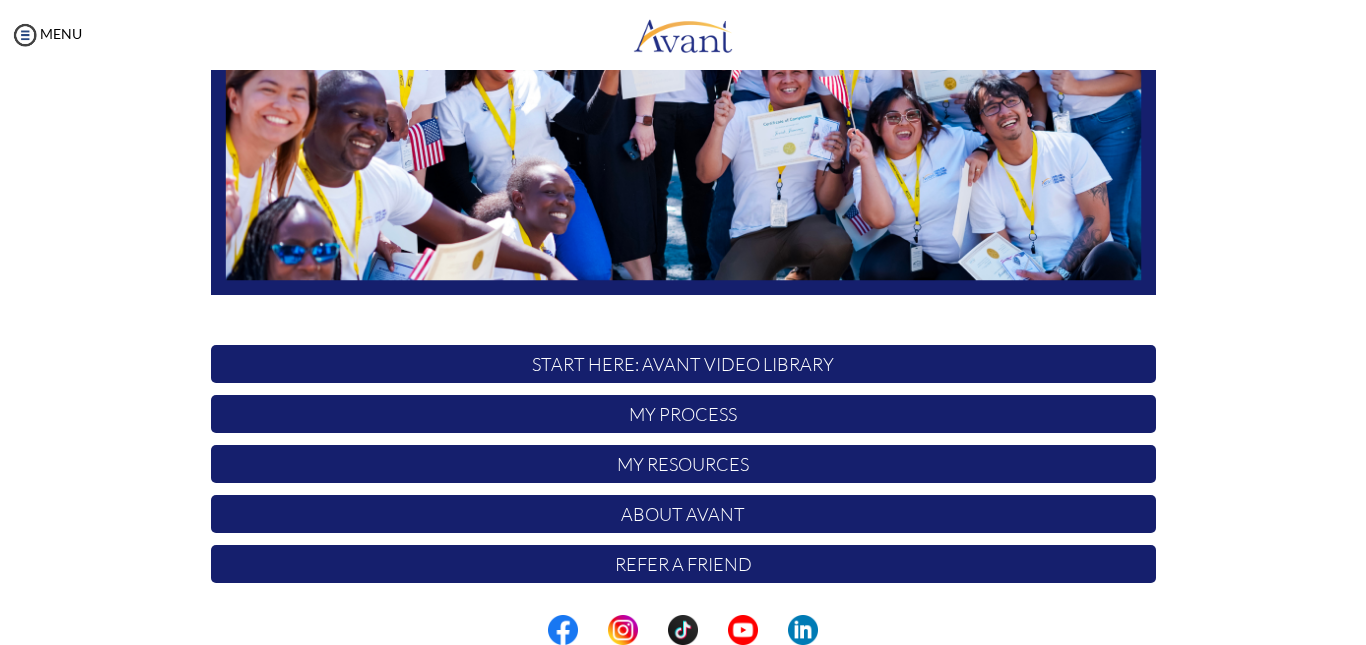 click on "START HERE: Avant Video Library" at bounding box center [683, 364] 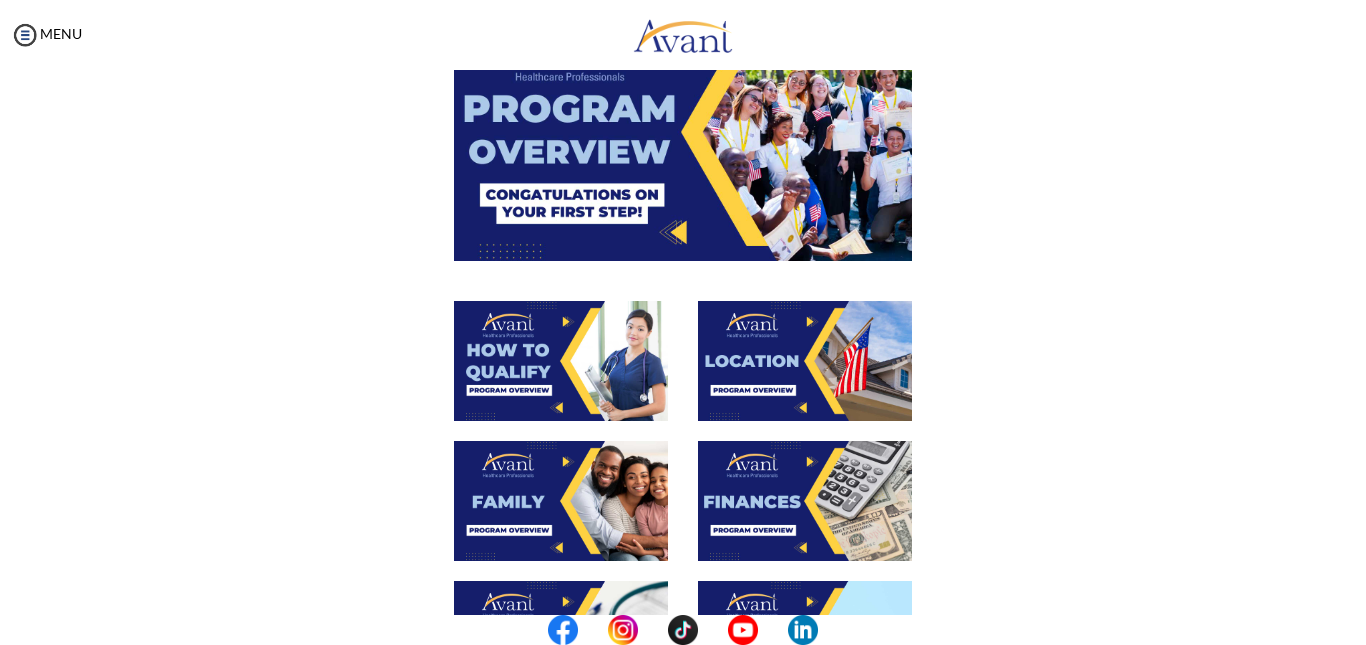 scroll, scrollTop: 211, scrollLeft: 0, axis: vertical 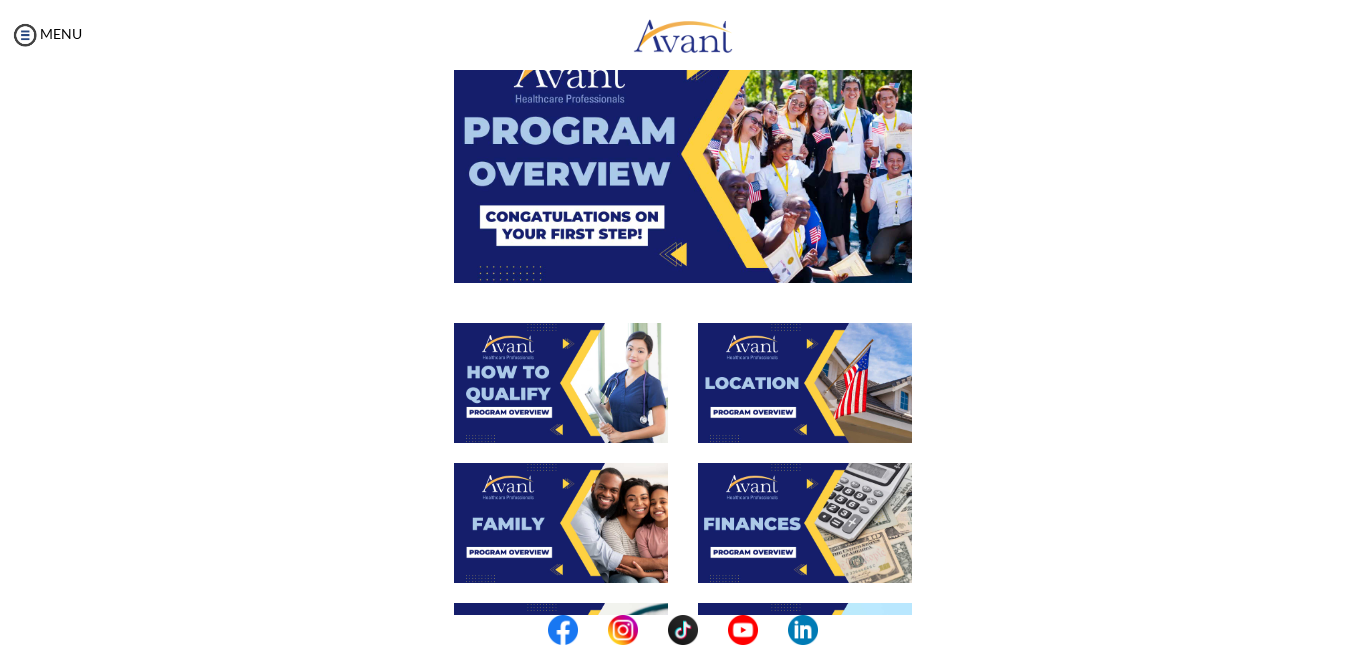 click at bounding box center (683, 153) 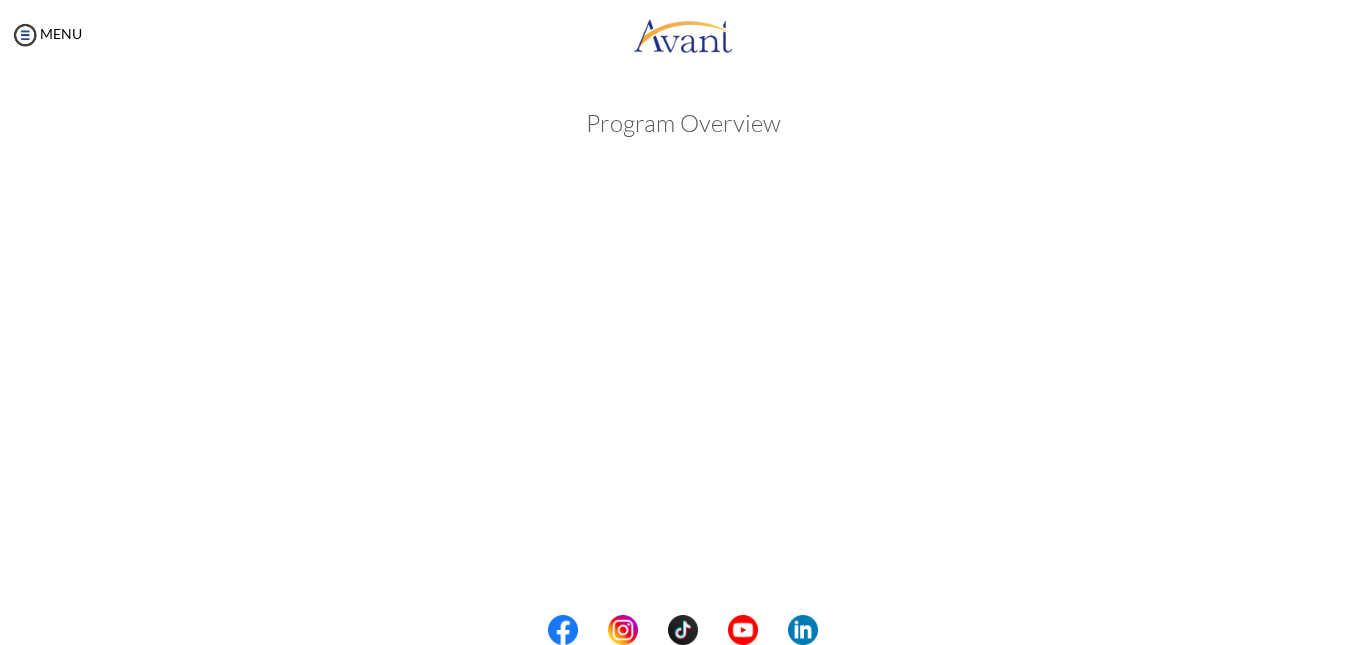 scroll, scrollTop: 339, scrollLeft: 0, axis: vertical 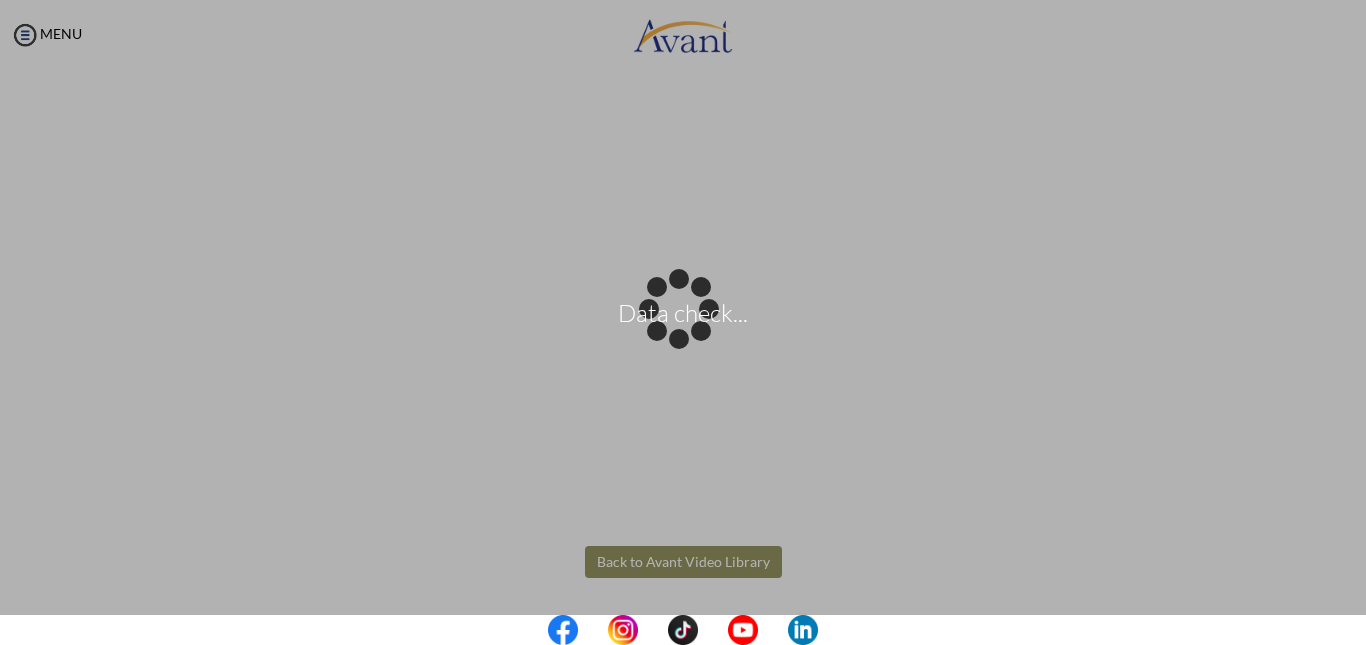 click on "Data check...
Maintenance break. Please come back in 2 hours.
MENU
My Status
What is the next step?
We would like you to watch the introductory video Begin with Avant
We would like you to watch the program video Watch Program Video
We would like you to complete English exam Take Language Test
We would like you to complete clinical assessment Take Clinical Test
We would like you to complete qualification survey Take Qualification Survey
We would like you to watch expectations video Watch Expectations Video
You will be contacted by recruiter to schedule a call.
Your application is being reviewed. Please check your email regularly.
Process Overview
Check off each step as you go to track your progress!" at bounding box center [683, 322] 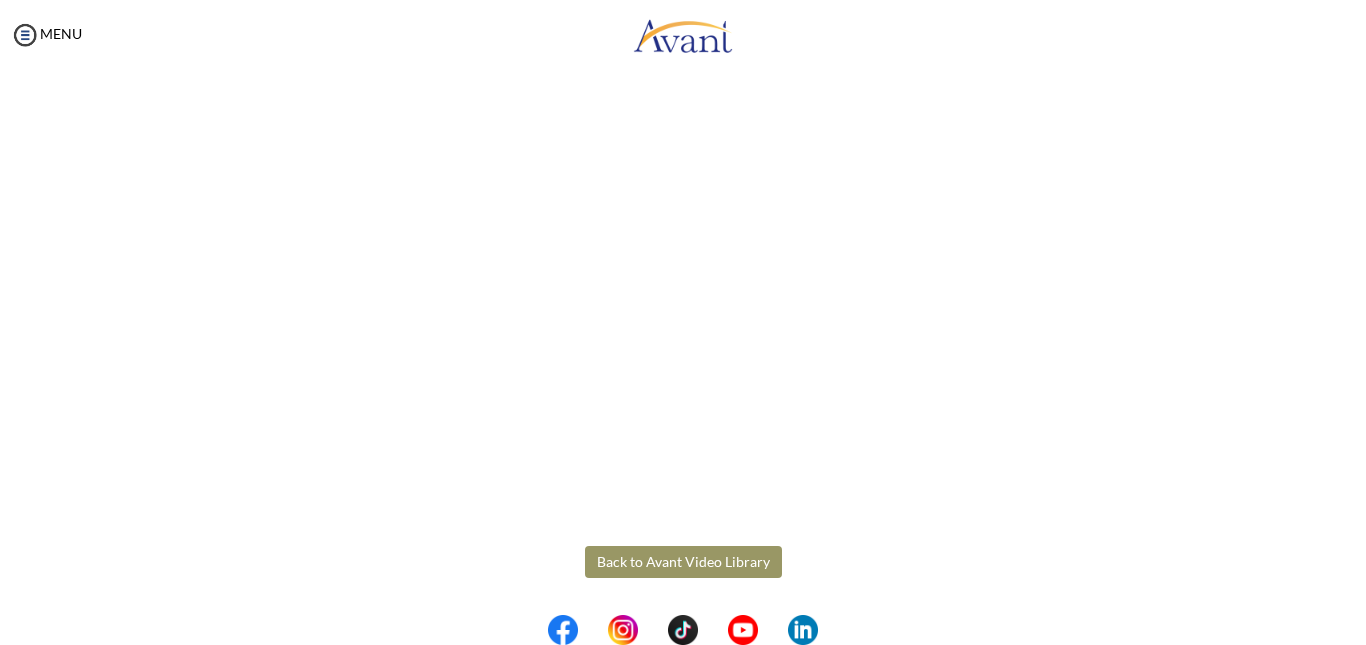click on "Back to Avant Video Library" at bounding box center [683, 562] 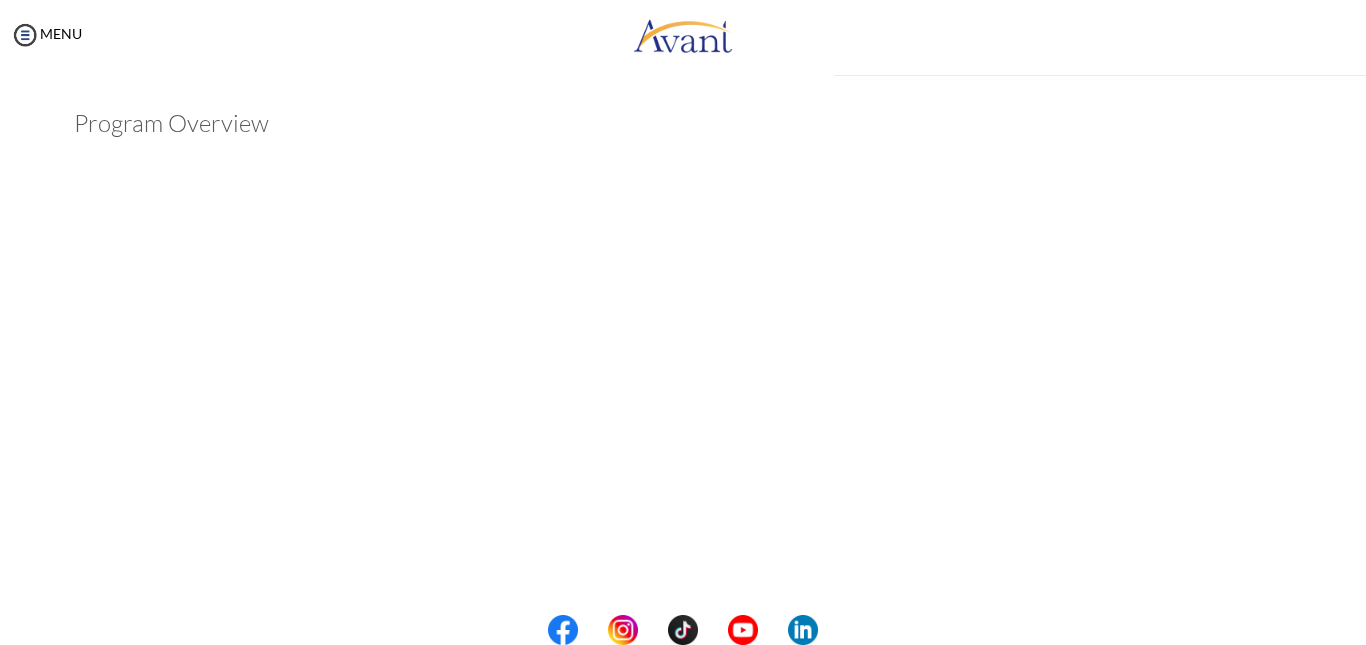 click on "Program Overview
Back to Avant Video Library" at bounding box center (171, 562) 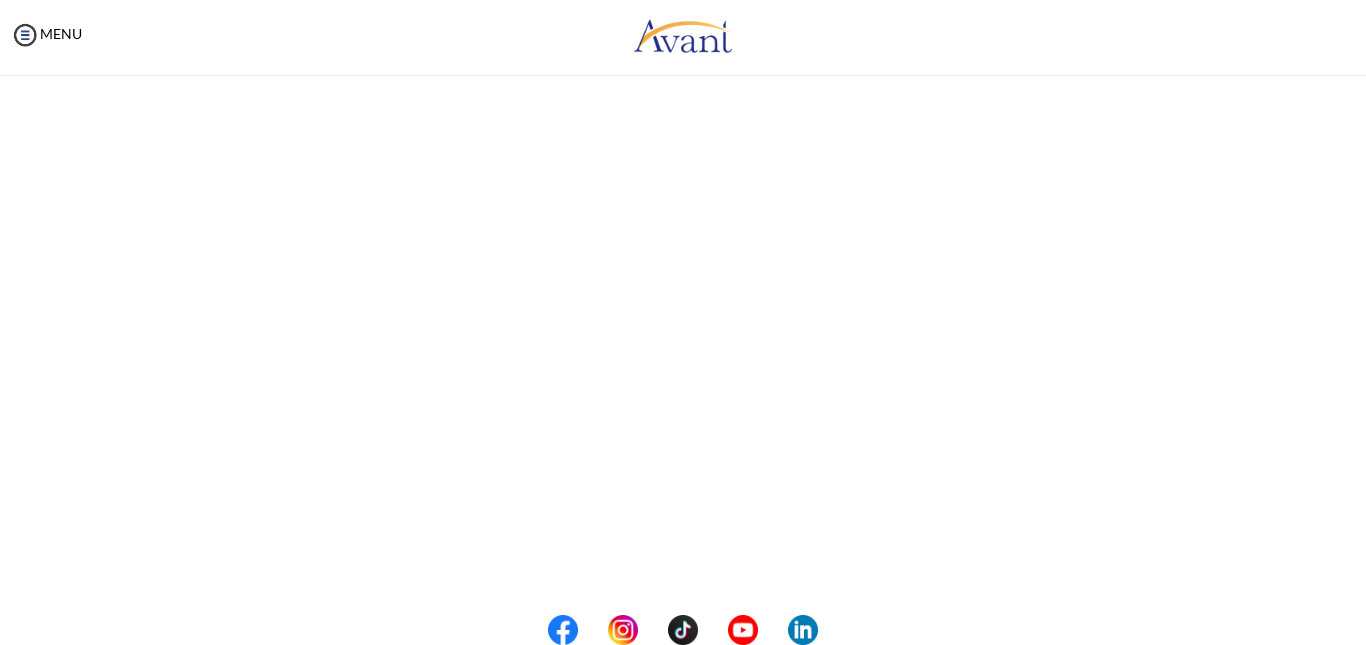 scroll, scrollTop: 0, scrollLeft: 0, axis: both 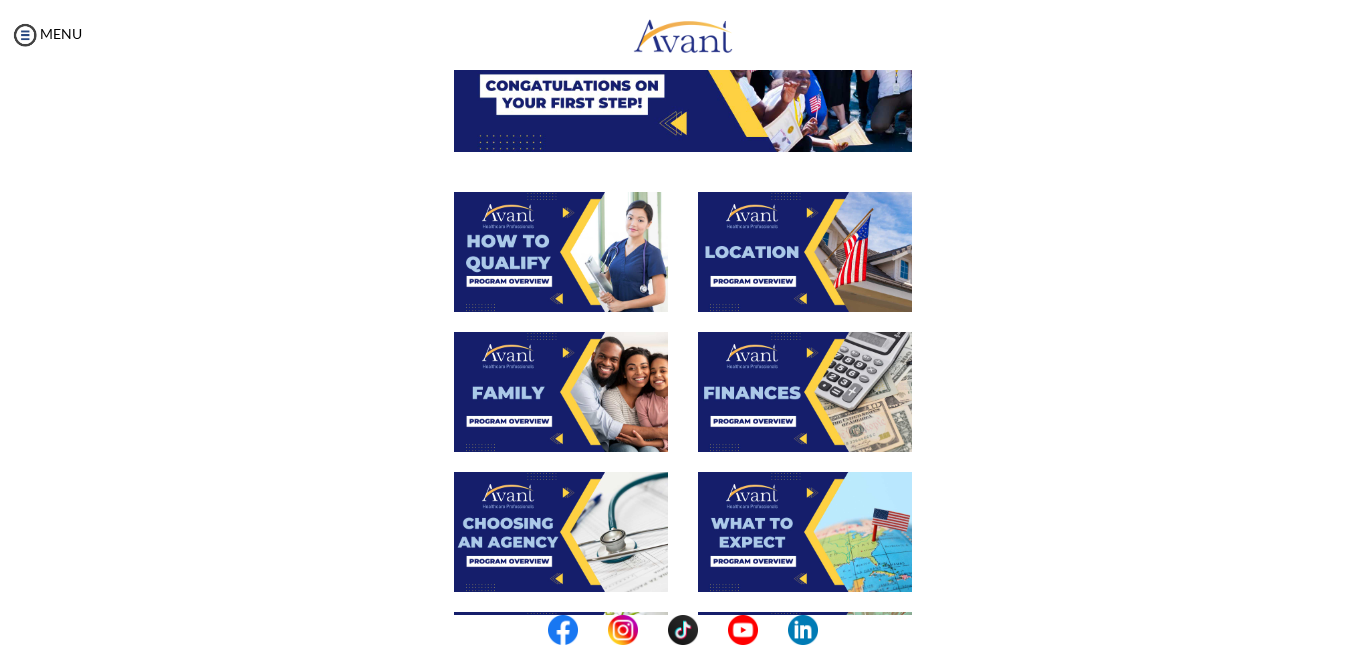 click at bounding box center (561, 252) 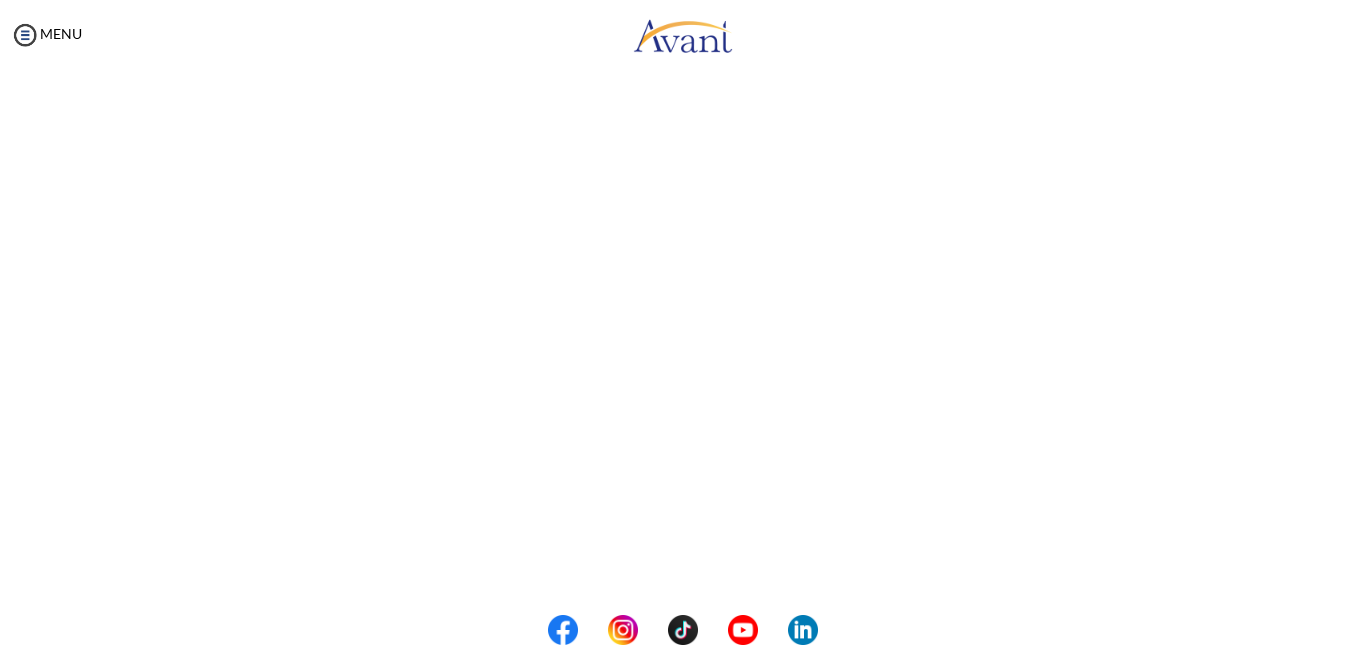 scroll, scrollTop: 271, scrollLeft: 0, axis: vertical 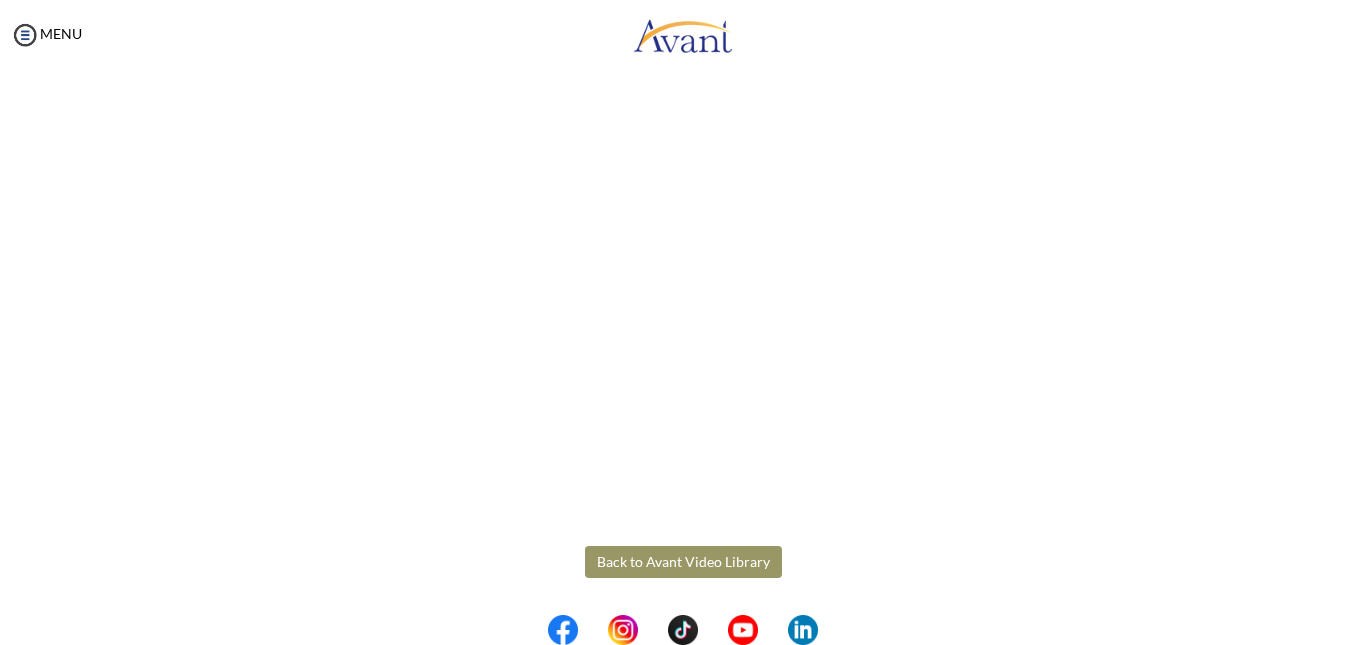 click on "Maintenance break. Please come back in 2 hours.
MENU
My Status
What is the next step?
We would like you to watch the introductory video Begin with Avant
We would like you to watch the program video Watch Program Video
We would like you to complete English exam Take Language Test
We would like you to complete clinical assessment Take Clinical Test
We would like you to complete qualification survey Take Qualification Survey
We would like you to watch expectations video Watch Expectations Video
You will be contacted by recruiter to schedule a call.
Your application is being reviewed. Please check your email regularly.
Process Overview
Check off each step as you go to track your progress!
1" at bounding box center [683, 322] 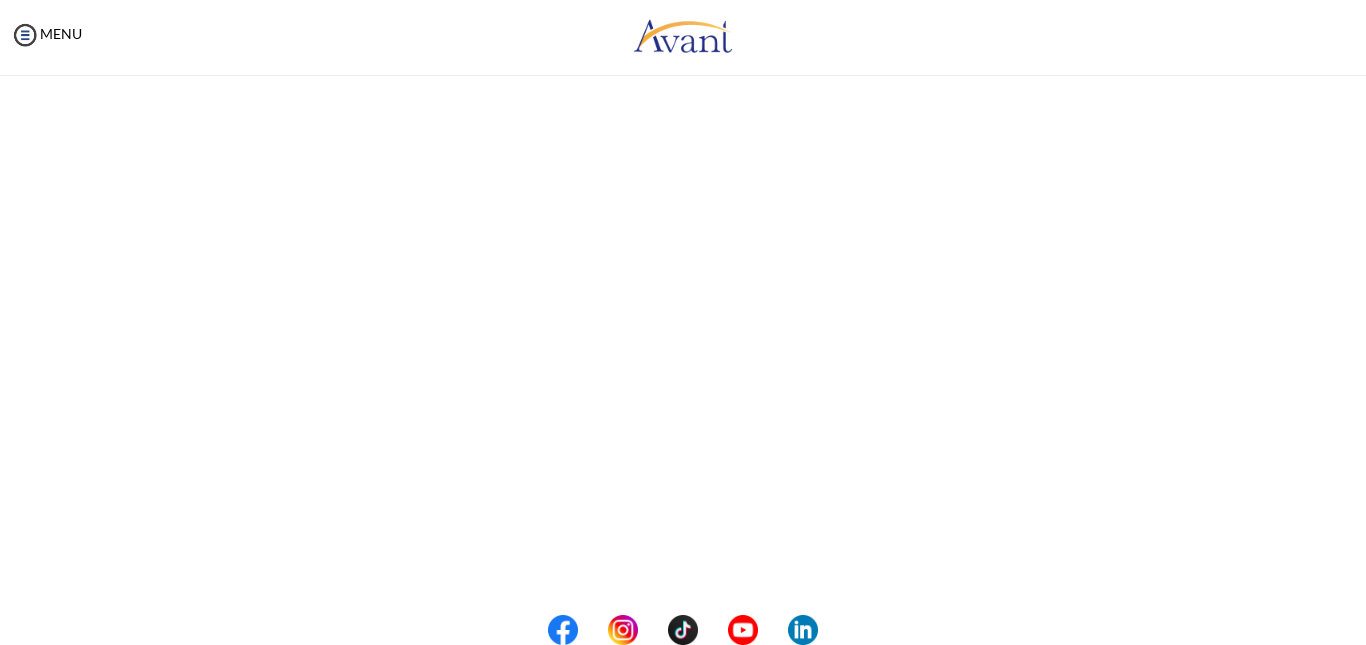 scroll, scrollTop: 0, scrollLeft: 0, axis: both 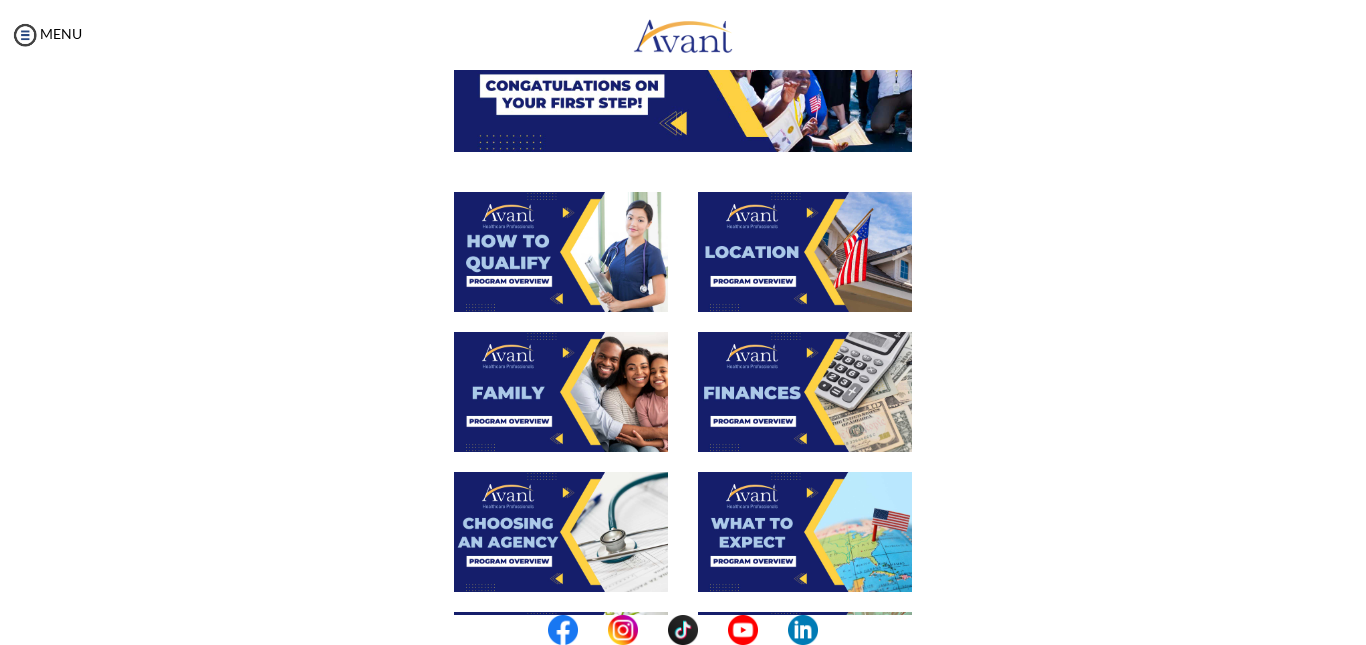click at bounding box center [805, 252] 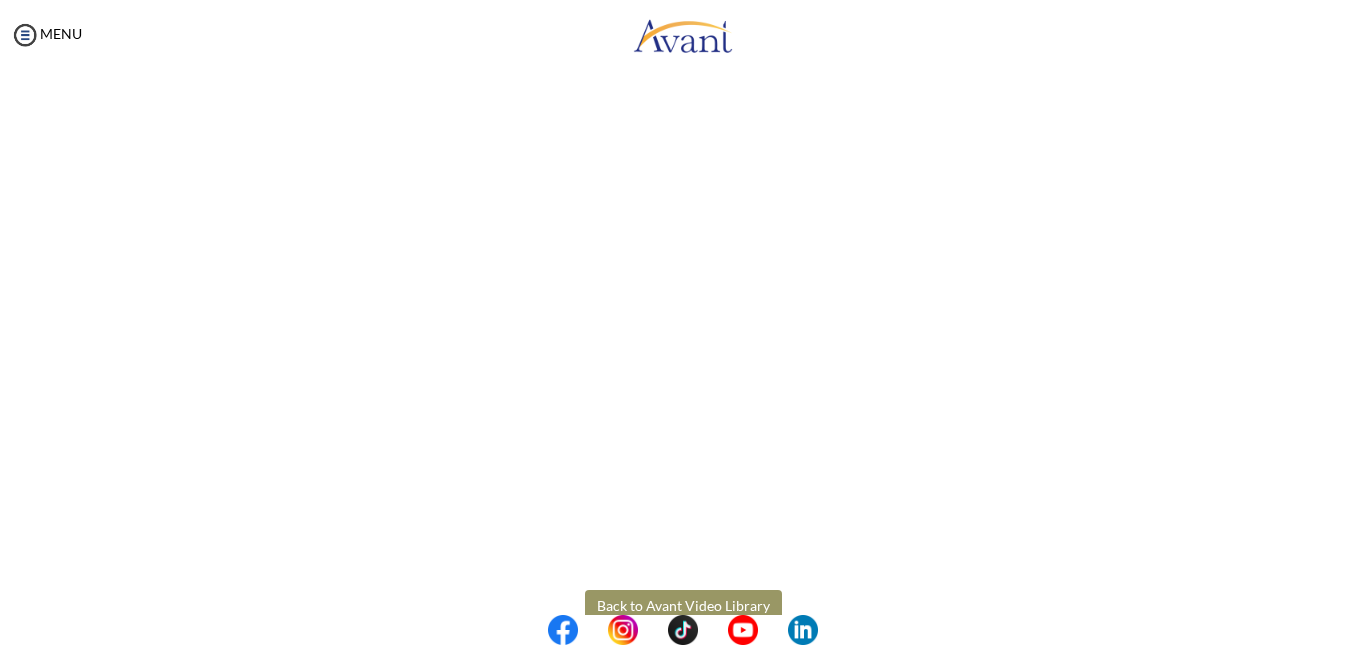 scroll, scrollTop: 307, scrollLeft: 0, axis: vertical 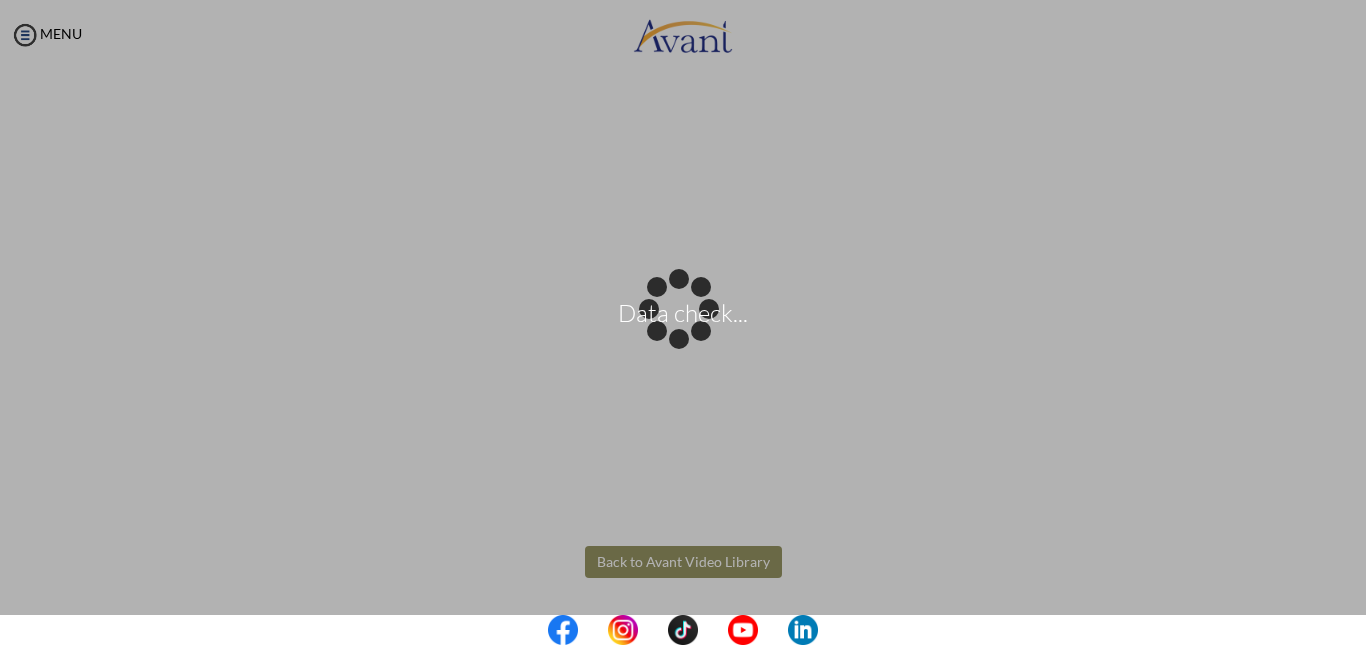 click on "Data check...
Maintenance break. Please come back in 2 hours.
MENU
My Status
What is the next step?
We would like you to watch the introductory video Begin with Avant
We would like you to watch the program video Watch Program Video
We would like you to complete English exam Take Language Test
We would like you to complete clinical assessment Take Clinical Test
We would like you to complete qualification survey Take Qualification Survey
We would like you to watch expectations video Watch Expectations Video
You will be contacted by recruiter to schedule a call.
Your application is being reviewed. Please check your email regularly.
Process Overview
Check off each step as you go to track your progress!" at bounding box center (683, 322) 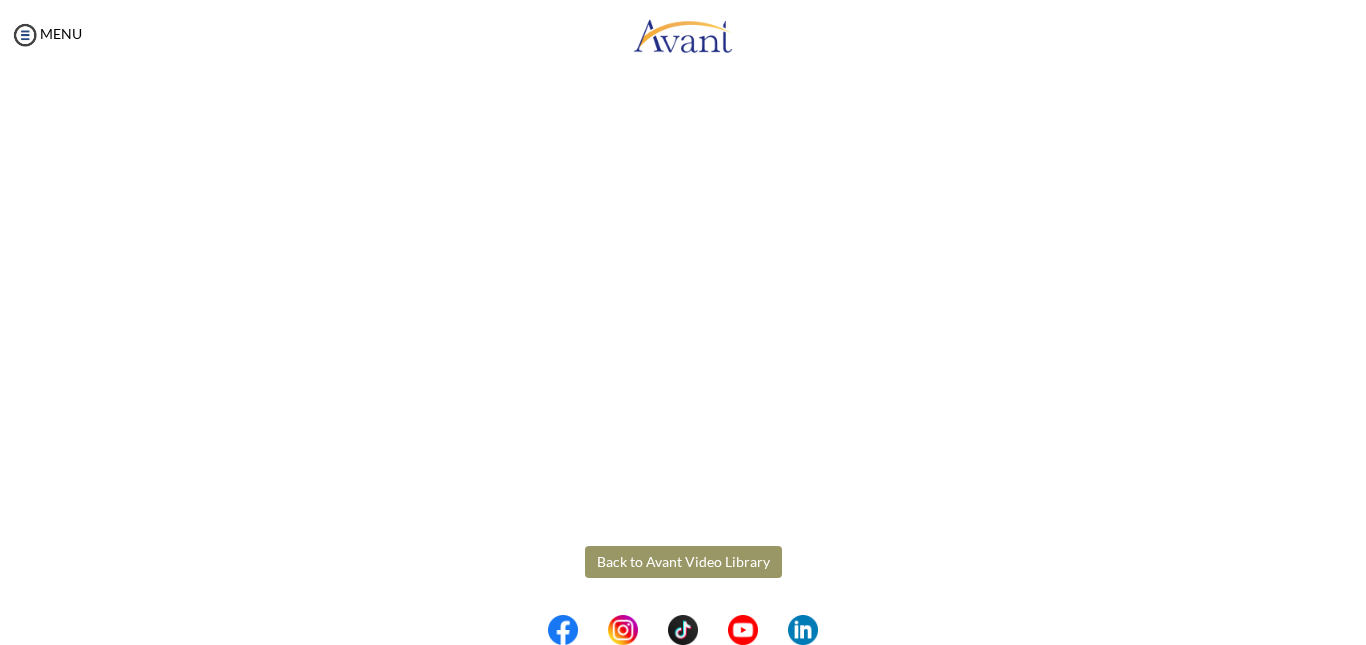 click on "Back to Avant Video Library" at bounding box center (683, 562) 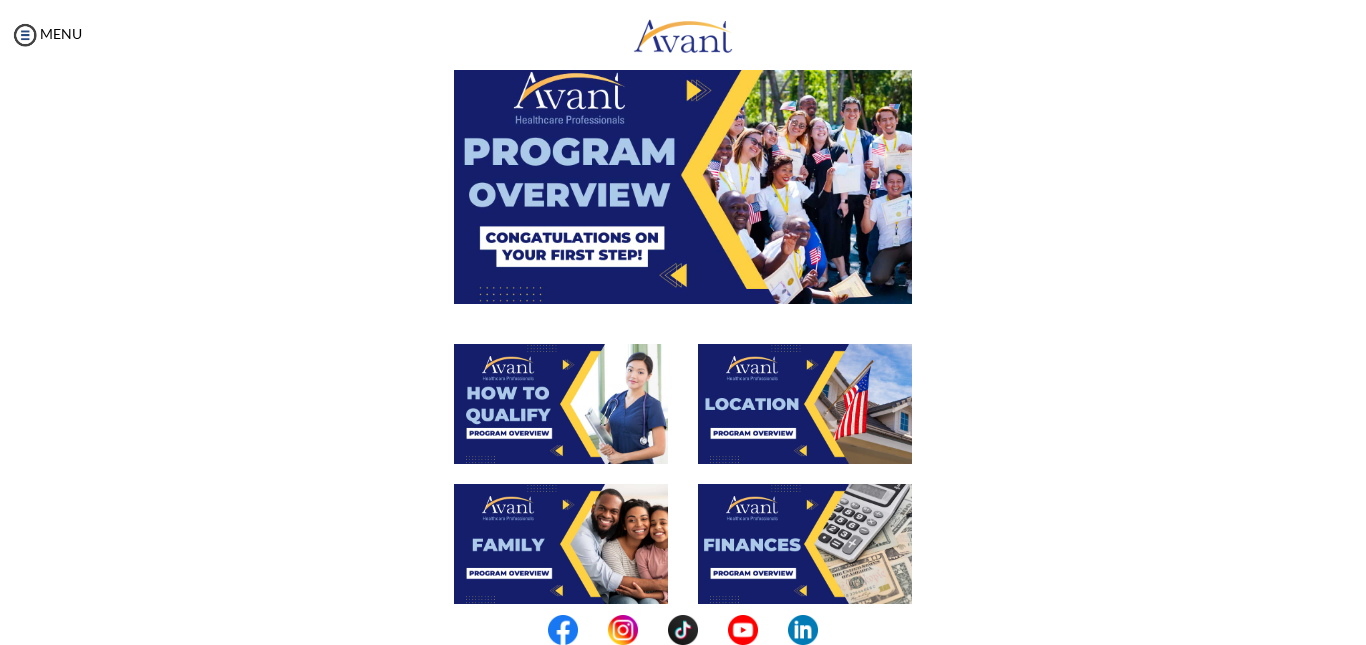 scroll, scrollTop: 385, scrollLeft: 0, axis: vertical 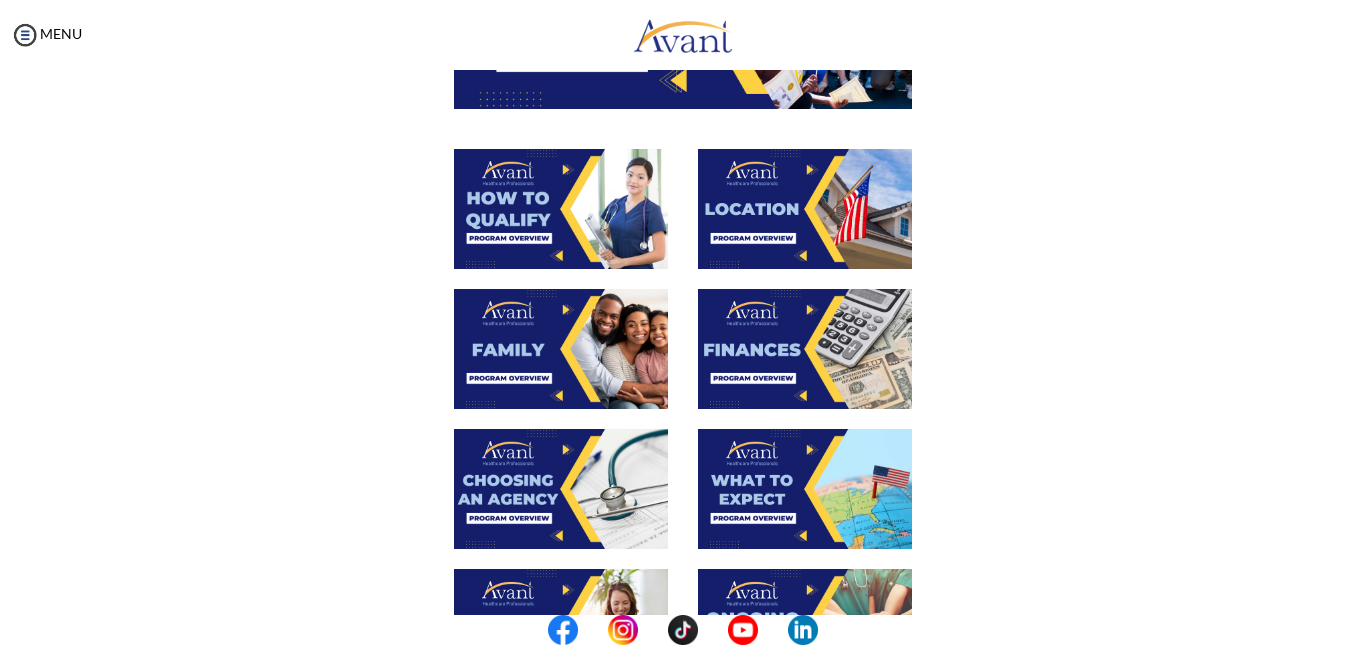 click at bounding box center [561, 349] 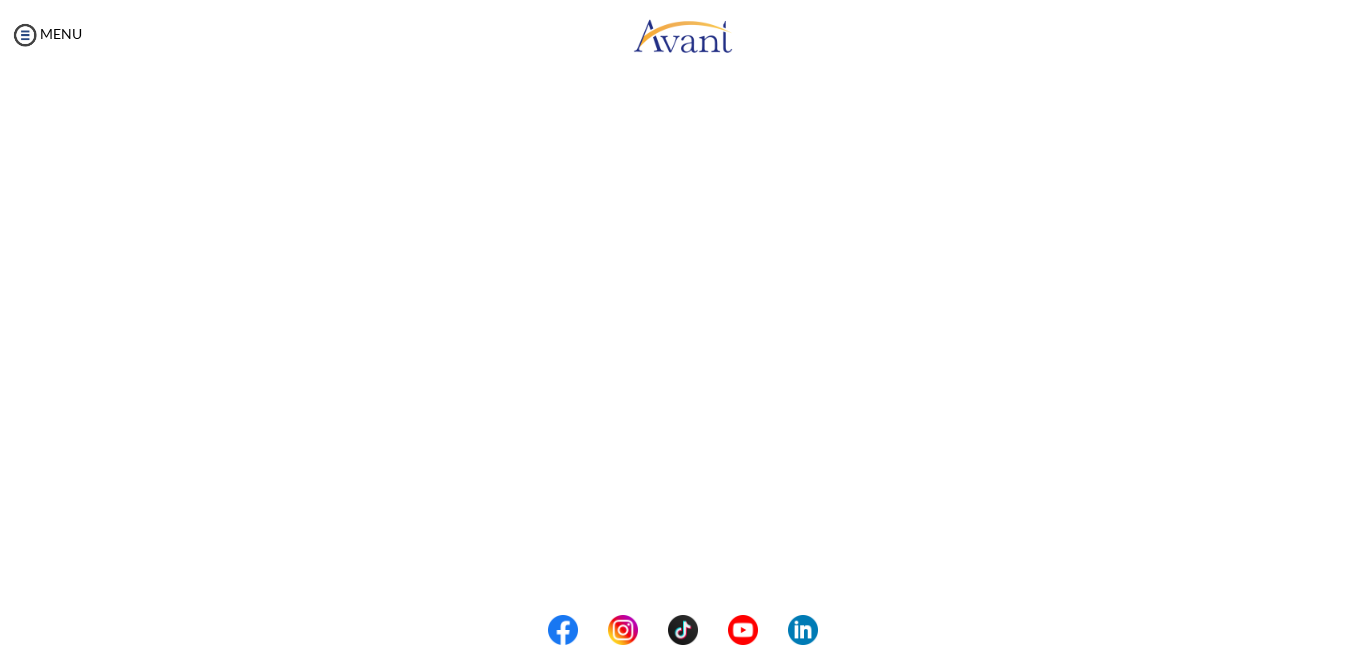 scroll, scrollTop: 291, scrollLeft: 0, axis: vertical 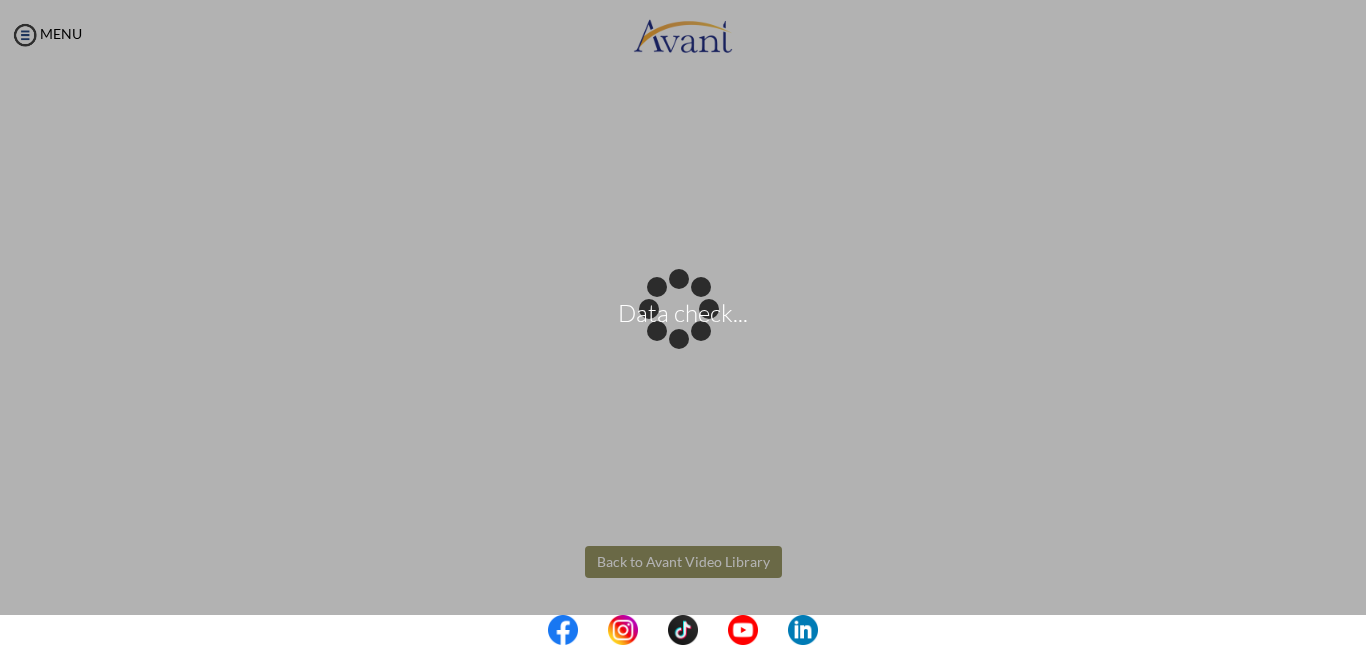 click on "Data check...
Maintenance break. Please come back in 2 hours.
MENU
My Status
What is the next step?
We would like you to watch the introductory video Begin with Avant
We would like you to watch the program video Watch Program Video
We would like you to complete English exam Take Language Test
We would like you to complete clinical assessment Take Clinical Test
We would like you to complete qualification survey Take Qualification Survey
We would like you to watch expectations video Watch Expectations Video
You will be contacted by recruiter to schedule a call.
Your application is being reviewed. Please check your email regularly.
Process Overview
Check off each step as you go to track your progress!" at bounding box center [683, 322] 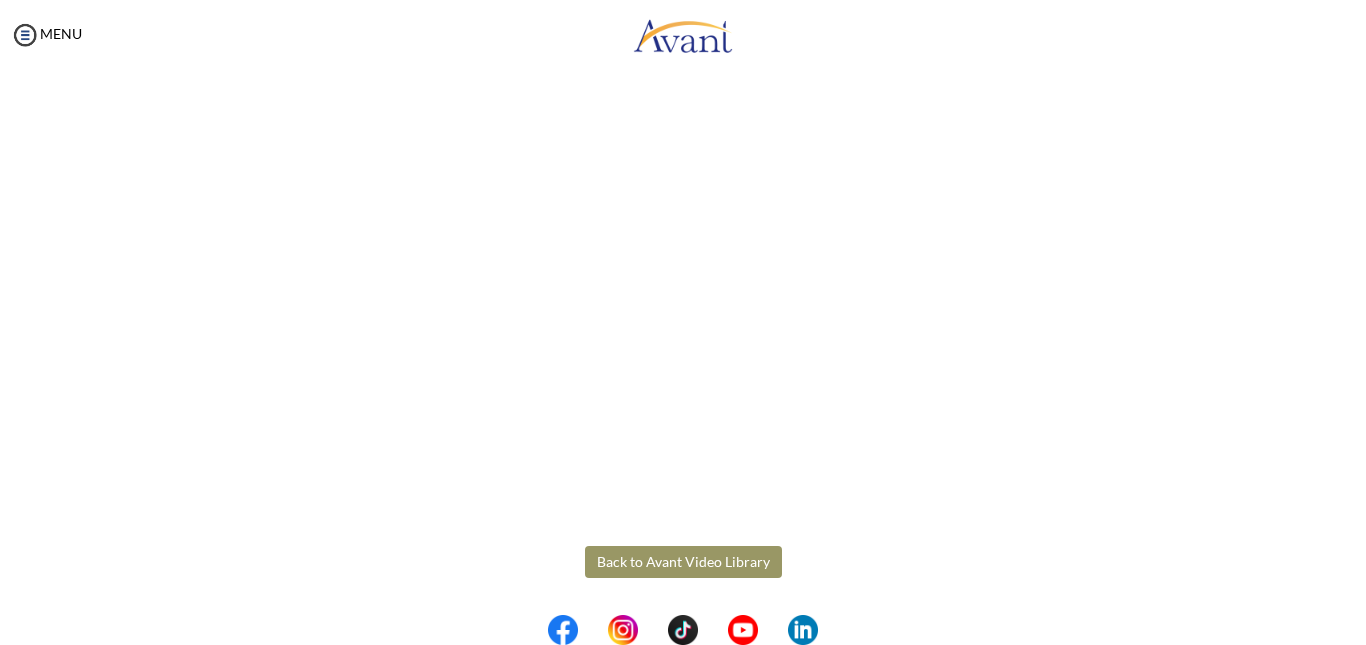 click on "Back to Avant Video Library" at bounding box center [683, 562] 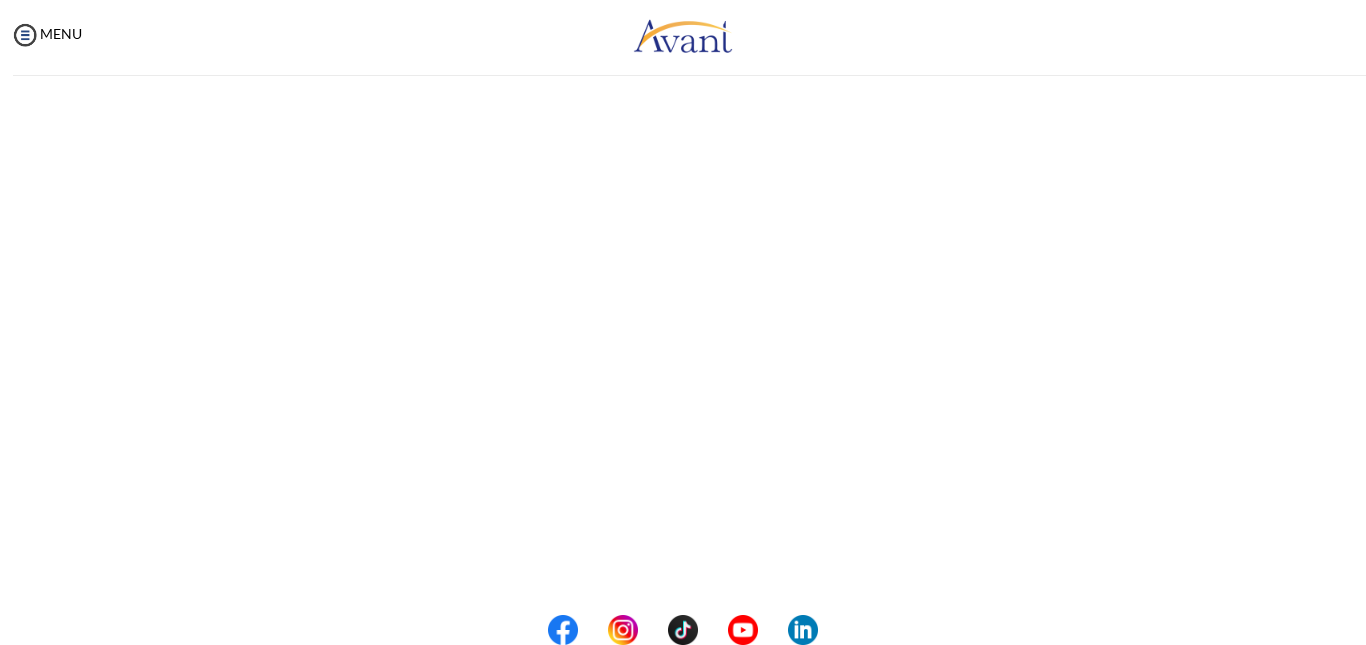 scroll, scrollTop: 0, scrollLeft: 0, axis: both 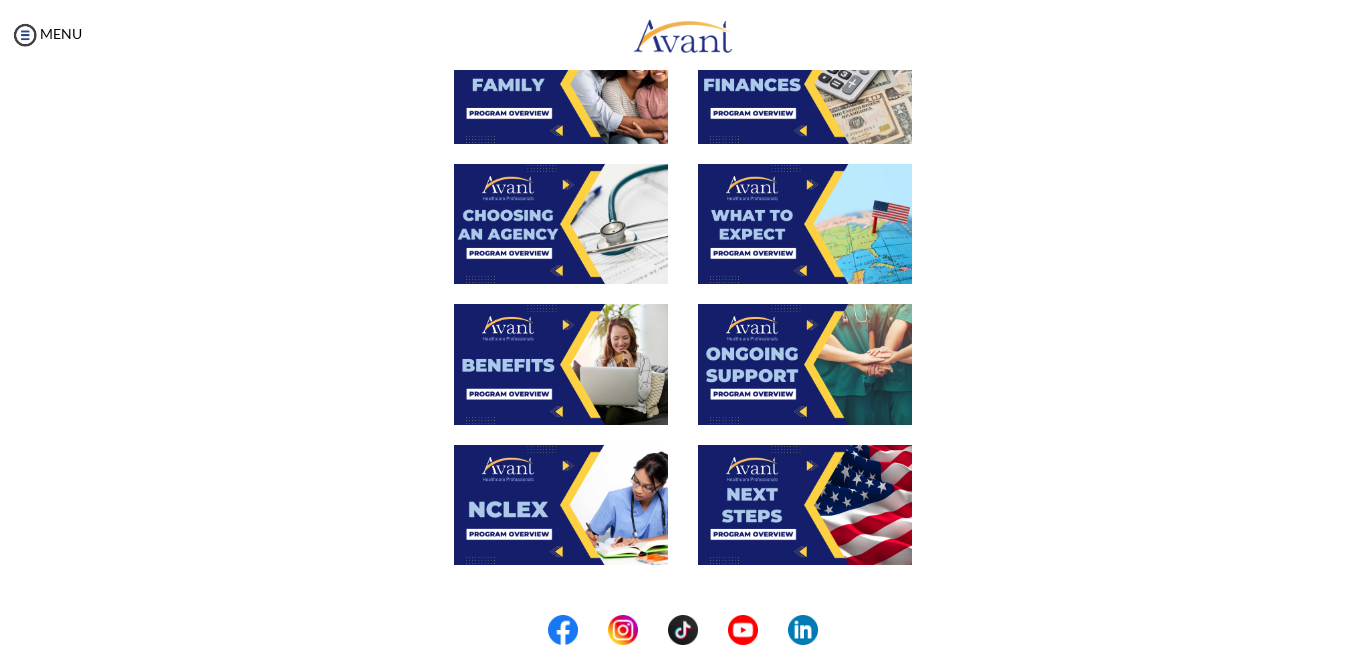 click at bounding box center (805, 84) 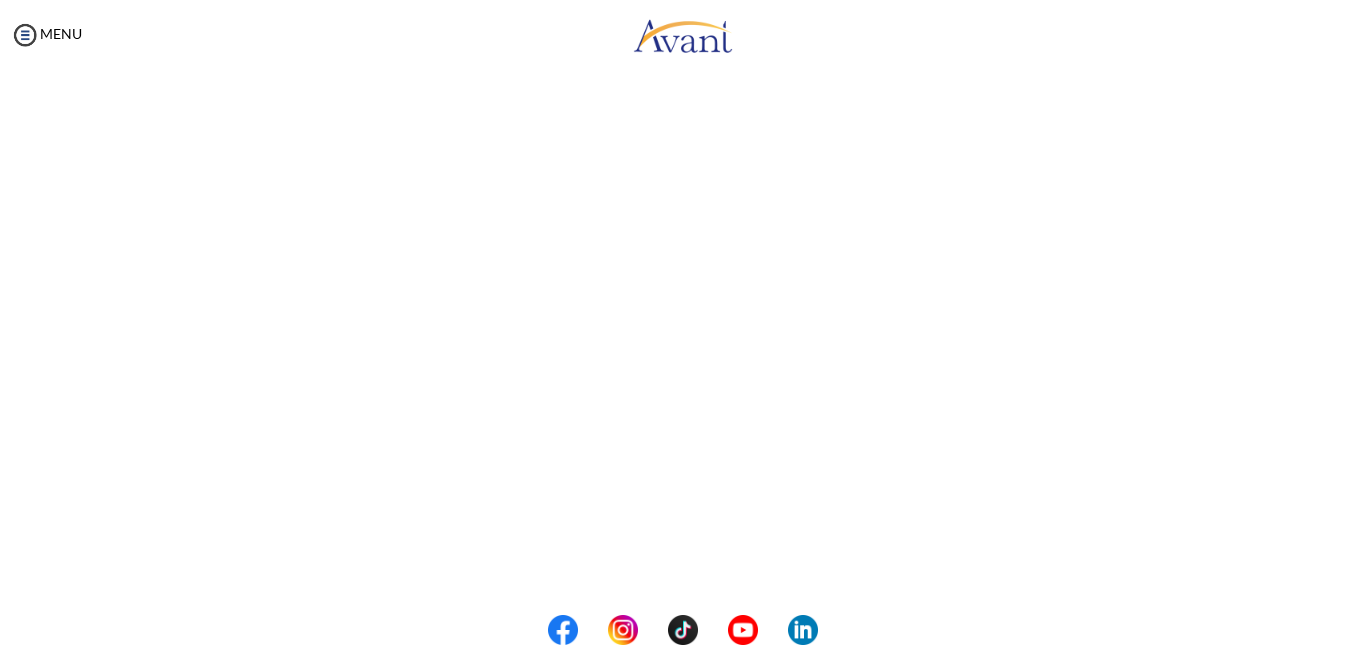 scroll, scrollTop: 226, scrollLeft: 0, axis: vertical 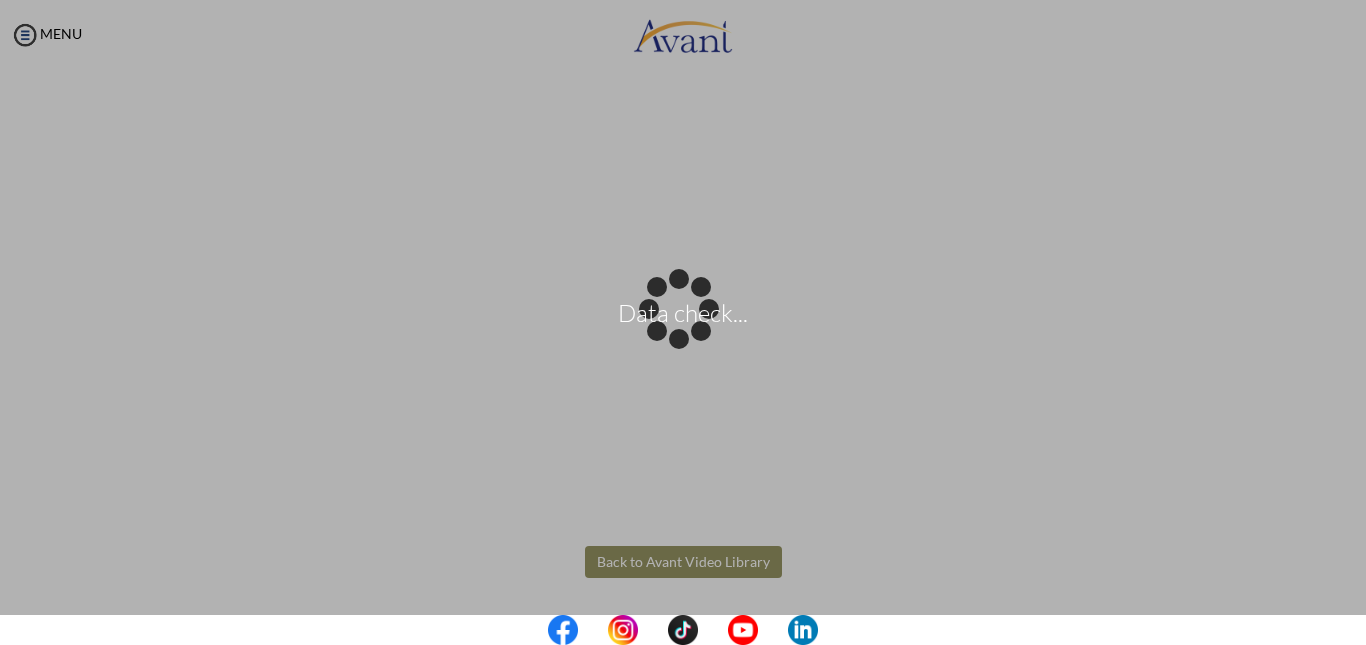 click on "Data check...
Maintenance break. Please come back in 2 hours.
MENU
My Status
What is the next step?
We would like you to watch the introductory video Begin with Avant
We would like you to watch the program video Watch Program Video
We would like you to complete English exam Take Language Test
We would like you to complete clinical assessment Take Clinical Test
We would like you to complete qualification survey Take Qualification Survey
We would like you to watch expectations video Watch Expectations Video
You will be contacted by recruiter to schedule a call.
Your application is being reviewed. Please check your email regularly.
Process Overview
Check off each step as you go to track your progress!" at bounding box center [683, 322] 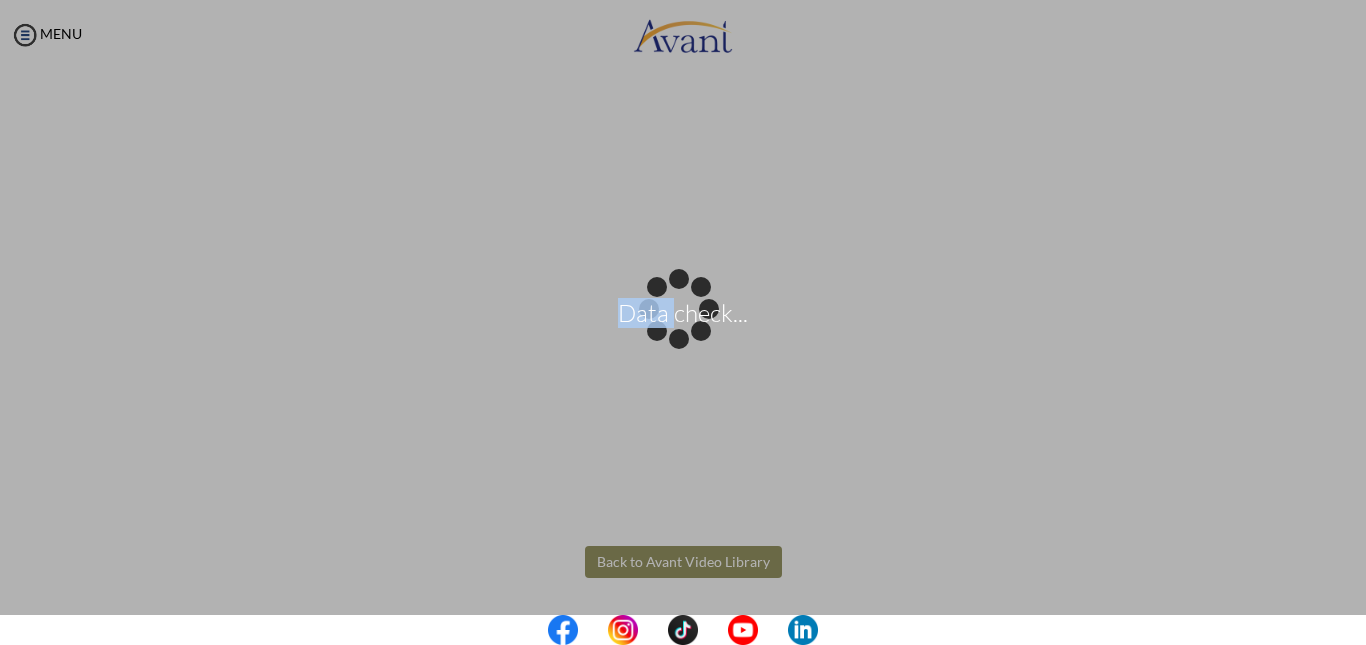 click on "Data check..." at bounding box center [683, 323] 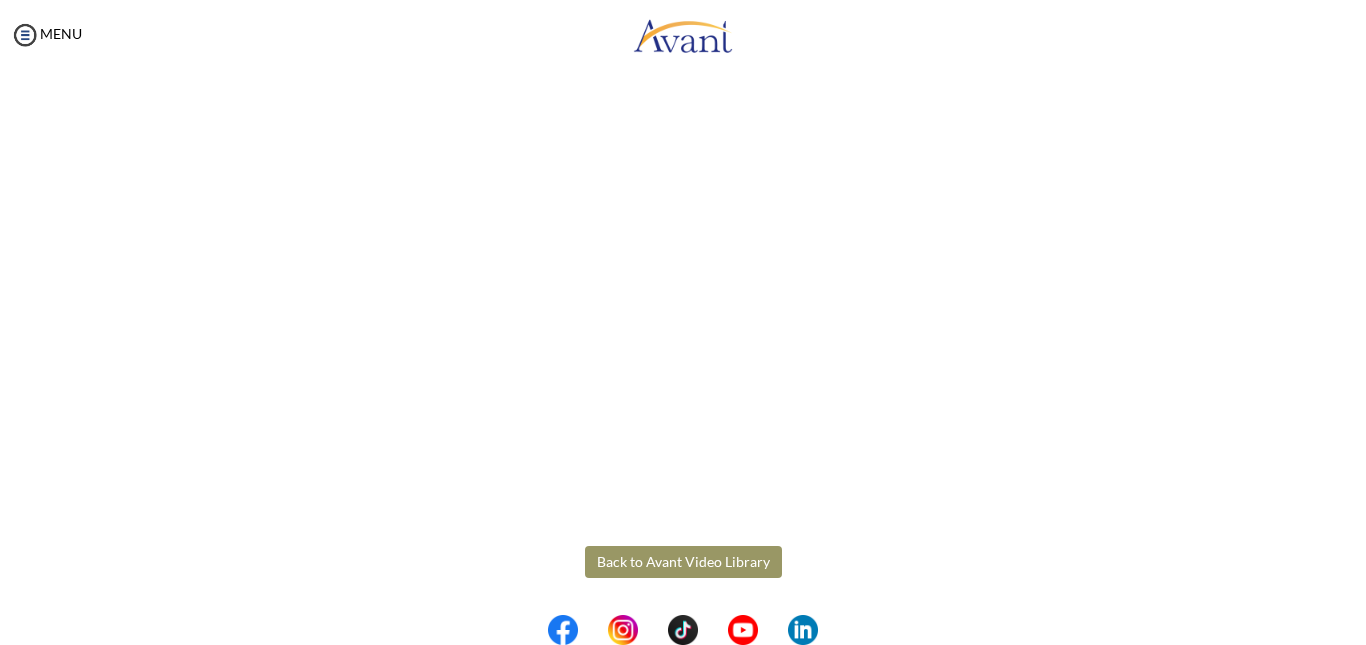 click on "Back to Avant Video Library" at bounding box center [683, 562] 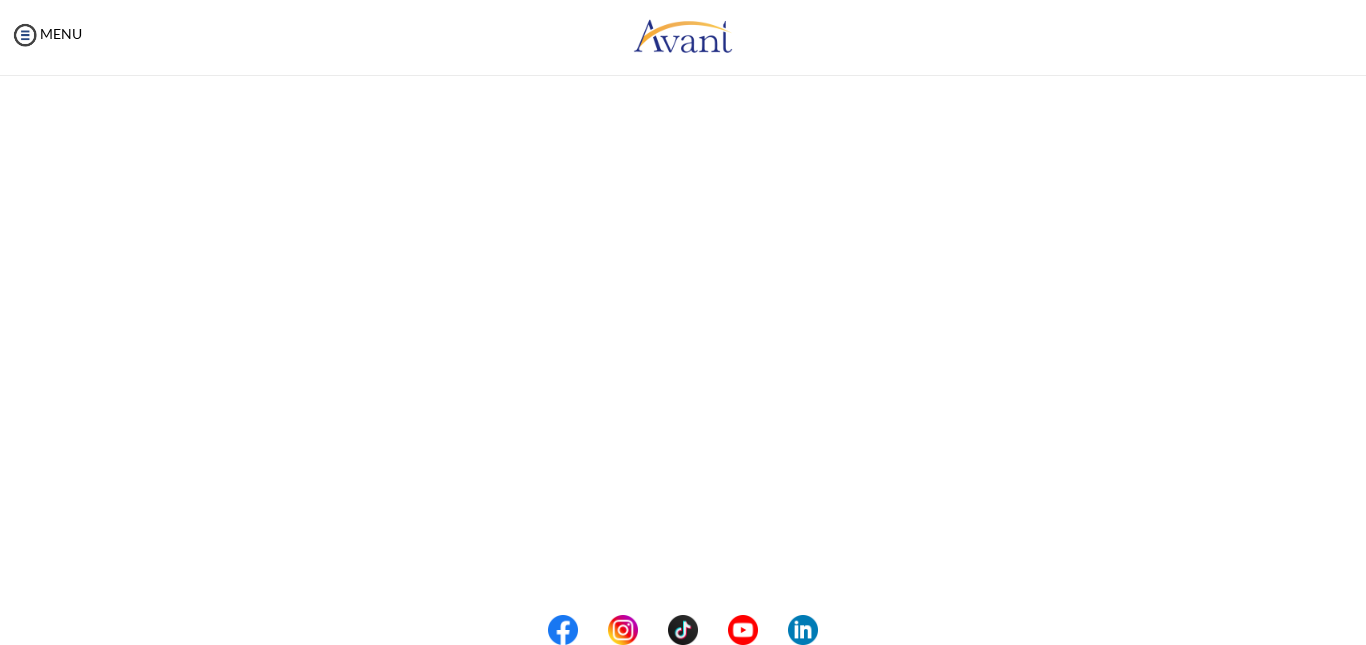 scroll, scrollTop: 0, scrollLeft: 0, axis: both 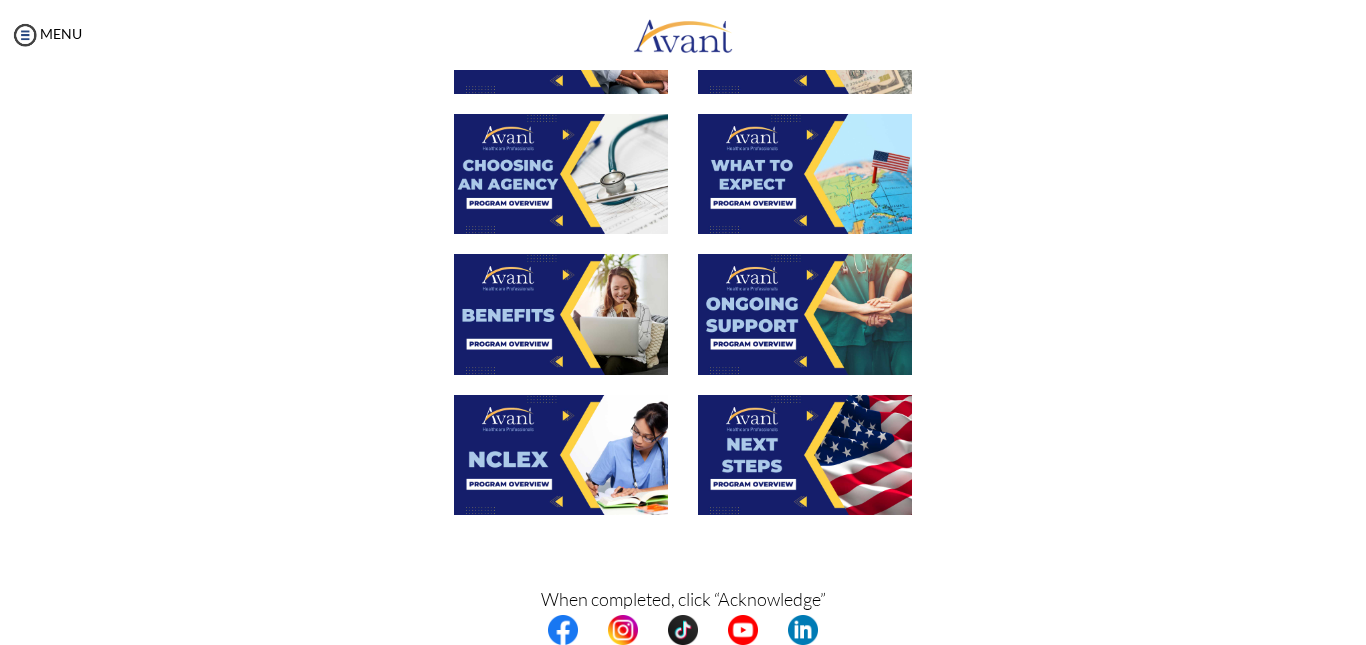 click at bounding box center [561, 174] 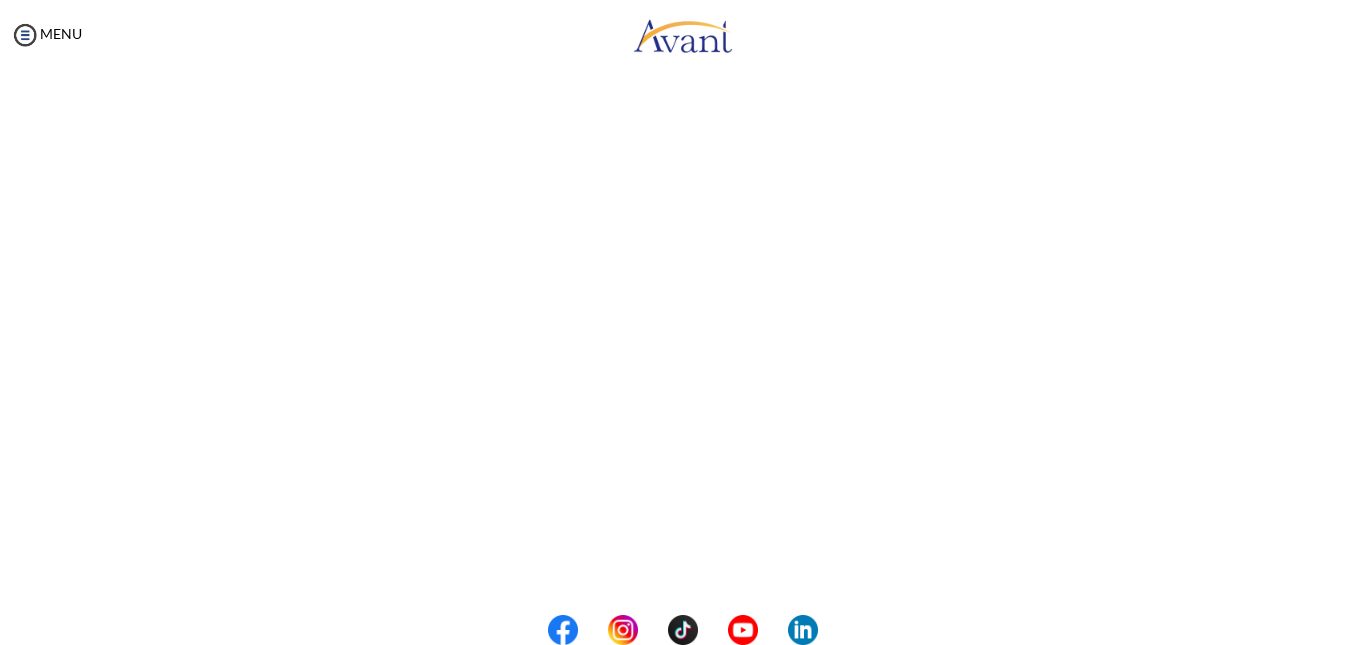 scroll, scrollTop: 216, scrollLeft: 0, axis: vertical 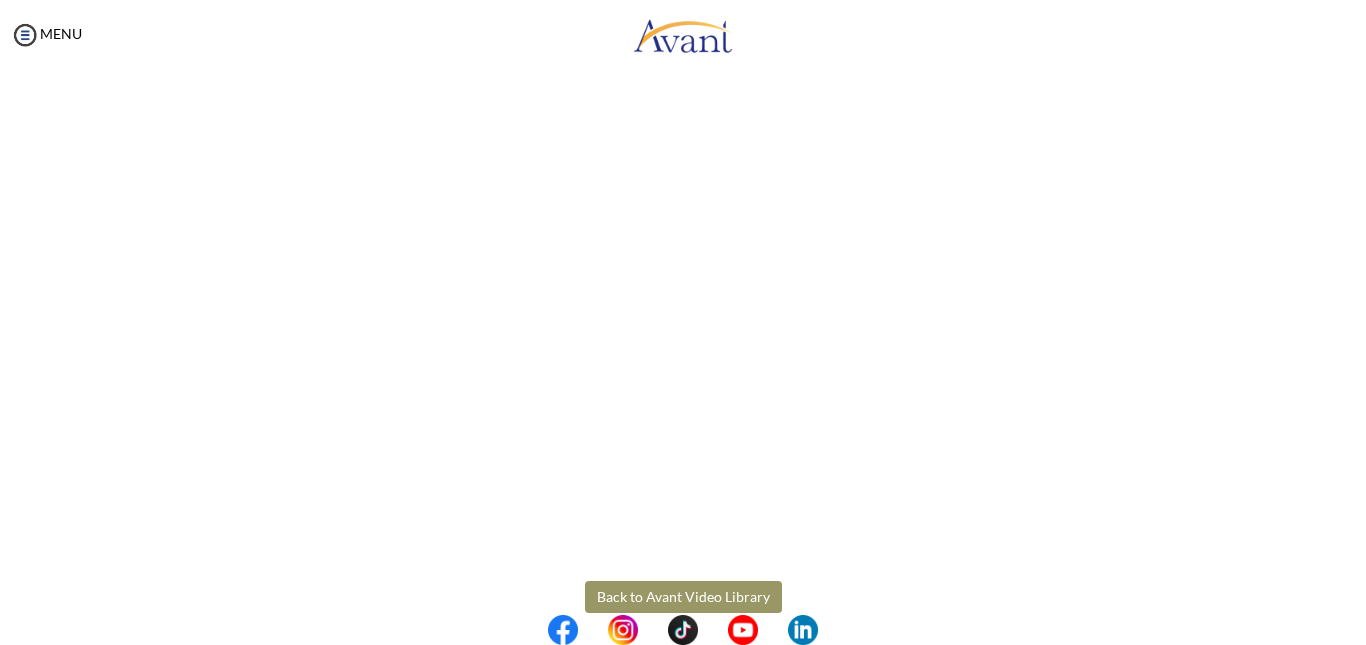 click on "Maintenance break. Please come back in 2 hours.
MENU
My Status
What is the next step?
We would like you to watch the introductory video Begin with Avant
We would like you to watch the program video Watch Program Video
We would like you to complete English exam Take Language Test
We would like you to complete clinical assessment Take Clinical Test
We would like you to complete qualification survey Take Qualification Survey
We would like you to watch expectations video Watch Expectations Video
You will be contacted by recruiter to schedule a call.
Your application is being reviewed. Please check your email regularly.
Process Overview
Check off each step as you go to track your progress!
1" at bounding box center [683, 322] 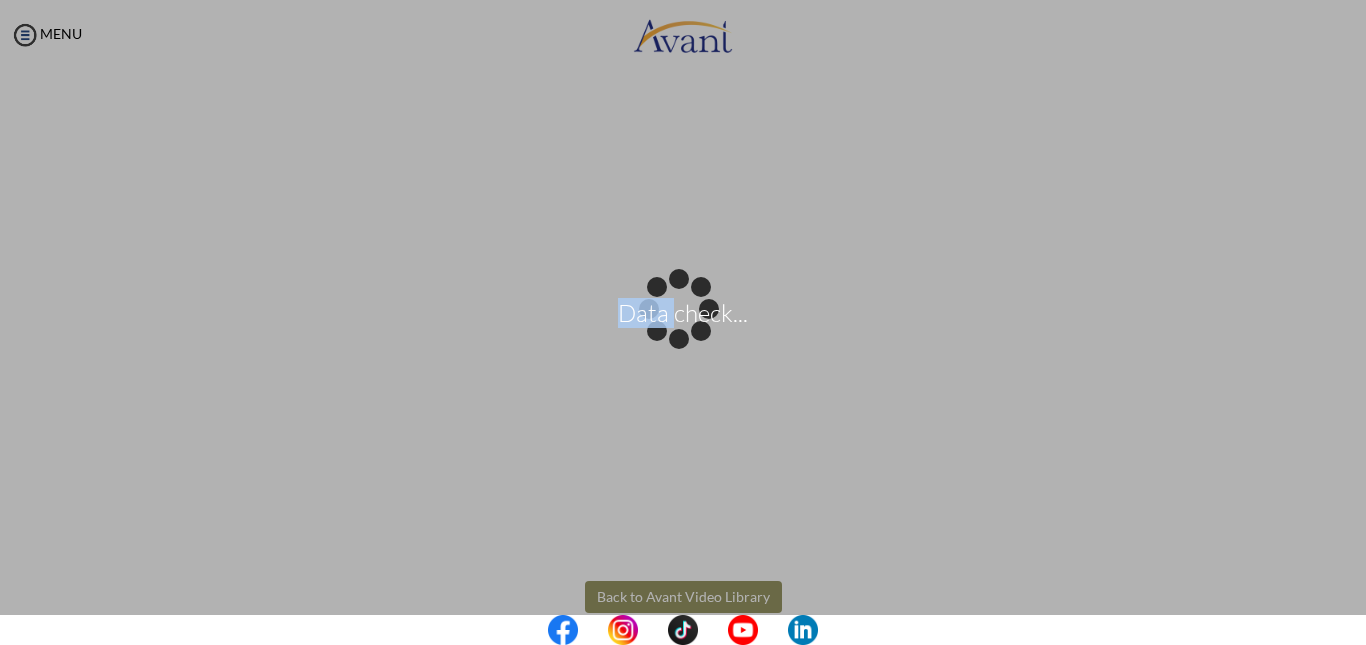 click on "Data check..." at bounding box center (683, 323) 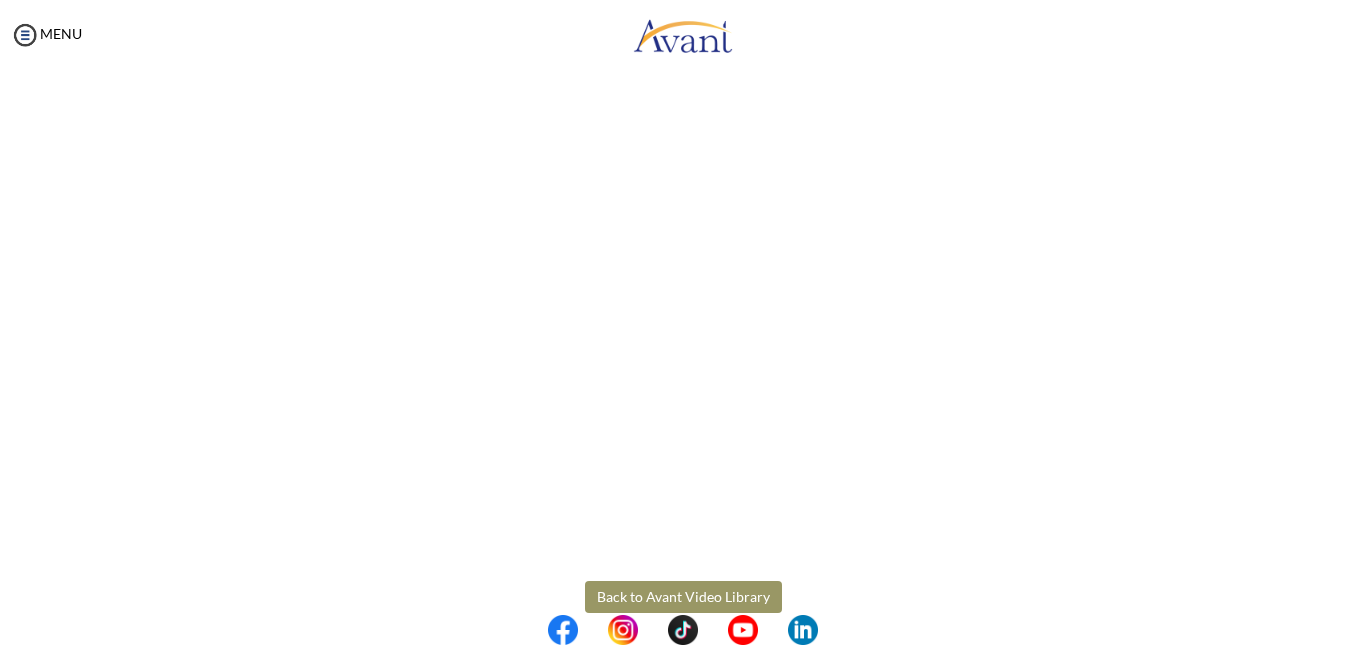 click on "Back to Avant Video Library" at bounding box center (683, 597) 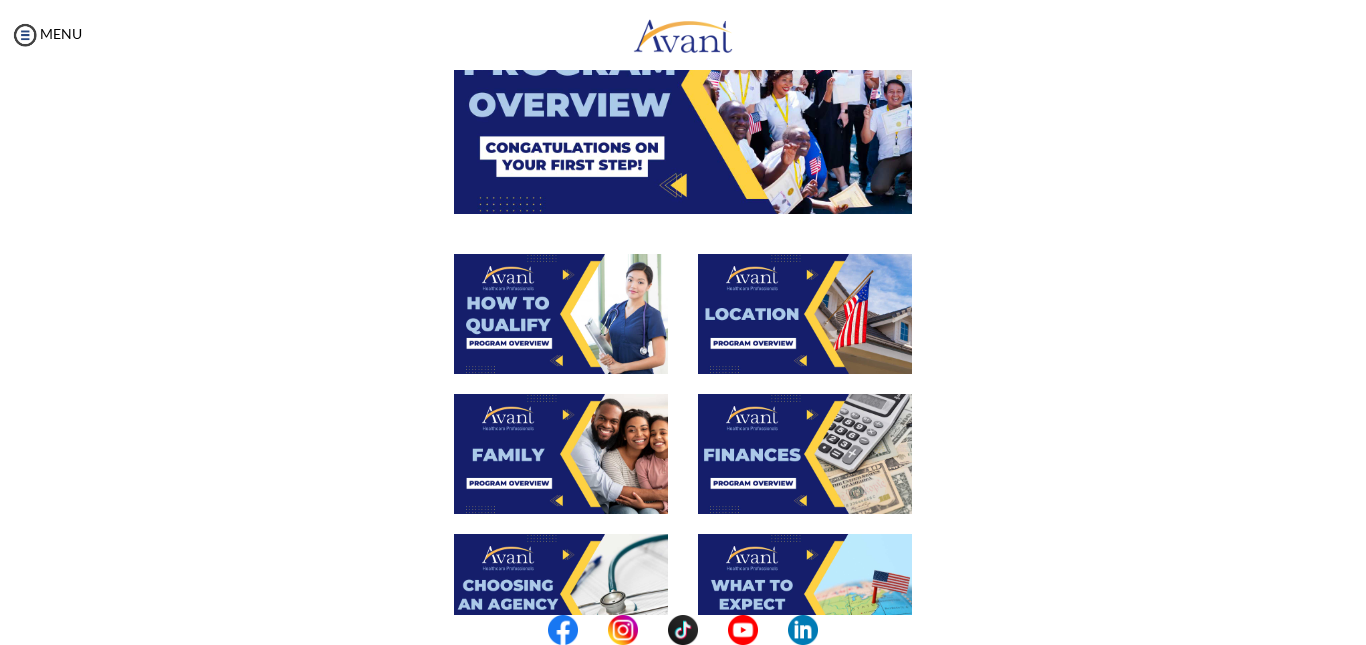 scroll, scrollTop: 294, scrollLeft: 0, axis: vertical 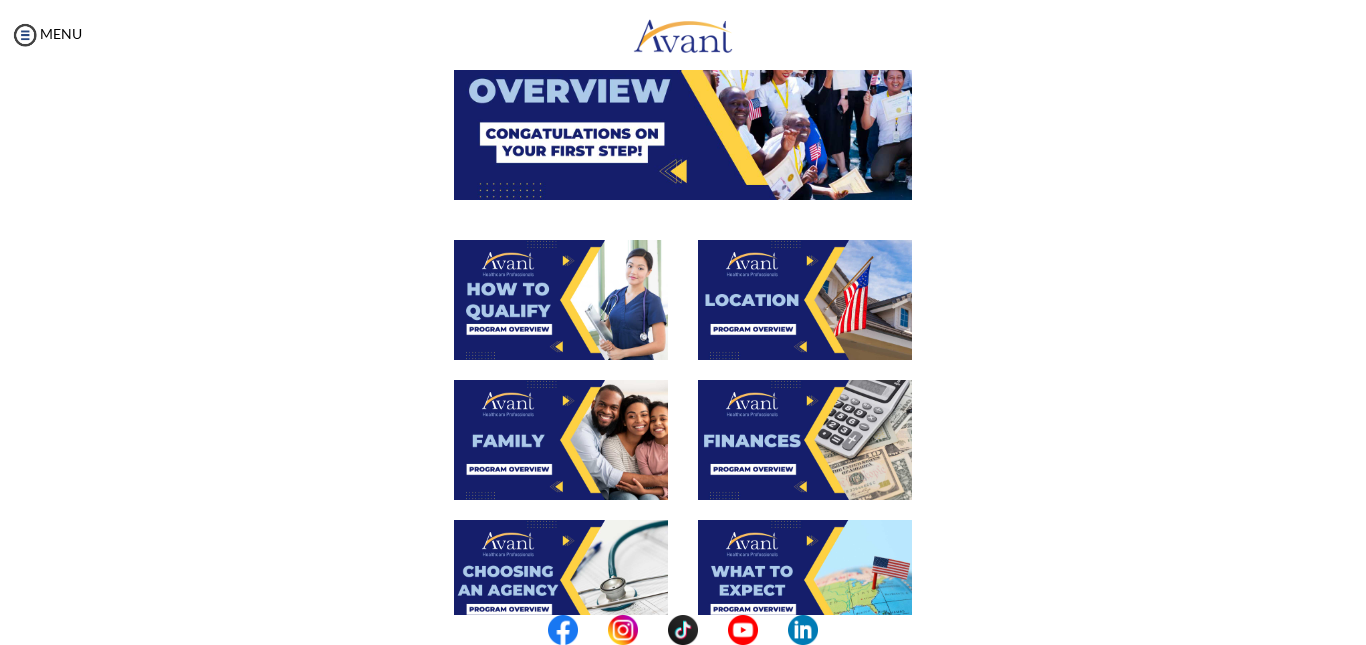 click at bounding box center (805, 580) 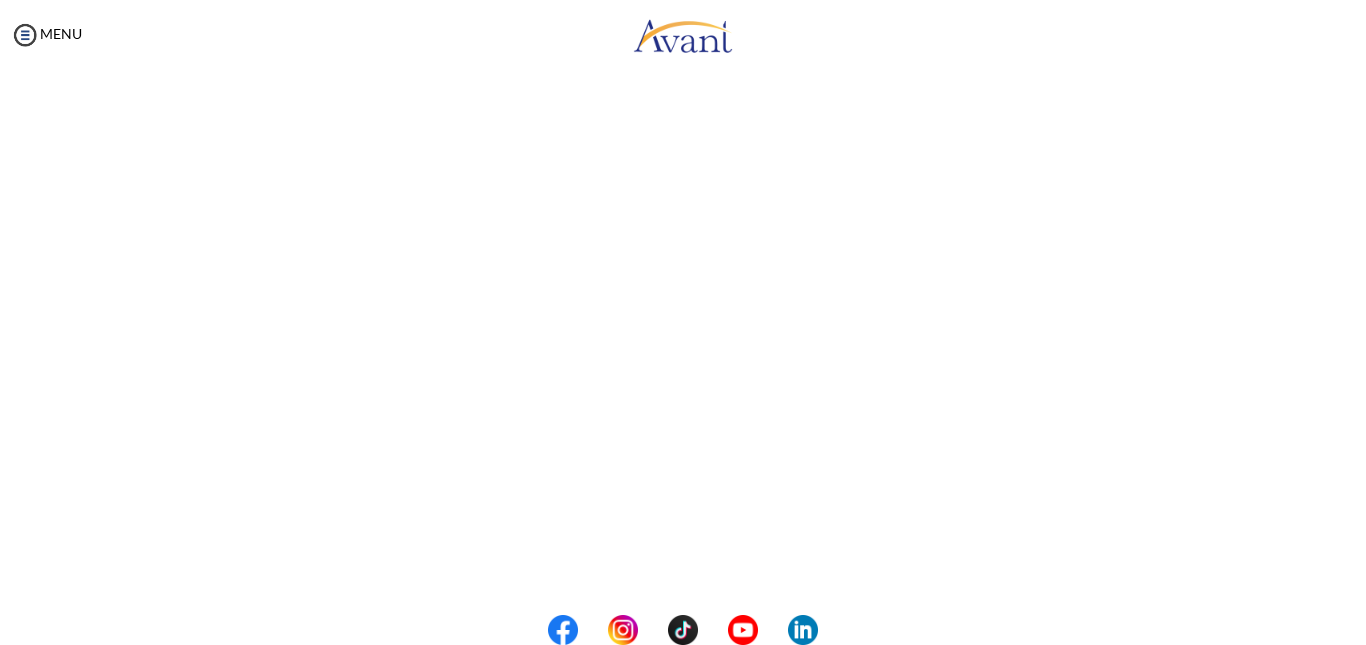 scroll, scrollTop: 322, scrollLeft: 0, axis: vertical 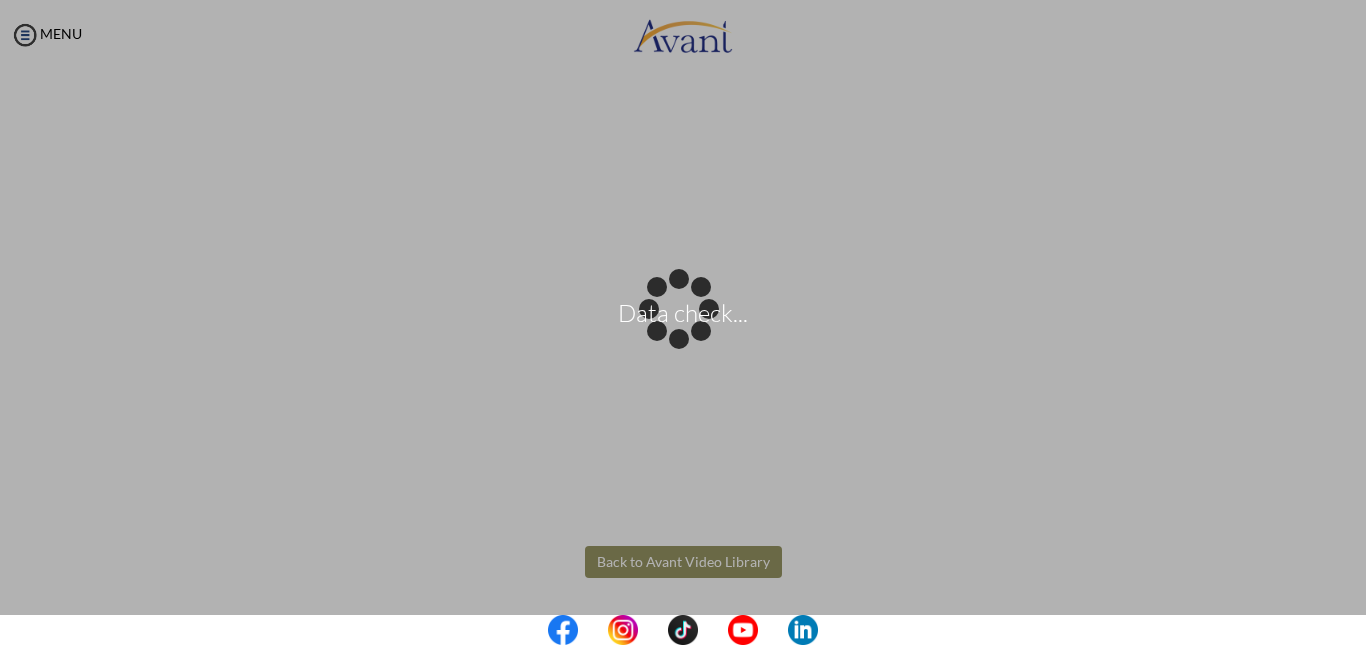 click on "Data check...
Maintenance break. Please come back in 2 hours.
MENU
My Status
What is the next step?
We would like you to watch the introductory video Begin with Avant
We would like you to watch the program video Watch Program Video
We would like you to complete English exam Take Language Test
We would like you to complete clinical assessment Take Clinical Test
We would like you to complete qualification survey Take Qualification Survey
We would like you to watch expectations video Watch Expectations Video
You will be contacted by recruiter to schedule a call.
Your application is being reviewed. Please check your email regularly.
Process Overview
Check off each step as you go to track your progress!" at bounding box center (683, 322) 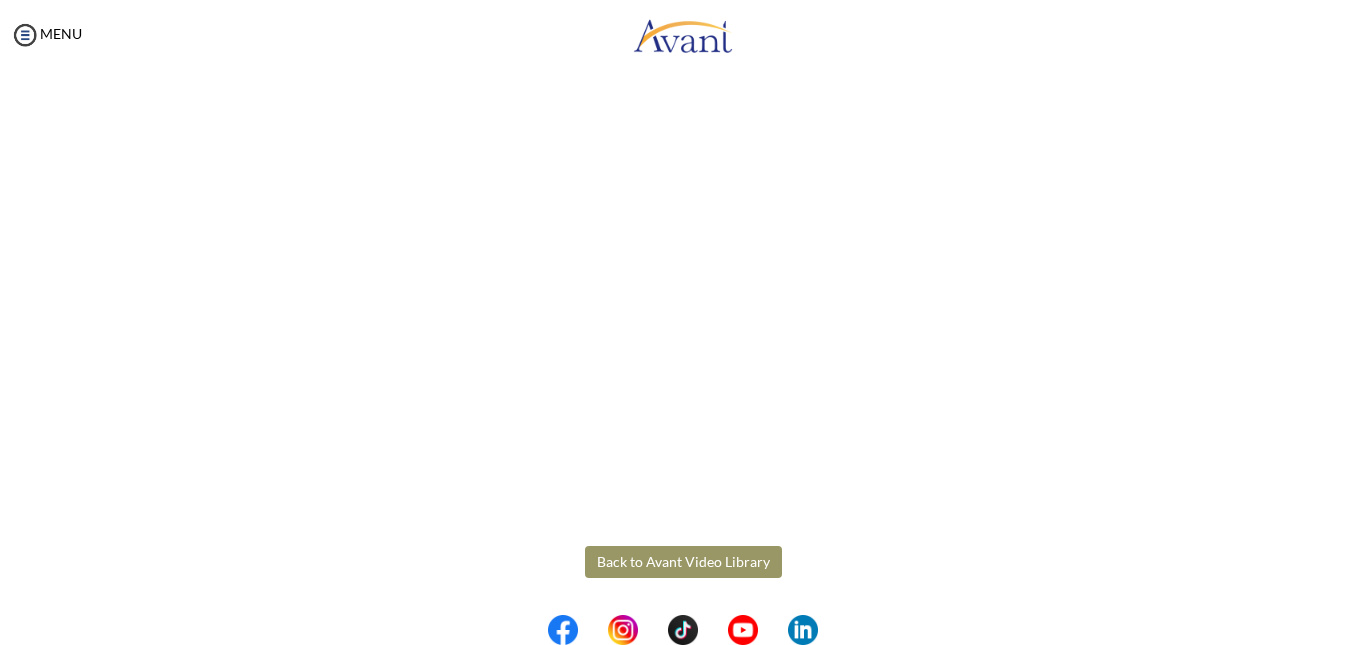 click on "Back to Avant Video Library" at bounding box center [683, 562] 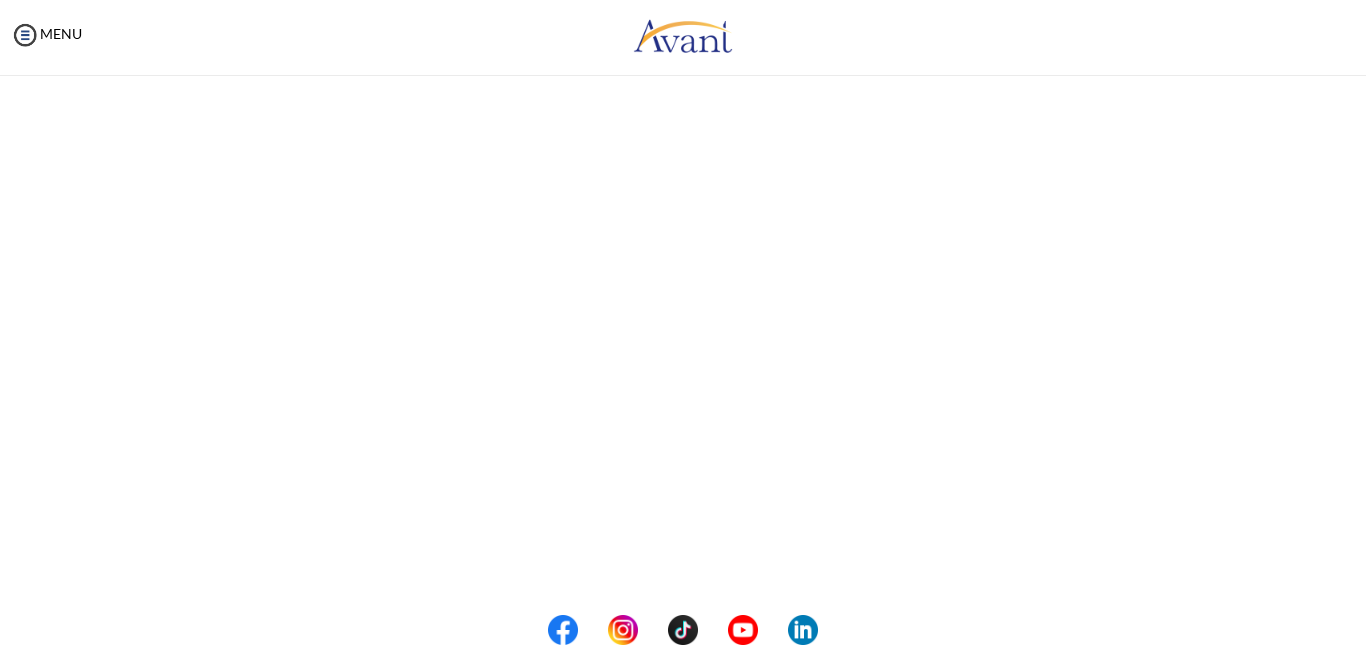 scroll, scrollTop: 0, scrollLeft: 0, axis: both 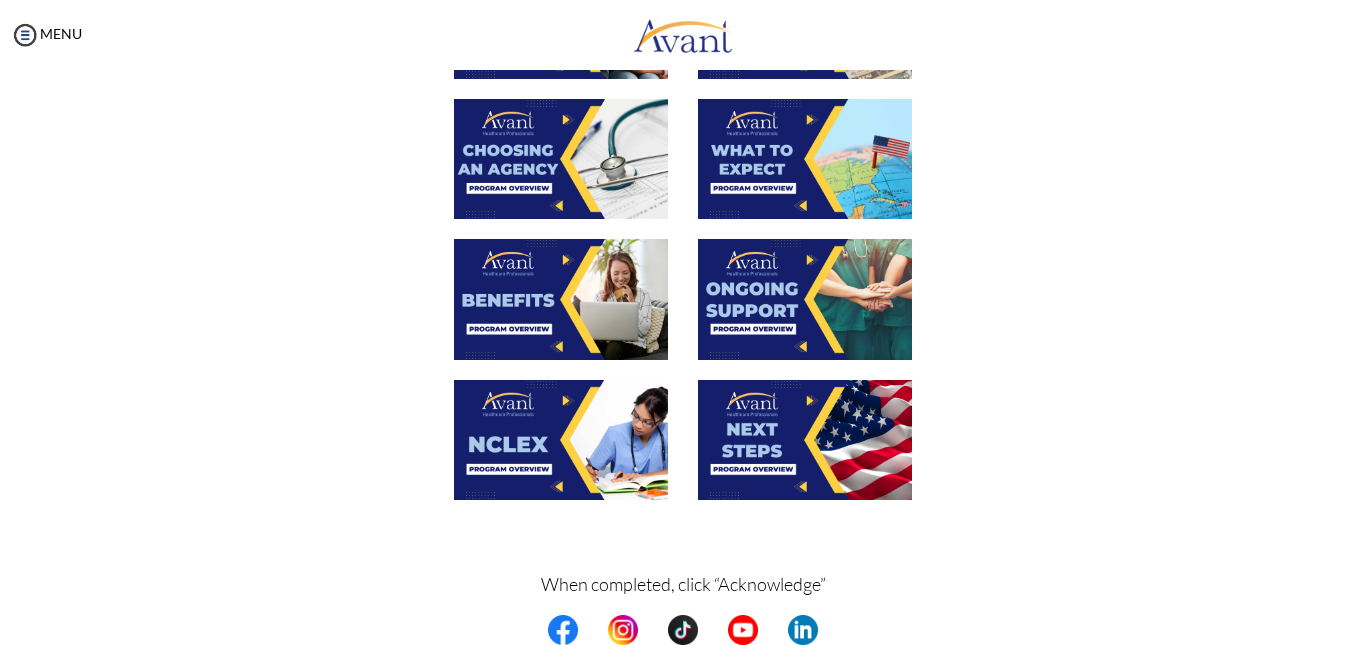 click at bounding box center [561, 299] 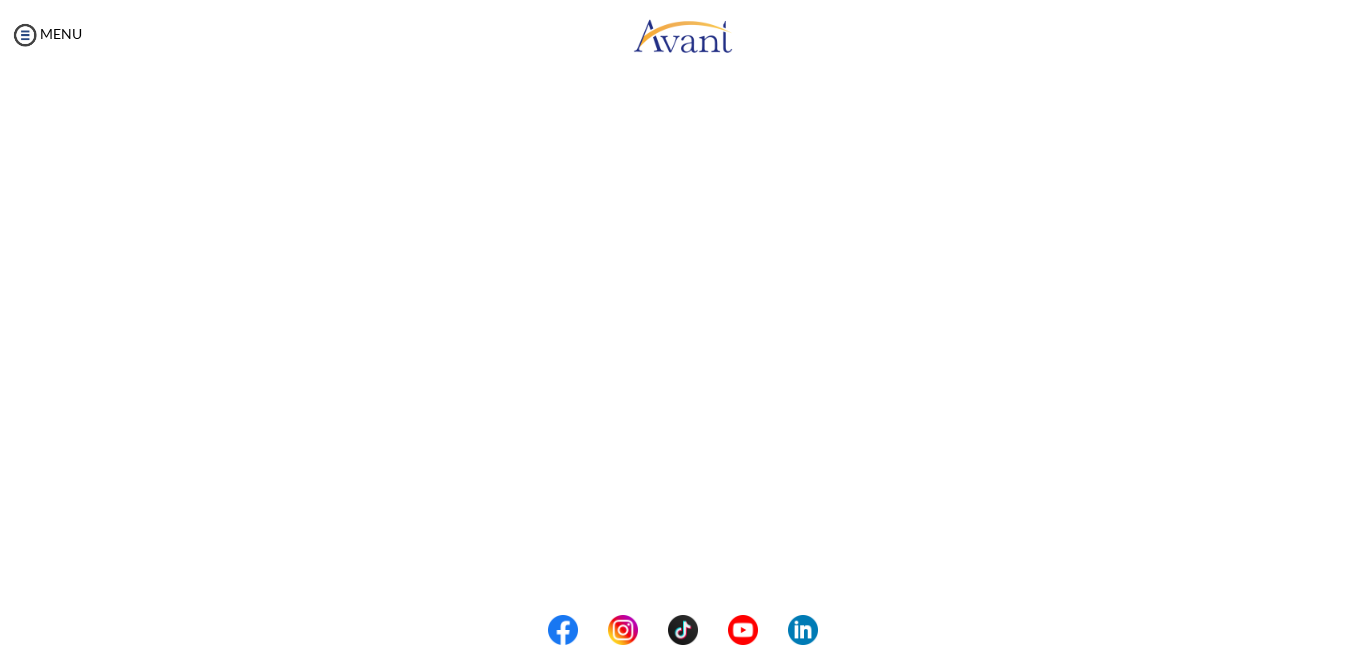 scroll, scrollTop: 338, scrollLeft: 0, axis: vertical 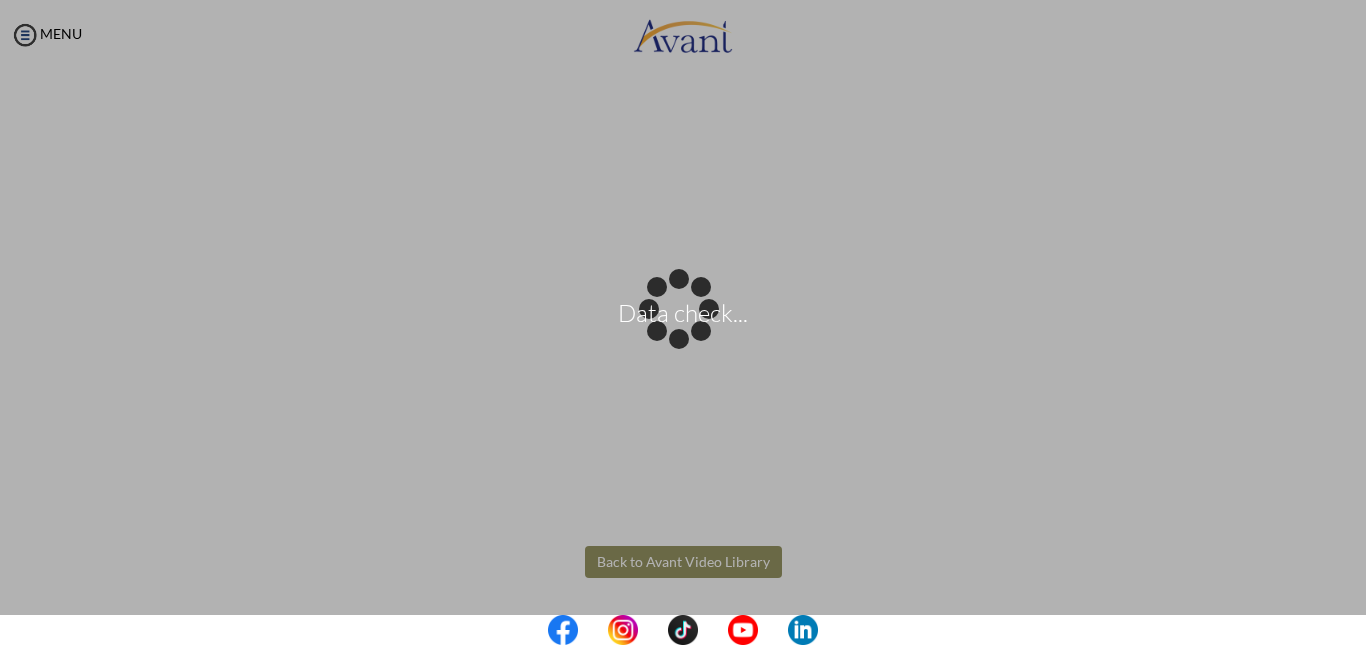 click on "Data check...
Maintenance break. Please come back in 2 hours.
MENU
My Status
What is the next step?
We would like you to watch the introductory video Begin with Avant
We would like you to watch the program video Watch Program Video
We would like you to complete English exam Take Language Test
We would like you to complete clinical assessment Take Clinical Test
We would like you to complete qualification survey Take Qualification Survey
We would like you to watch expectations video Watch Expectations Video
You will be contacted by recruiter to schedule a call.
Your application is being reviewed. Please check your email regularly.
Process Overview
Check off each step as you go to track your progress!" at bounding box center [683, 322] 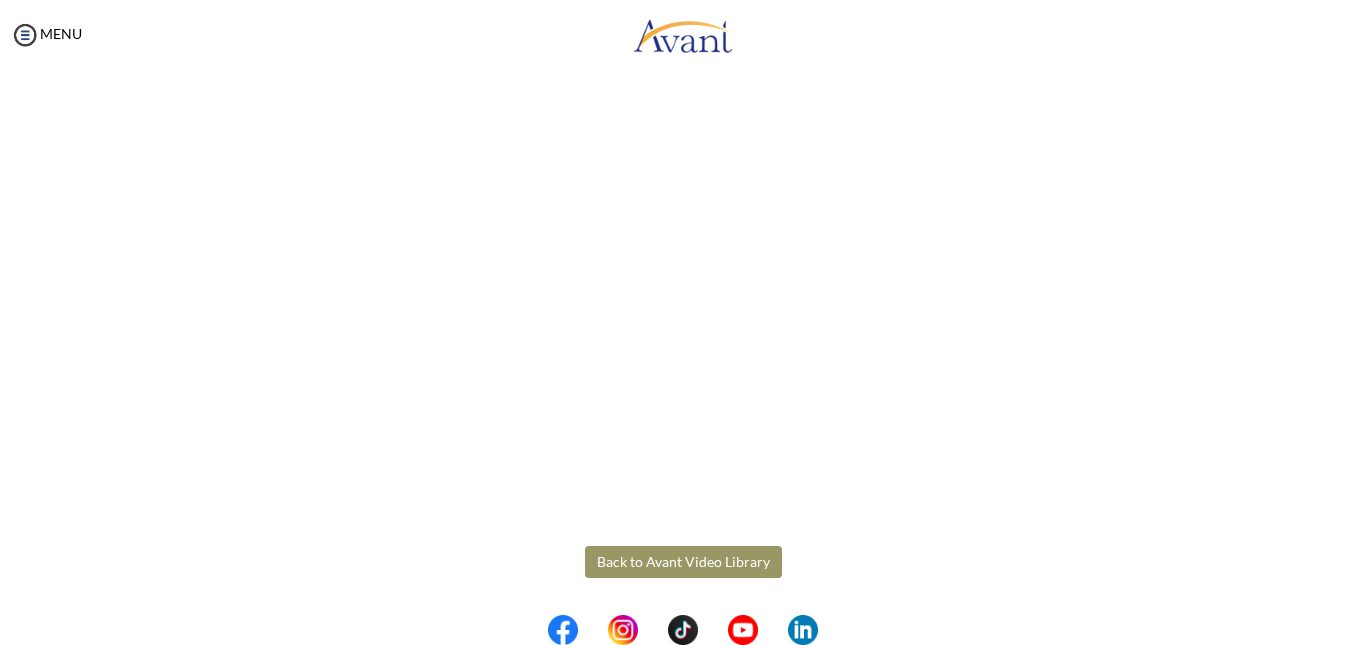click on "Back to Avant Video Library" at bounding box center [683, 562] 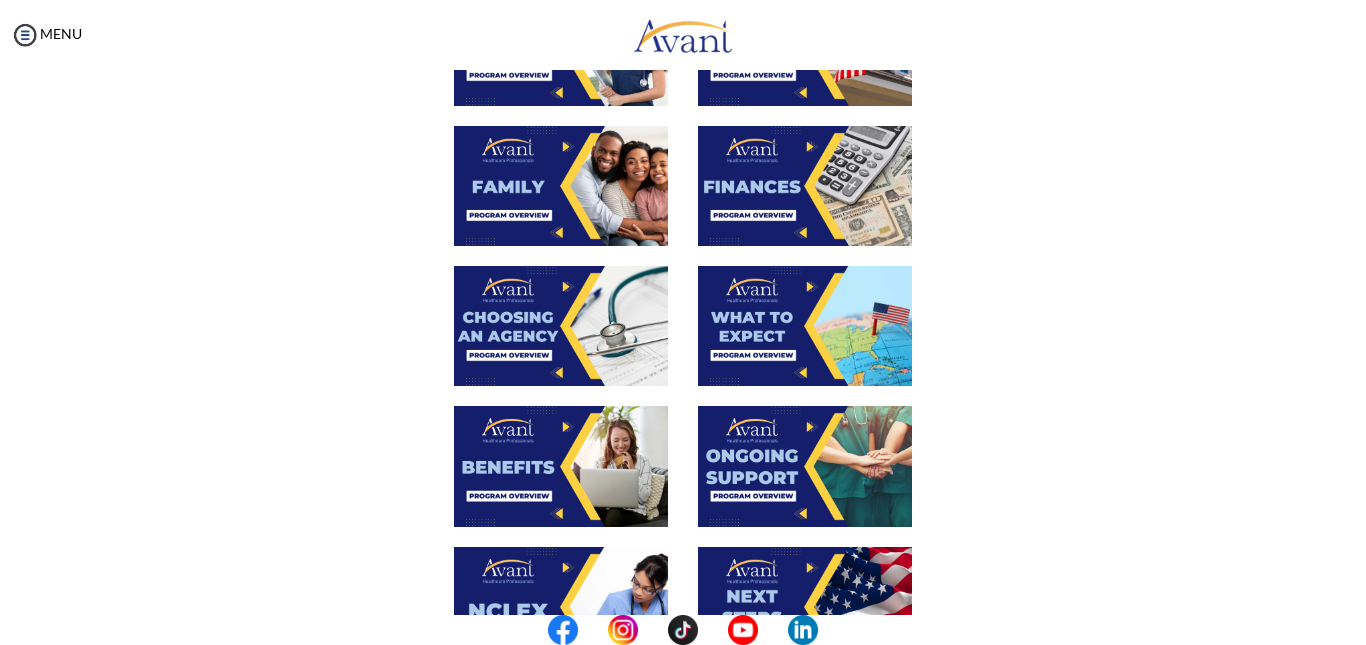 scroll, scrollTop: 551, scrollLeft: 0, axis: vertical 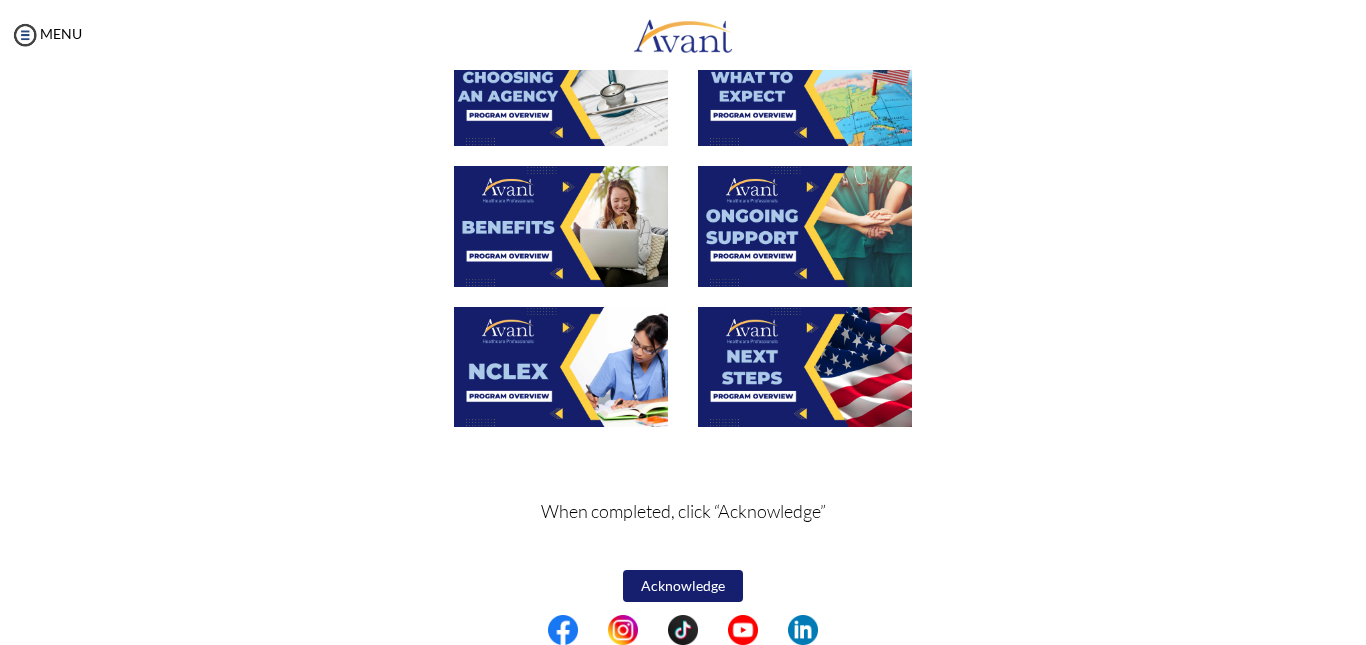 click at bounding box center (805, 226) 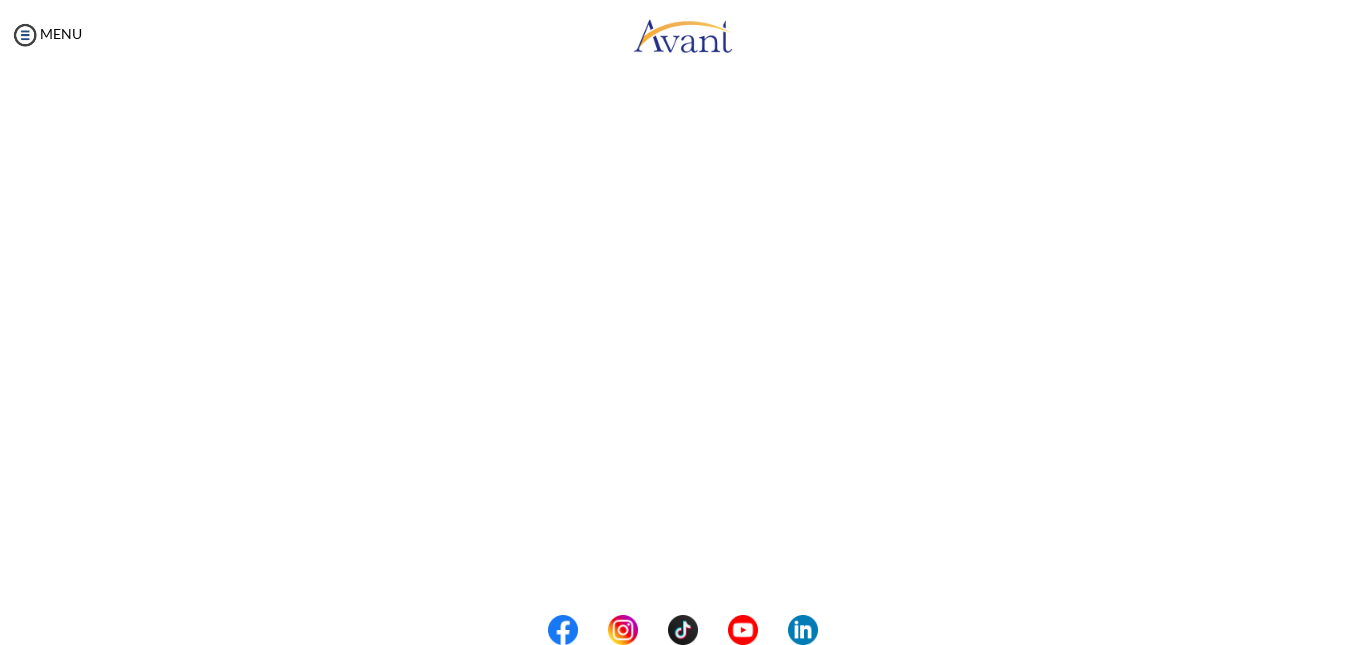 scroll, scrollTop: 552, scrollLeft: 0, axis: vertical 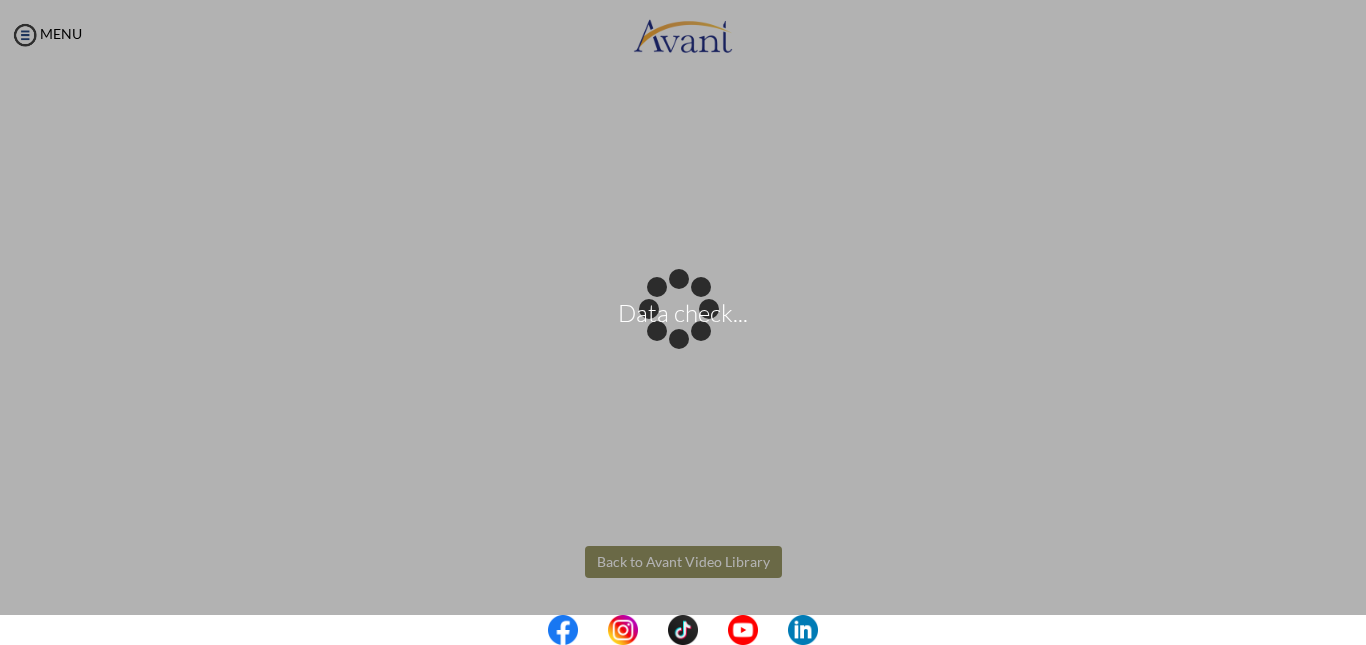 click on "Data check...
Maintenance break. Please come back in 2 hours.
MENU
My Status
What is the next step?
We would like you to watch the introductory video Begin with Avant
We would like you to watch the program video Watch Program Video
We would like you to complete English exam Take Language Test
We would like you to complete clinical assessment Take Clinical Test
We would like you to complete qualification survey Take Qualification Survey
We would like you to watch expectations video Watch Expectations Video
You will be contacted by recruiter to schedule a call.
Your application is being reviewed. Please check your email regularly.
Process Overview
Check off each step as you go to track your progress!" at bounding box center (683, 322) 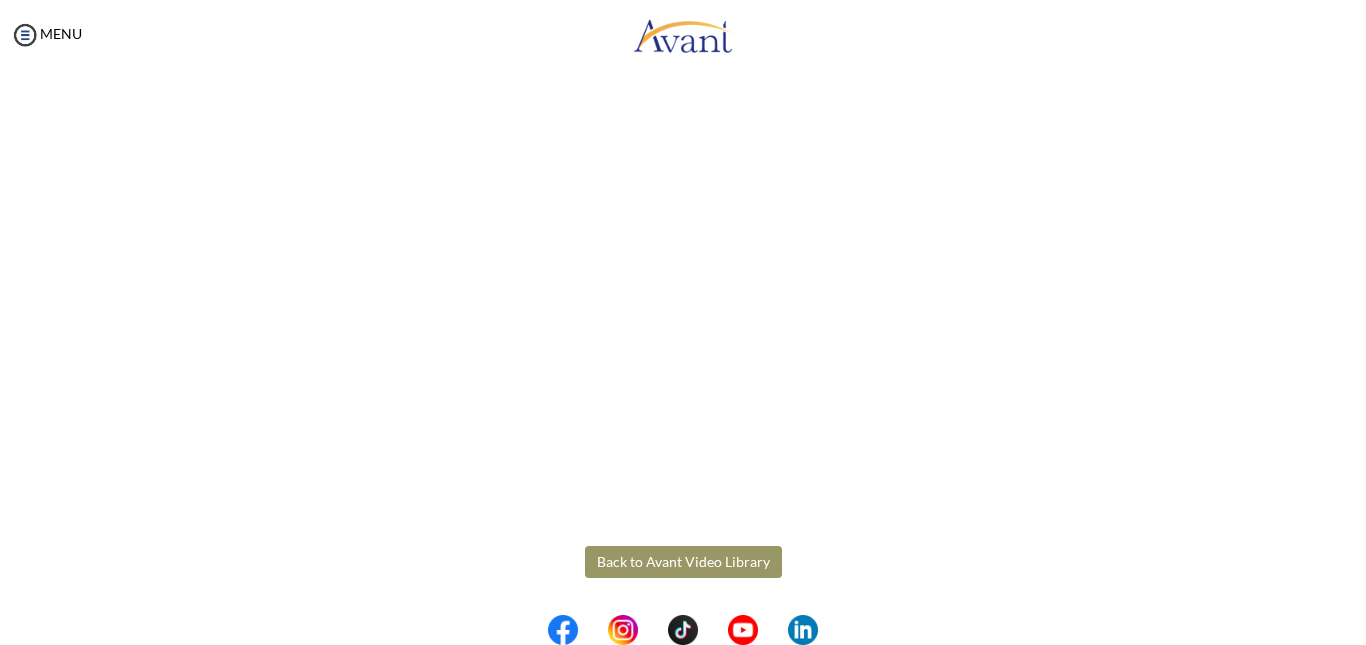 click on "Back to Avant Video Library" at bounding box center (683, 562) 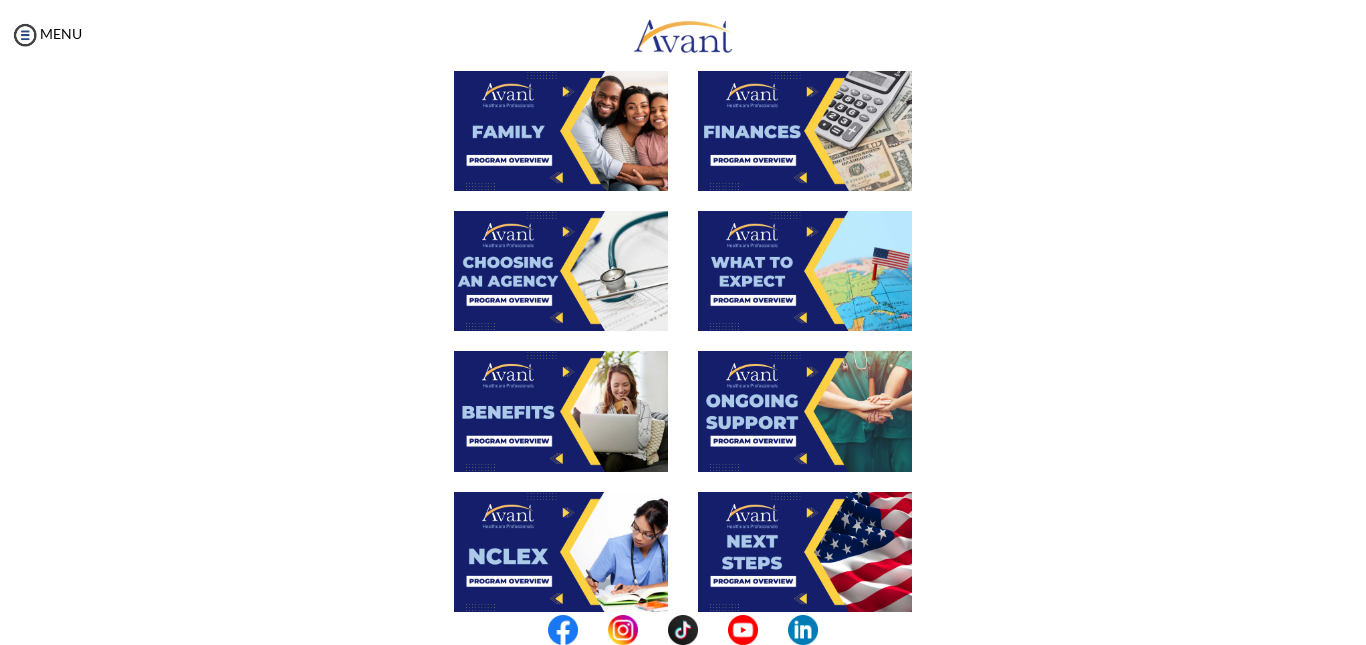 scroll, scrollTop: 707, scrollLeft: 0, axis: vertical 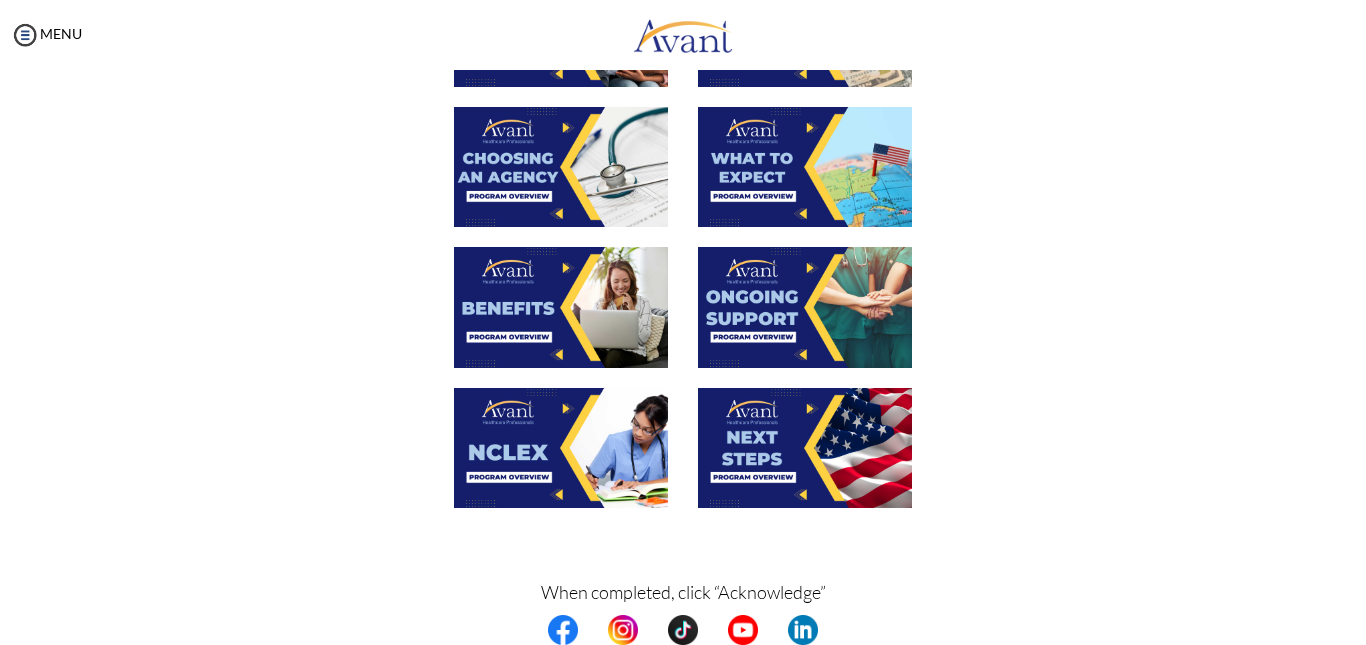 click at bounding box center [561, 448] 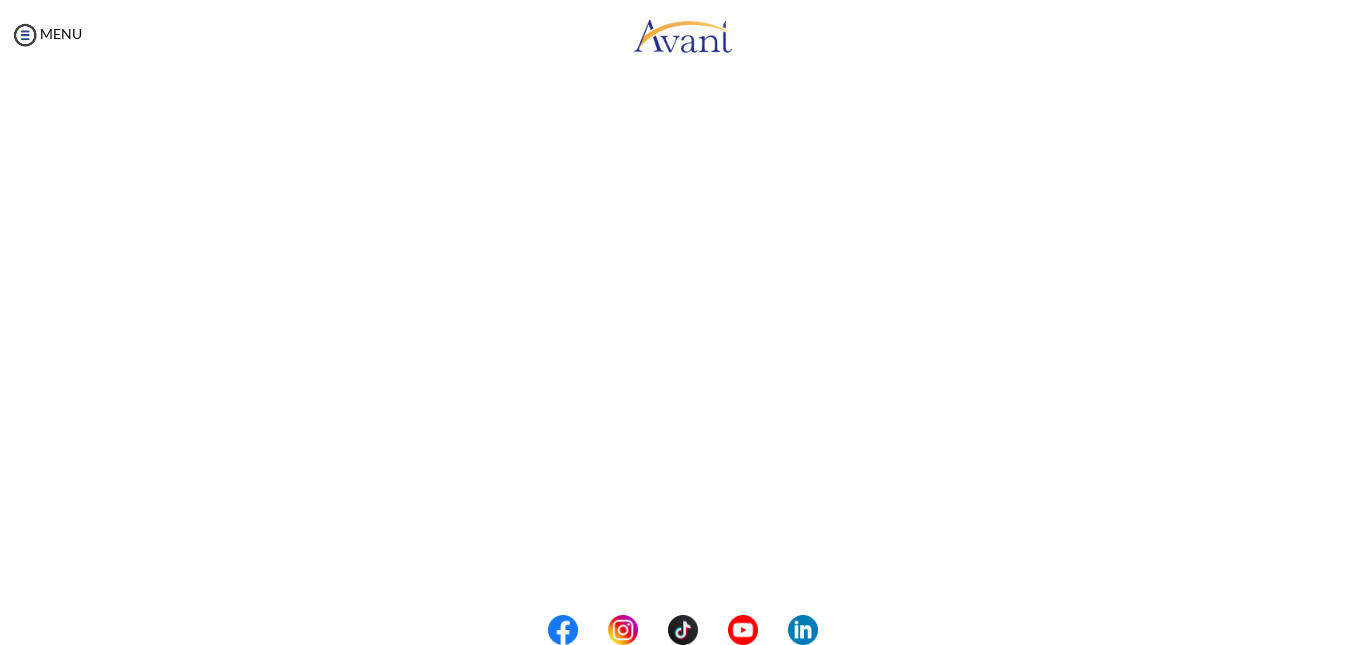 scroll, scrollTop: 281, scrollLeft: 0, axis: vertical 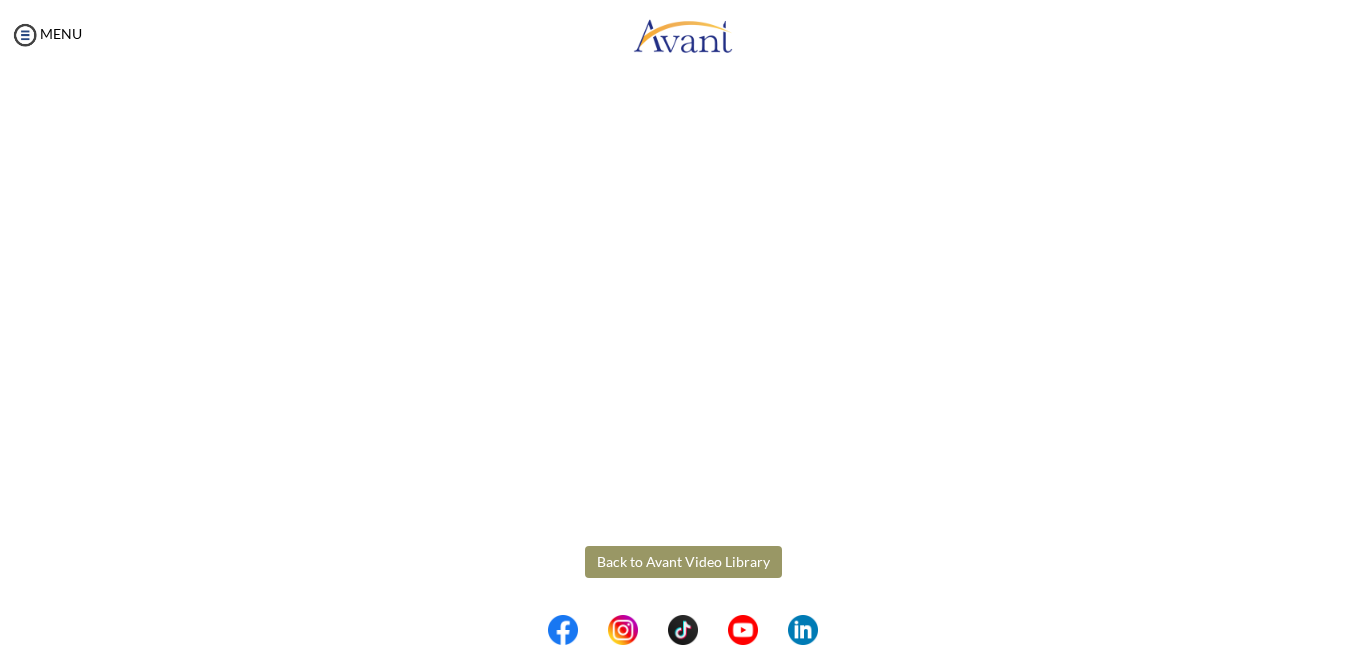 click on "Maintenance break. Please come back in 2 hours.
MENU
My Status
What is the next step?
We would like you to watch the introductory video Begin with Avant
We would like you to watch the program video Watch Program Video
We would like you to complete English exam Take Language Test
We would like you to complete clinical assessment Take Clinical Test
We would like you to complete qualification survey Take Qualification Survey
We would like you to watch expectations video Watch Expectations Video
You will be contacted by recruiter to schedule a call.
Your application is being reviewed. Please check your email regularly.
Process Overview
Check off each step as you go to track your progress!
1" at bounding box center (683, 322) 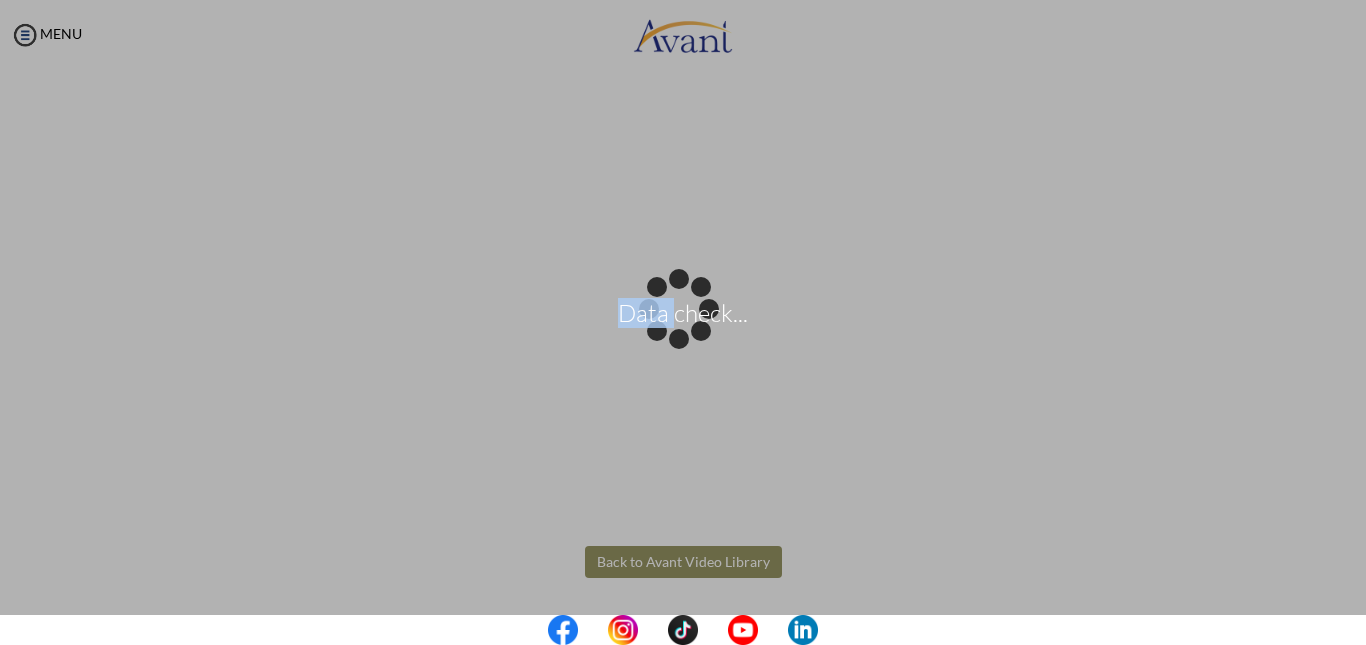 click on "Data check..." at bounding box center (683, 323) 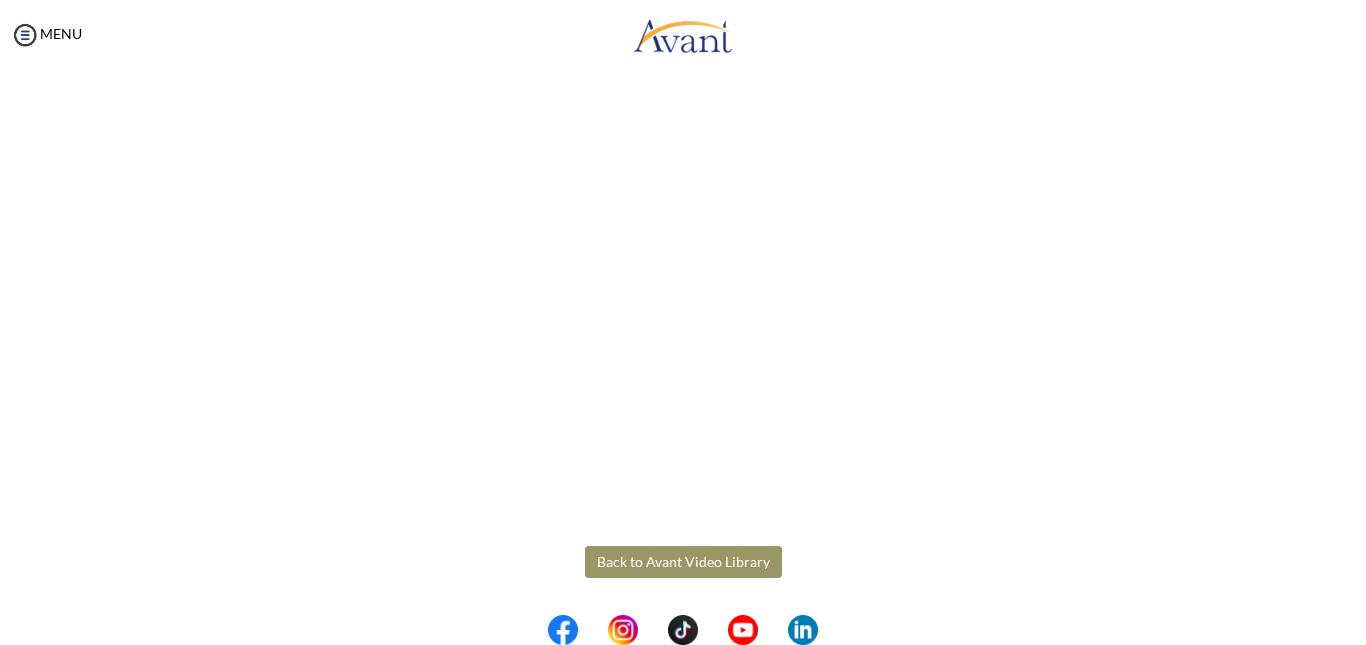 click on "Back to Avant Video Library" at bounding box center [683, 562] 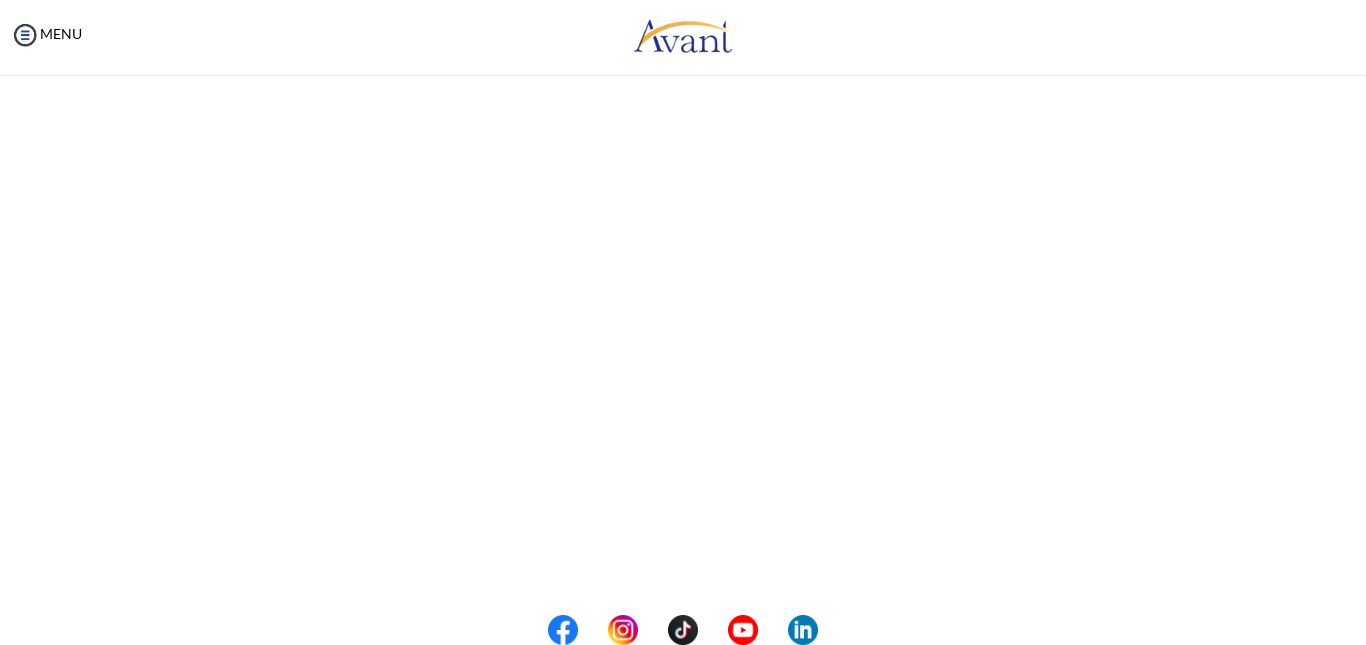 scroll, scrollTop: 0, scrollLeft: 0, axis: both 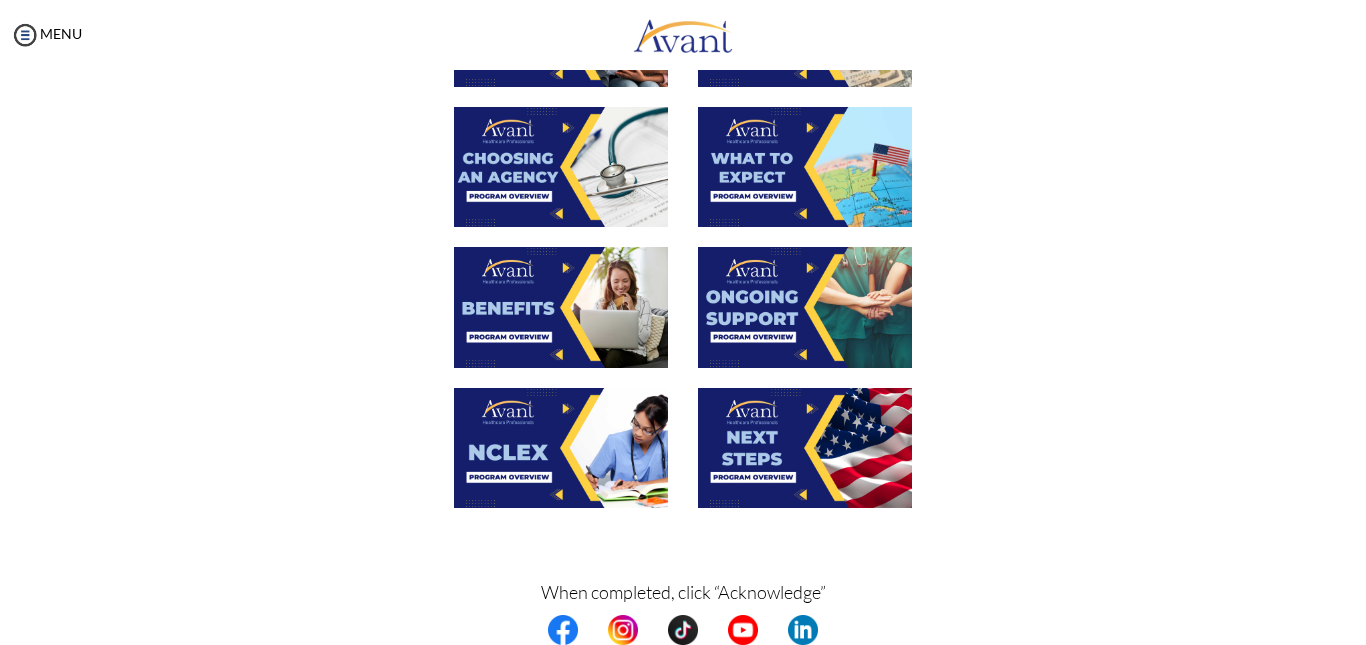 click at bounding box center [805, 448] 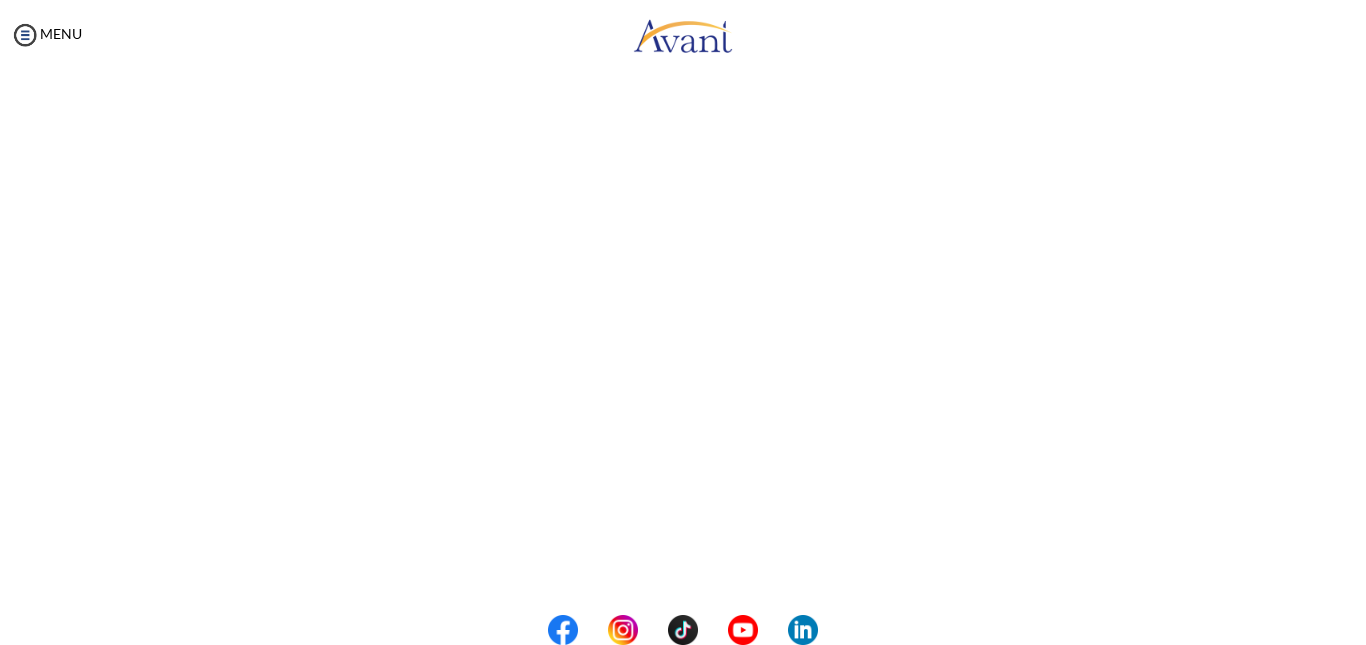scroll, scrollTop: 401, scrollLeft: 0, axis: vertical 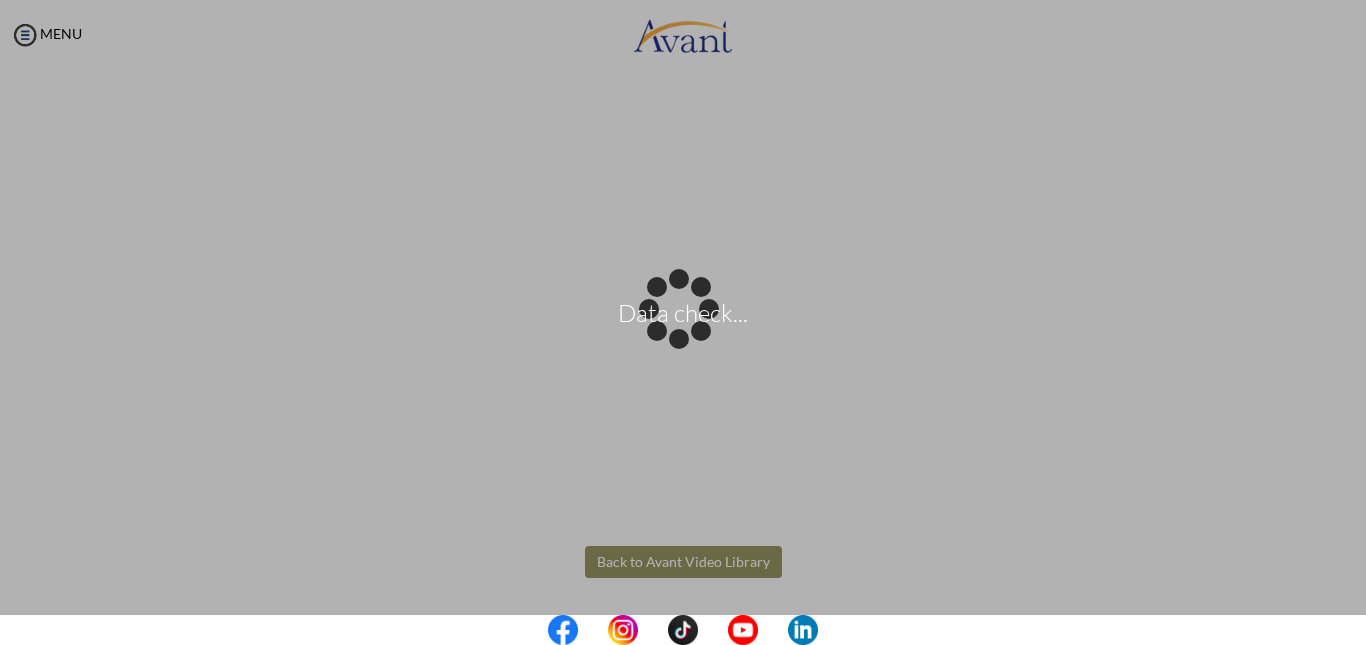 click on "Data check...
Maintenance break. Please come back in 2 hours.
MENU
My Status
What is the next step?
We would like you to watch the introductory video Begin with Avant
We would like you to watch the program video Watch Program Video
We would like you to complete English exam Take Language Test
We would like you to complete clinical assessment Take Clinical Test
We would like you to complete qualification survey Take Qualification Survey
We would like you to watch expectations video Watch Expectations Video
You will be contacted by recruiter to schedule a call.
Your application is being reviewed. Please check your email regularly.
Process Overview
Check off each step as you go to track your progress!" at bounding box center [683, 322] 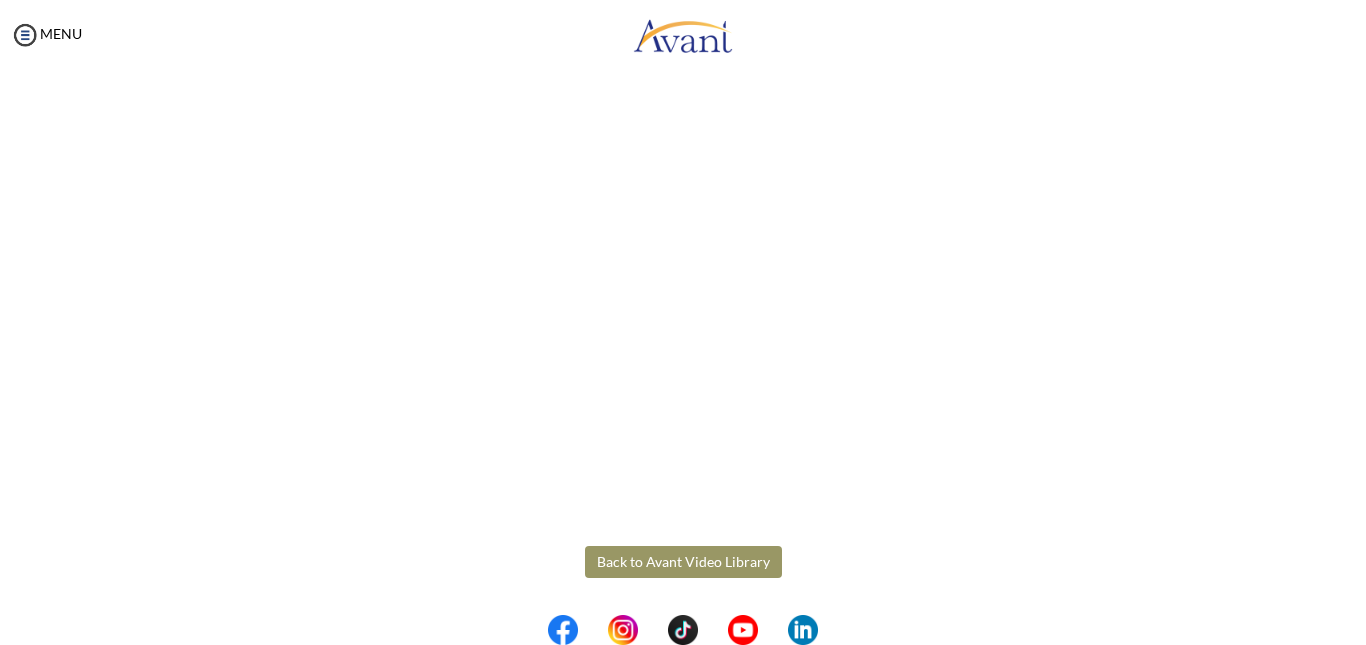 click on "Back to Avant Video Library" at bounding box center [683, 562] 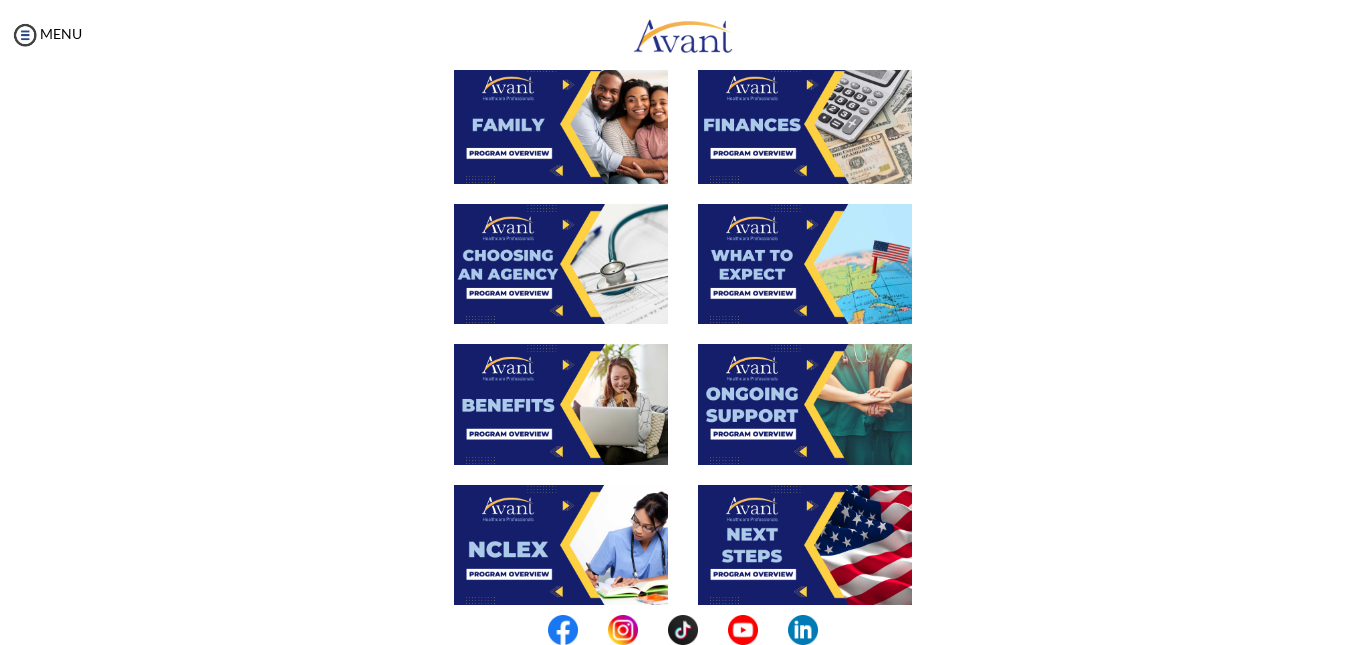 scroll, scrollTop: 800, scrollLeft: 0, axis: vertical 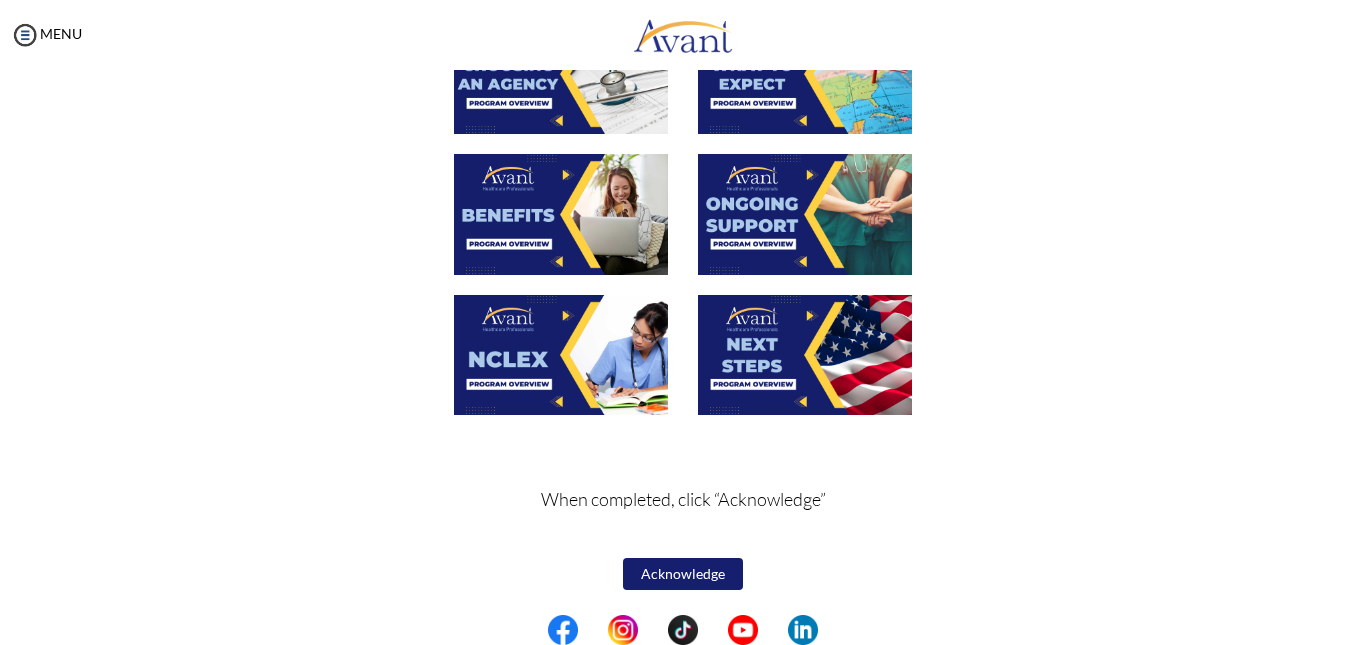 click on "Acknowledge" at bounding box center (683, 574) 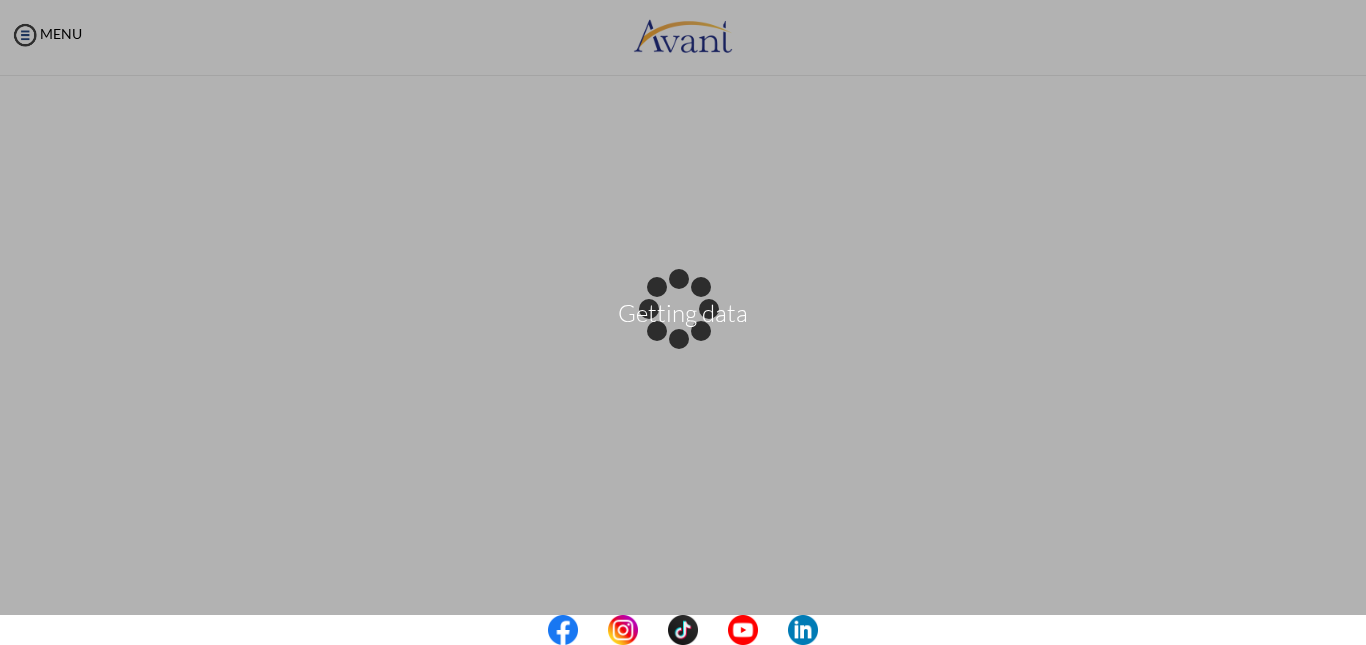 scroll, scrollTop: 0, scrollLeft: 0, axis: both 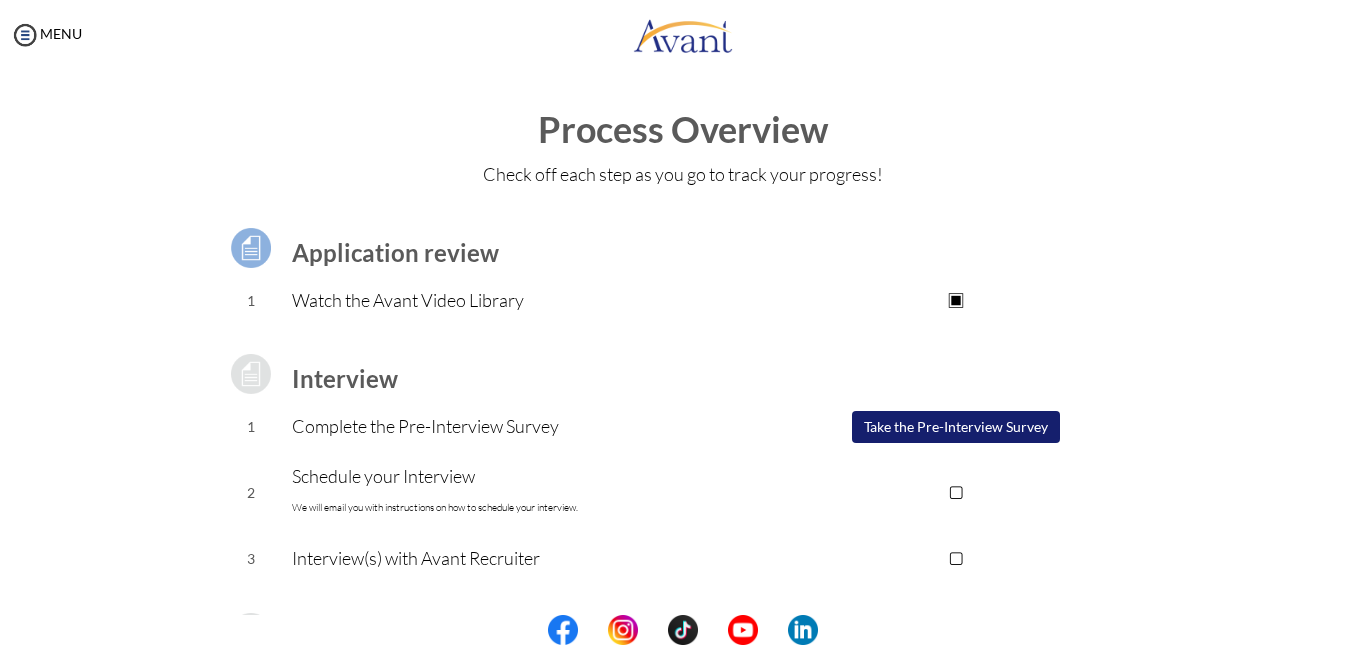 click on "Take the Pre-Interview Survey" at bounding box center (956, 427) 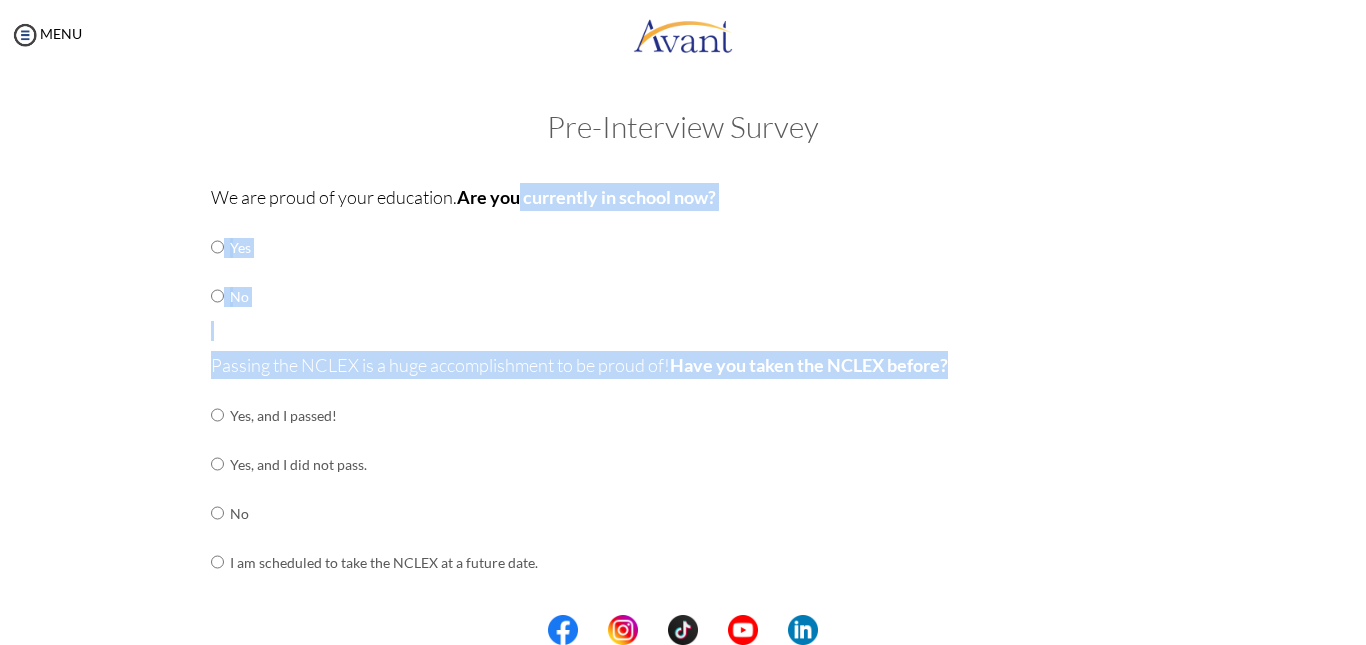 drag, startPoint x: 909, startPoint y: 431, endPoint x: 510, endPoint y: 196, distance: 463.06155 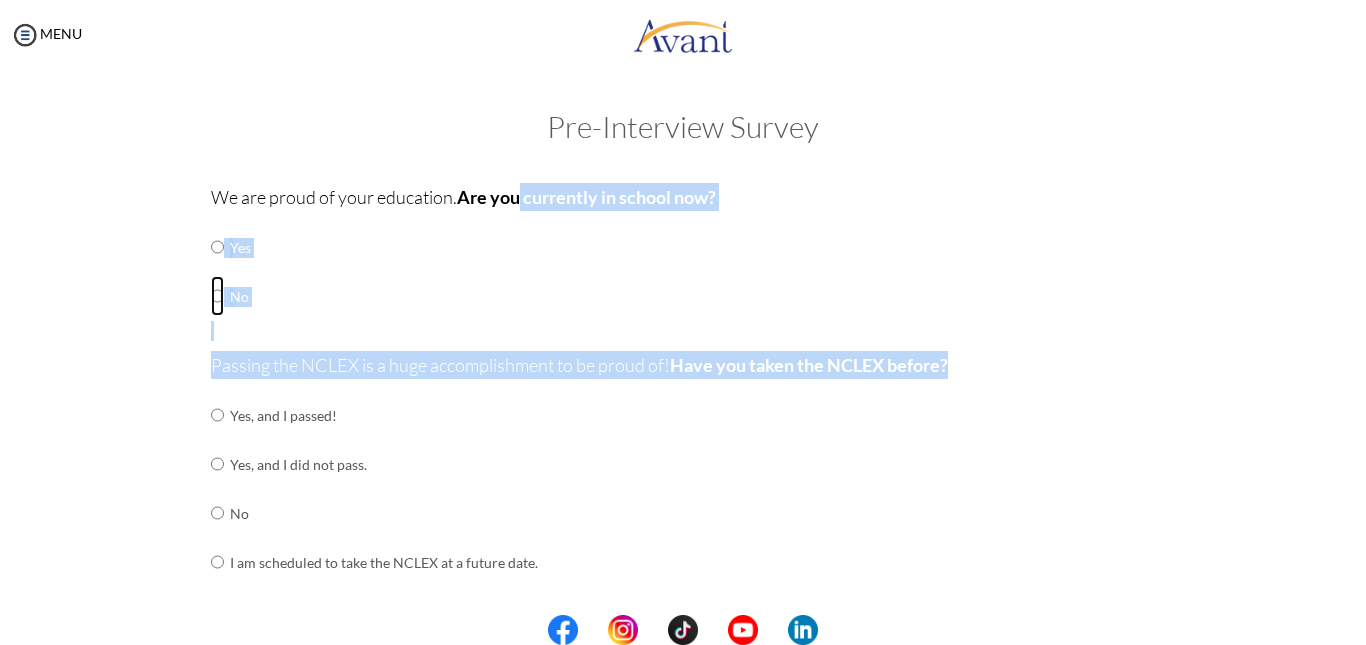click at bounding box center (217, 247) 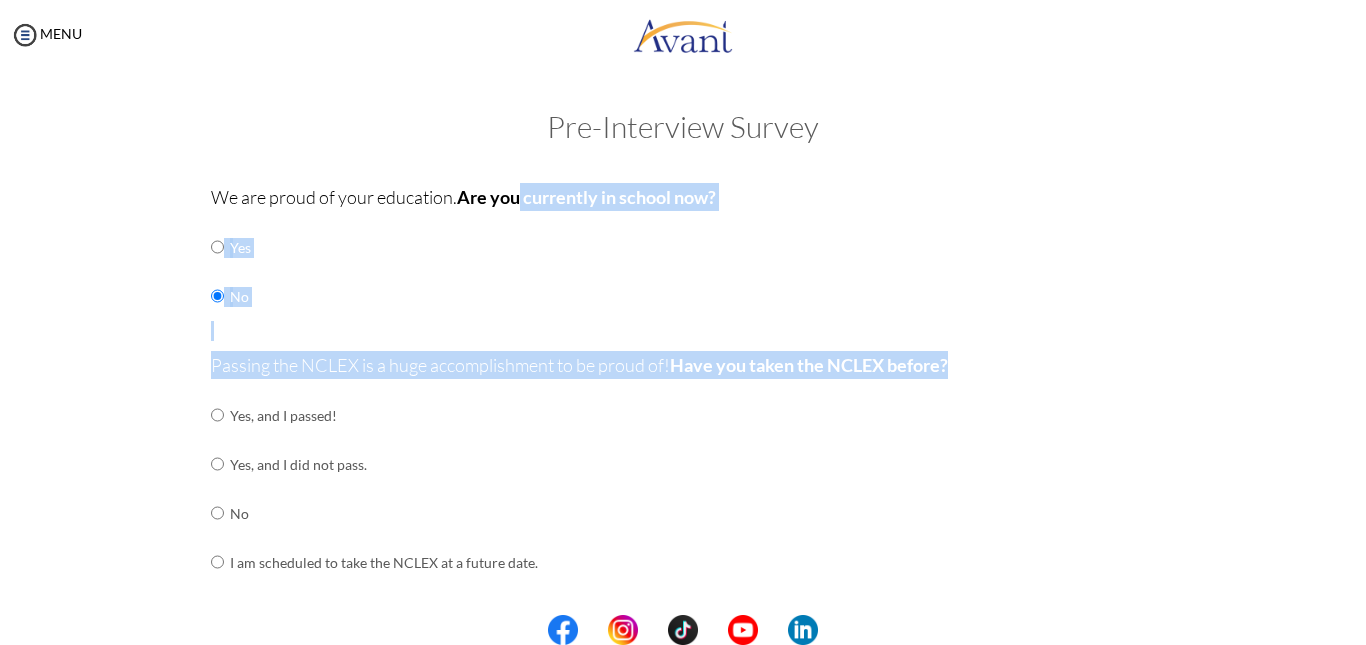 click on "Passing the NCLEX is a huge accomplishment to be proud of!  Have you taken the NCLEX before?
Yes, and I passed!
Yes, and I did not pass.
No
I am scheduled to take the NCLEX at a future date." at bounding box center [683, 479] 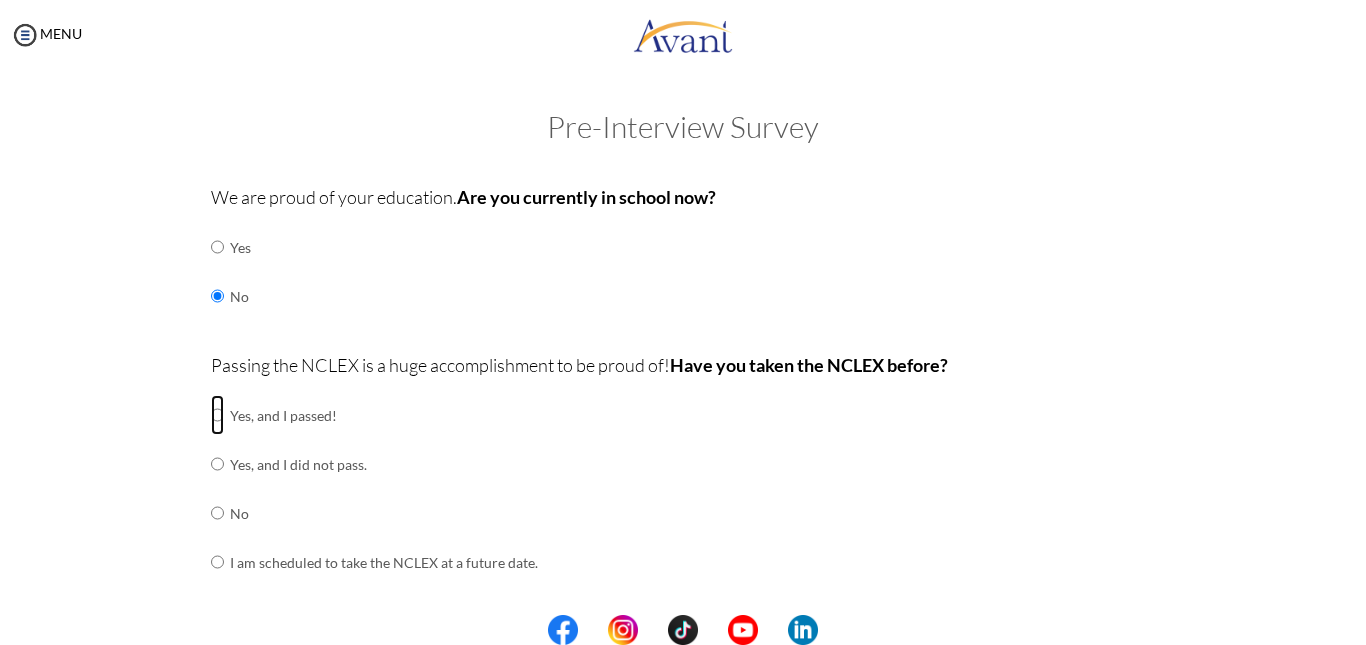 click at bounding box center (217, 415) 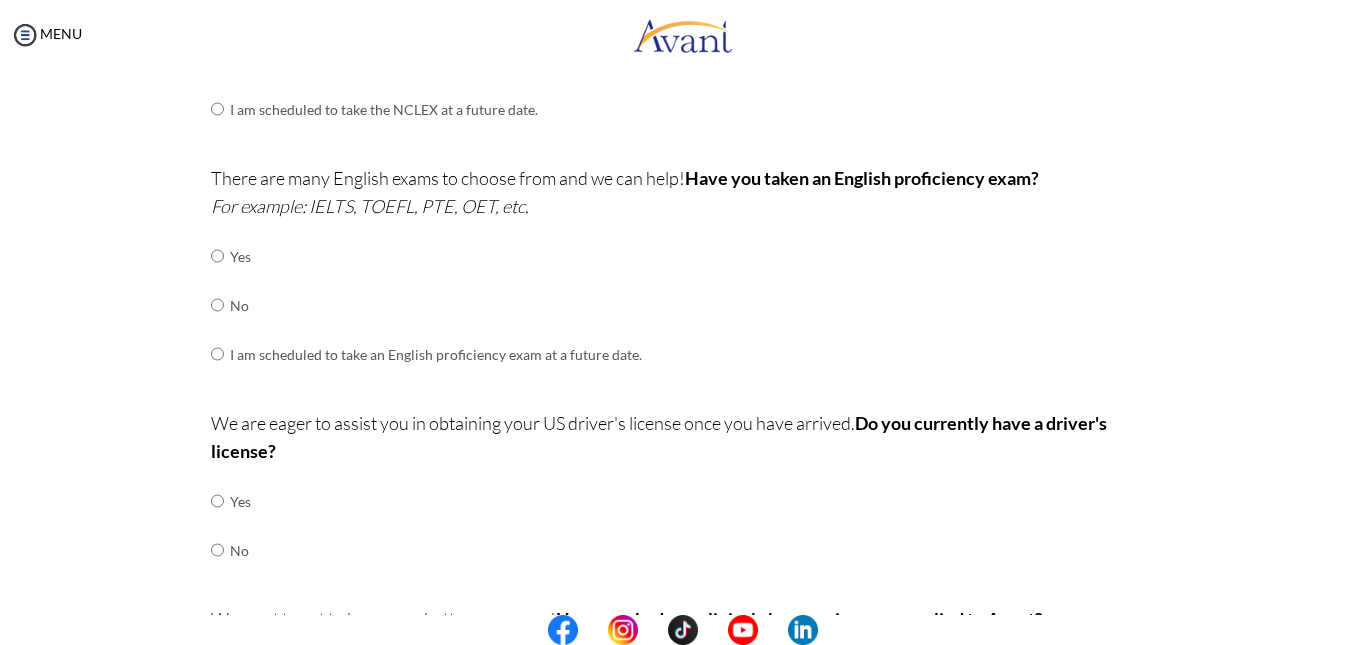 scroll, scrollTop: 483, scrollLeft: 0, axis: vertical 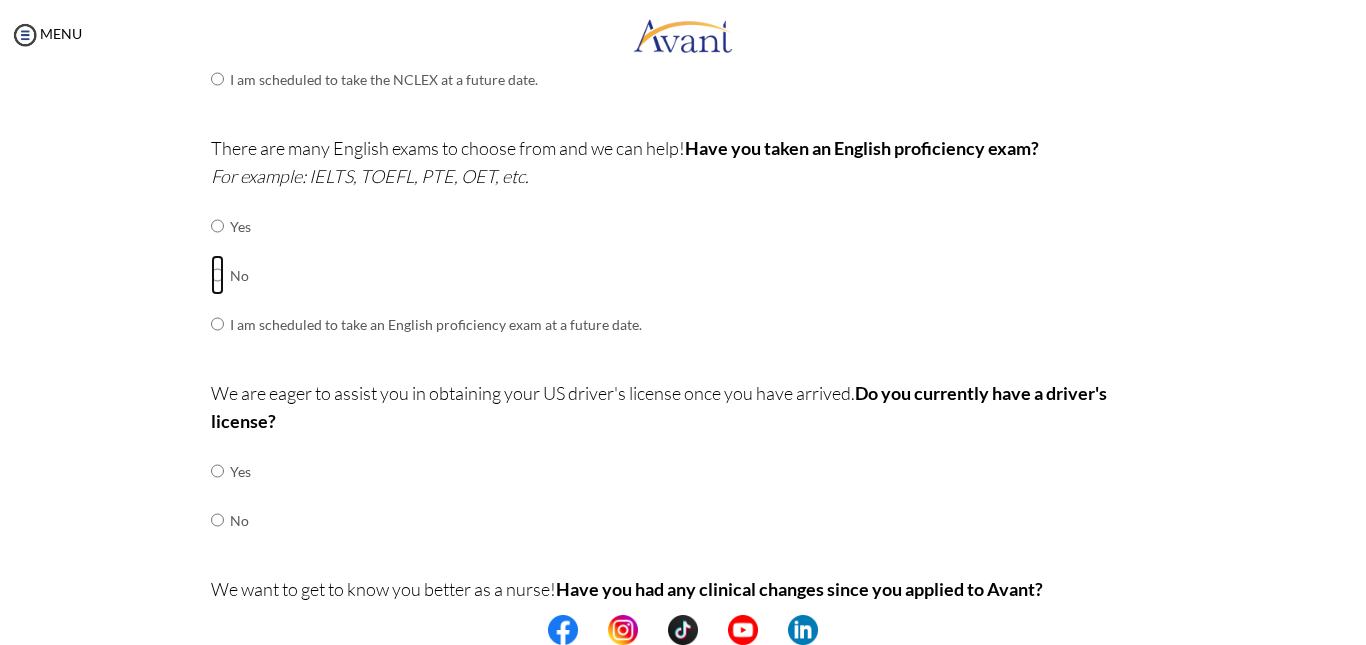 click at bounding box center [217, 226] 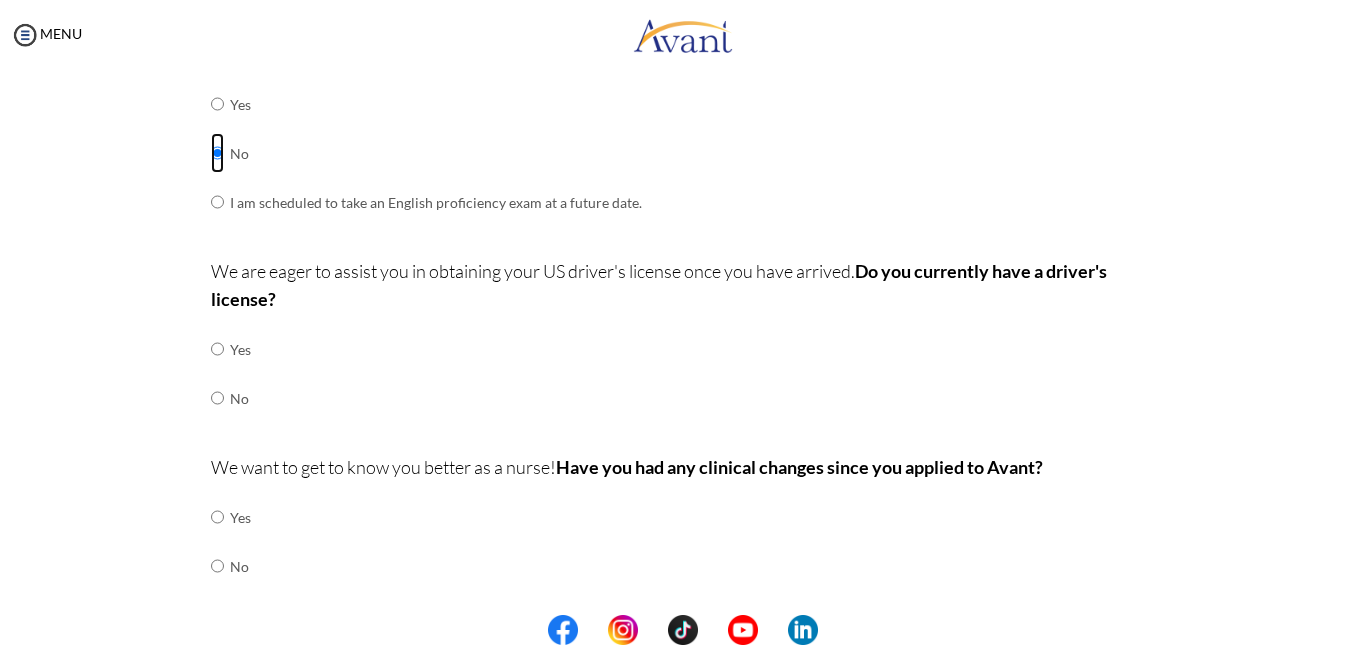 scroll, scrollTop: 612, scrollLeft: 0, axis: vertical 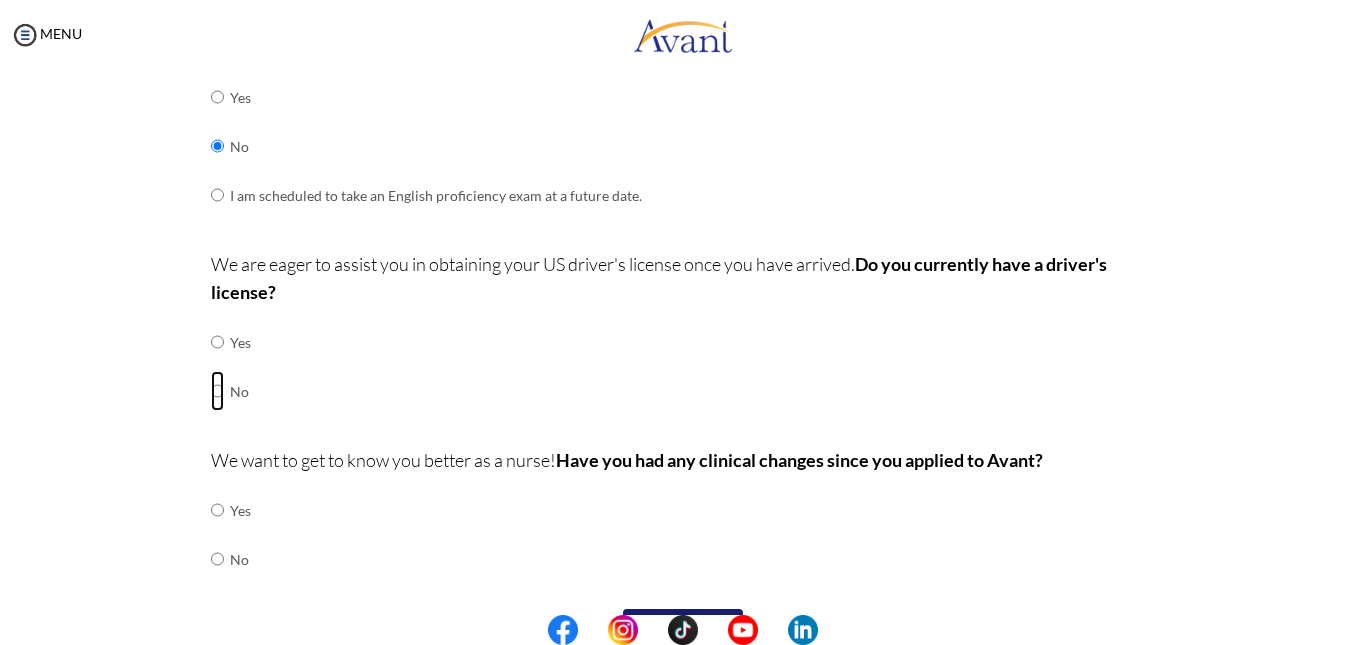click at bounding box center [217, 342] 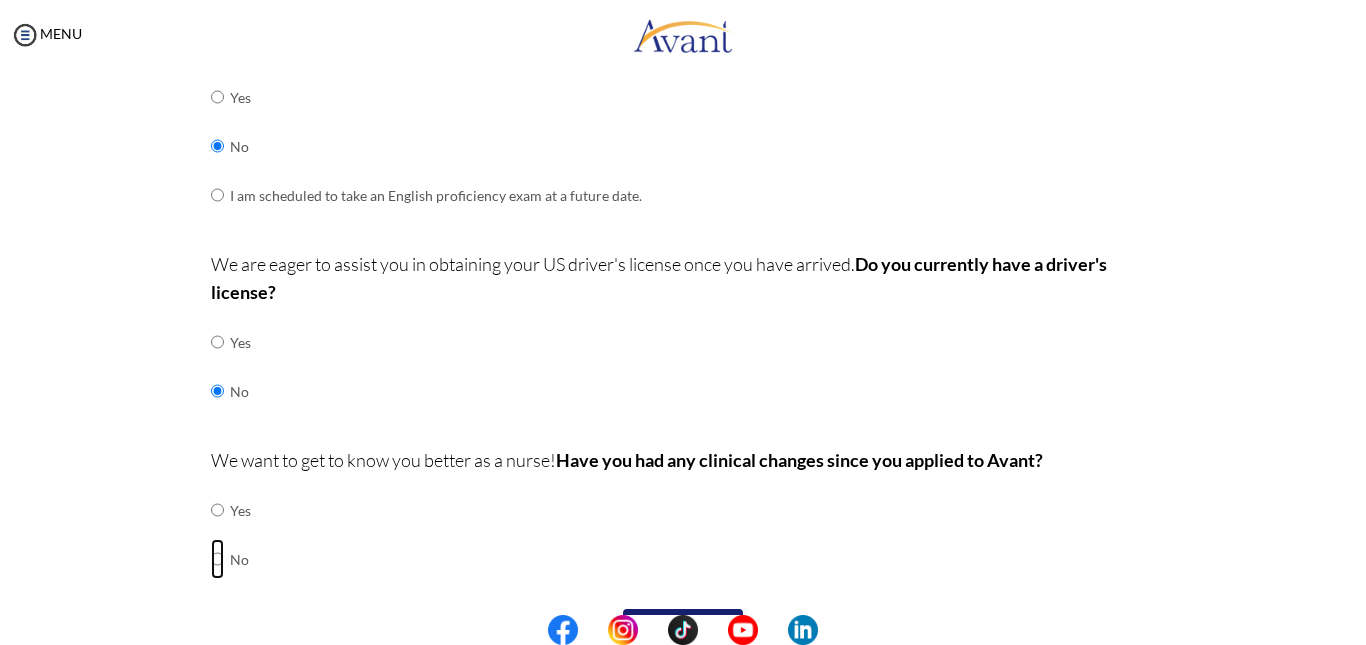 click at bounding box center [217, 510] 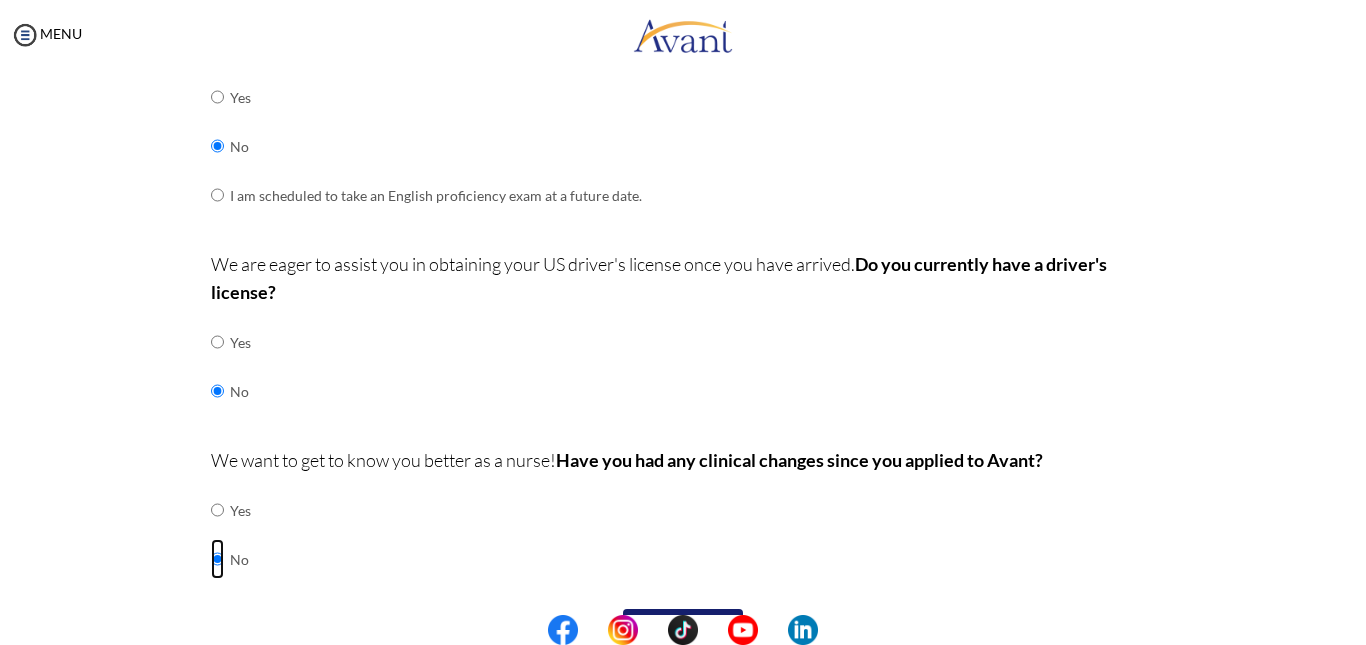 scroll, scrollTop: 663, scrollLeft: 0, axis: vertical 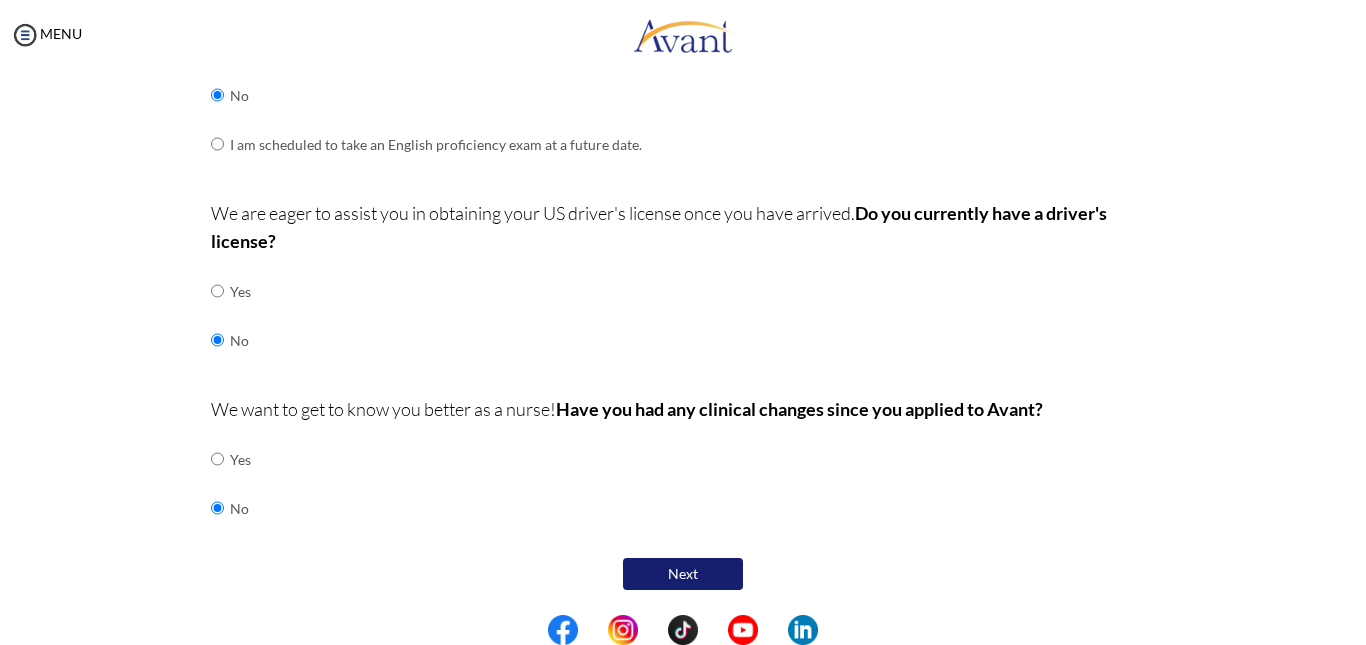 click on "Next" at bounding box center (683, 574) 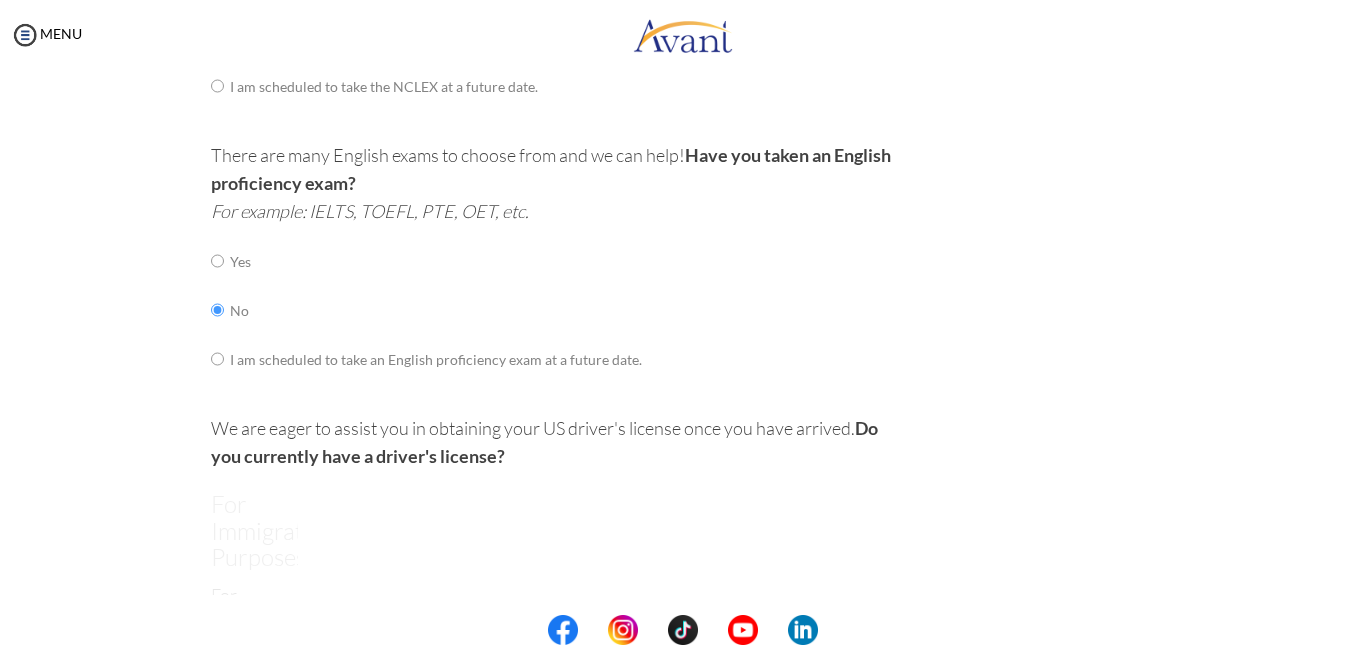 scroll, scrollTop: 40, scrollLeft: 0, axis: vertical 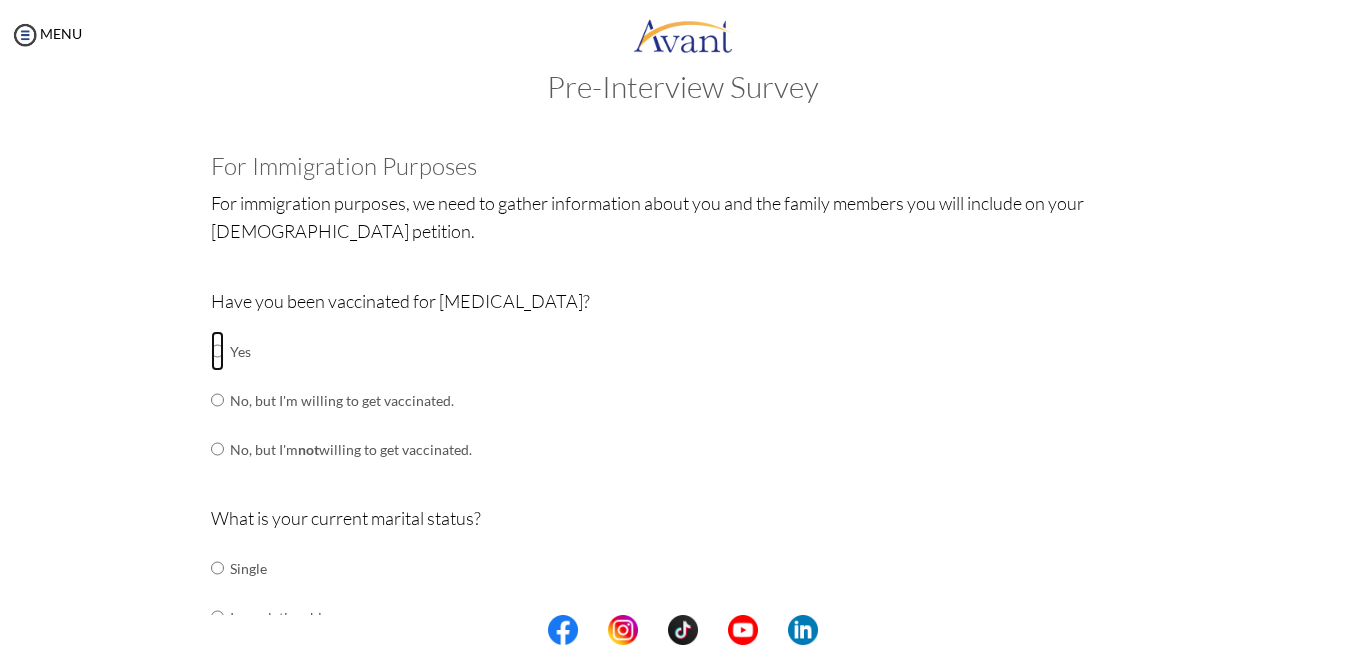 click at bounding box center [217, 351] 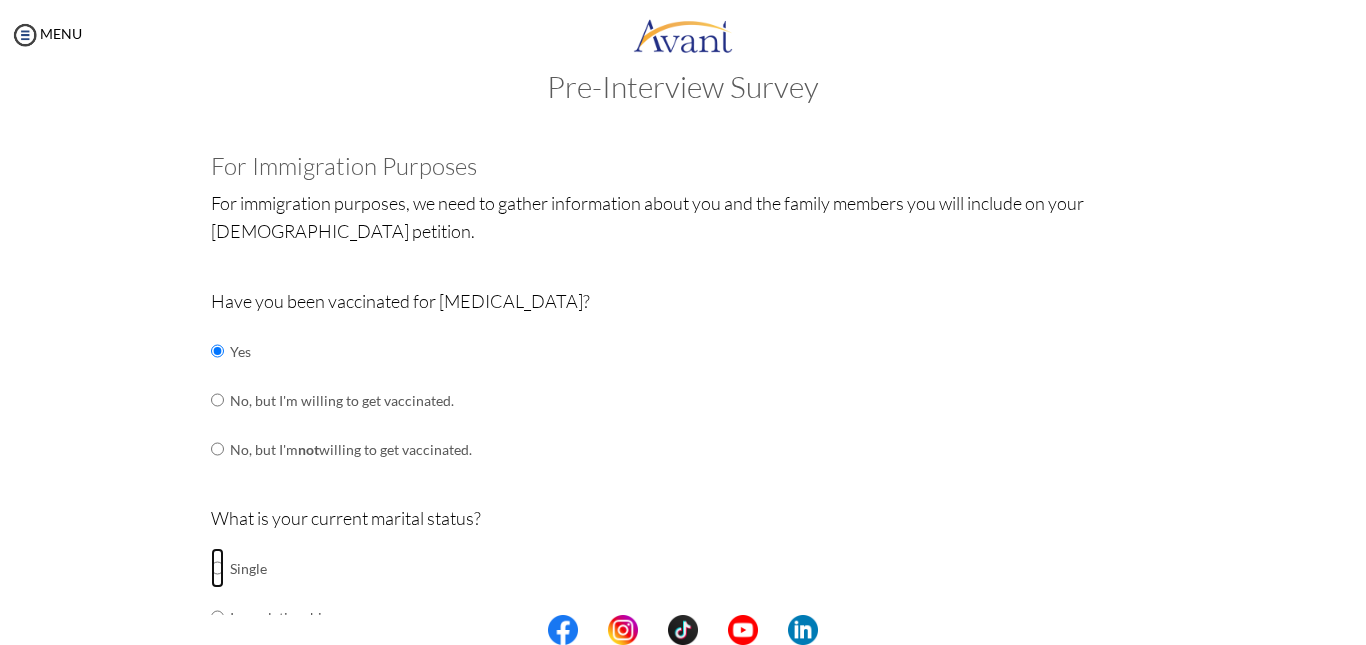 click at bounding box center [217, 568] 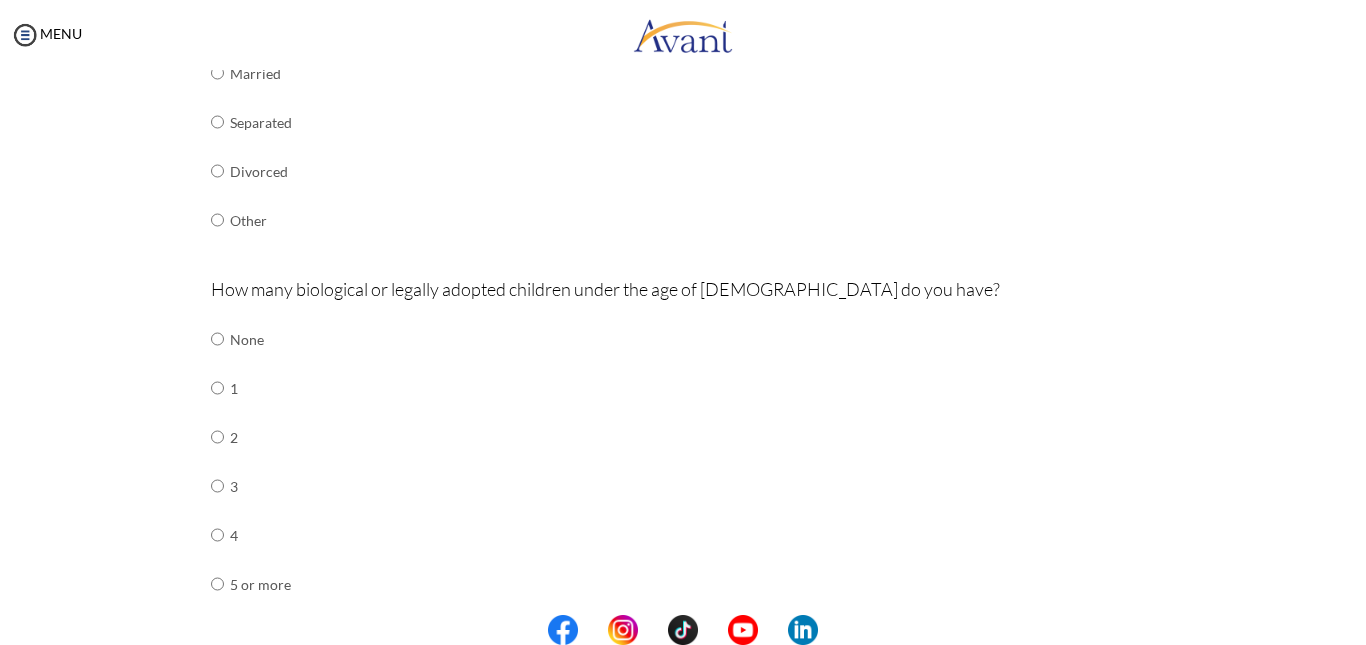 scroll, scrollTop: 705, scrollLeft: 0, axis: vertical 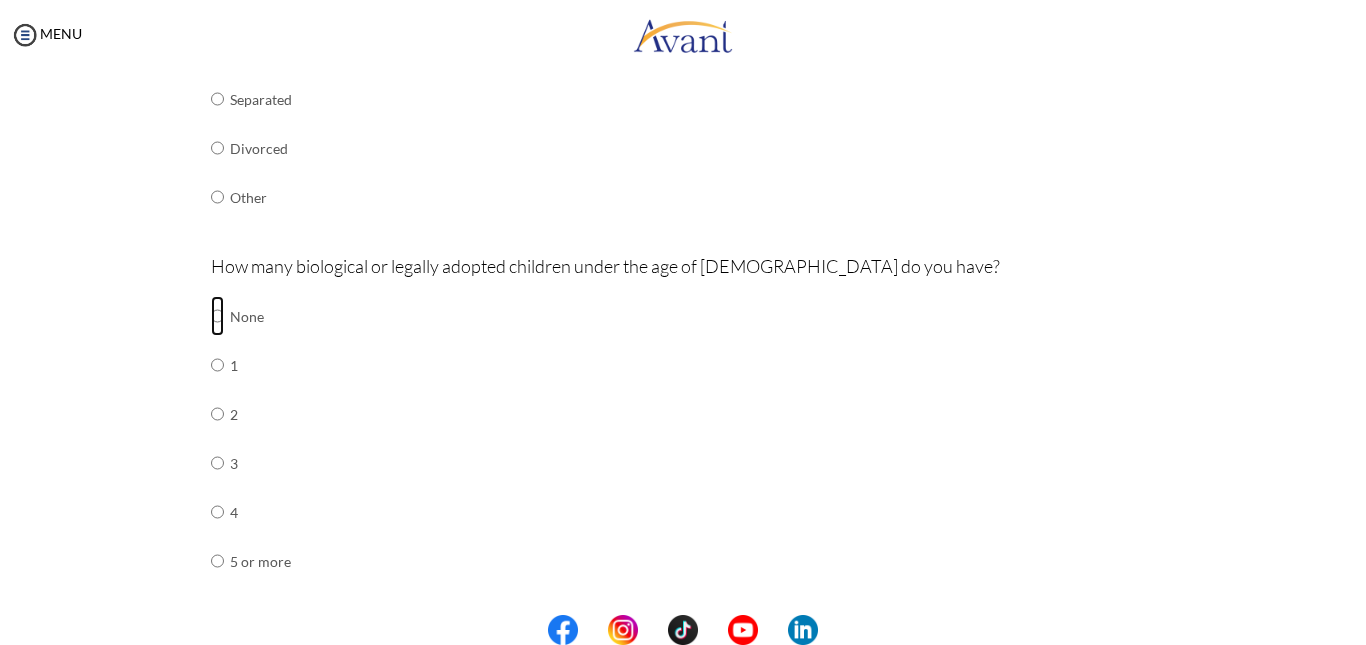 click at bounding box center (217, 316) 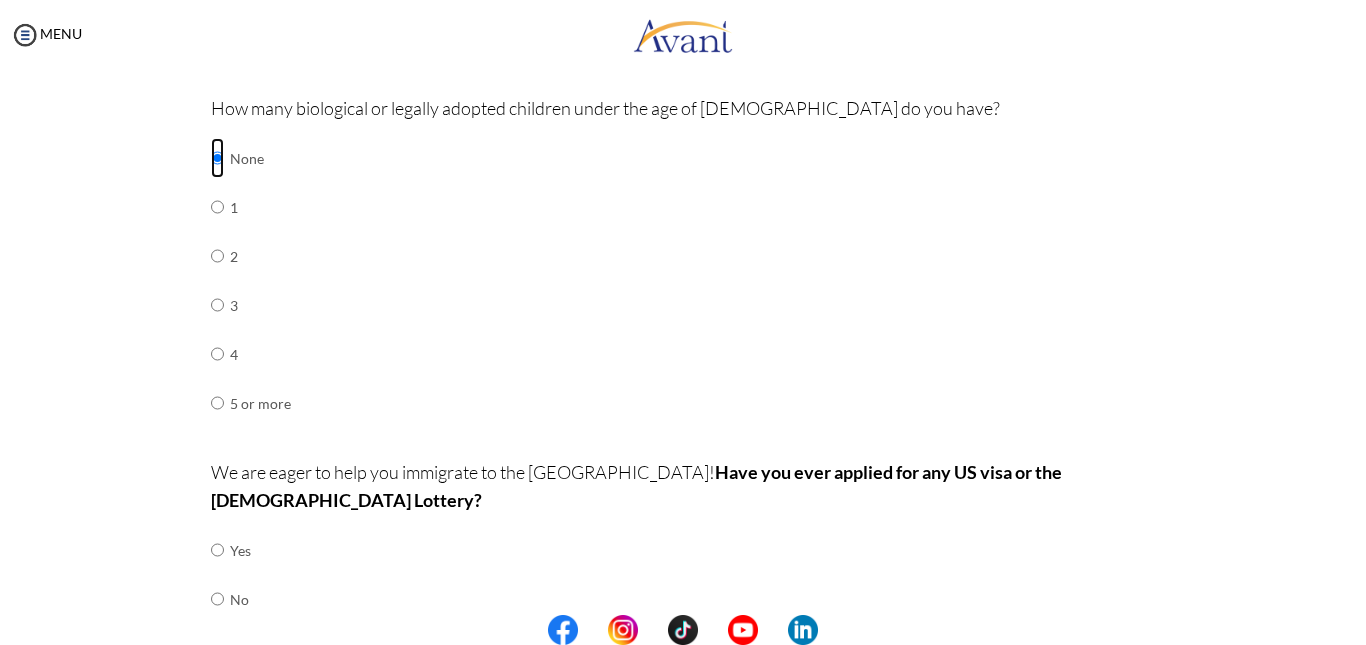 scroll, scrollTop: 873, scrollLeft: 0, axis: vertical 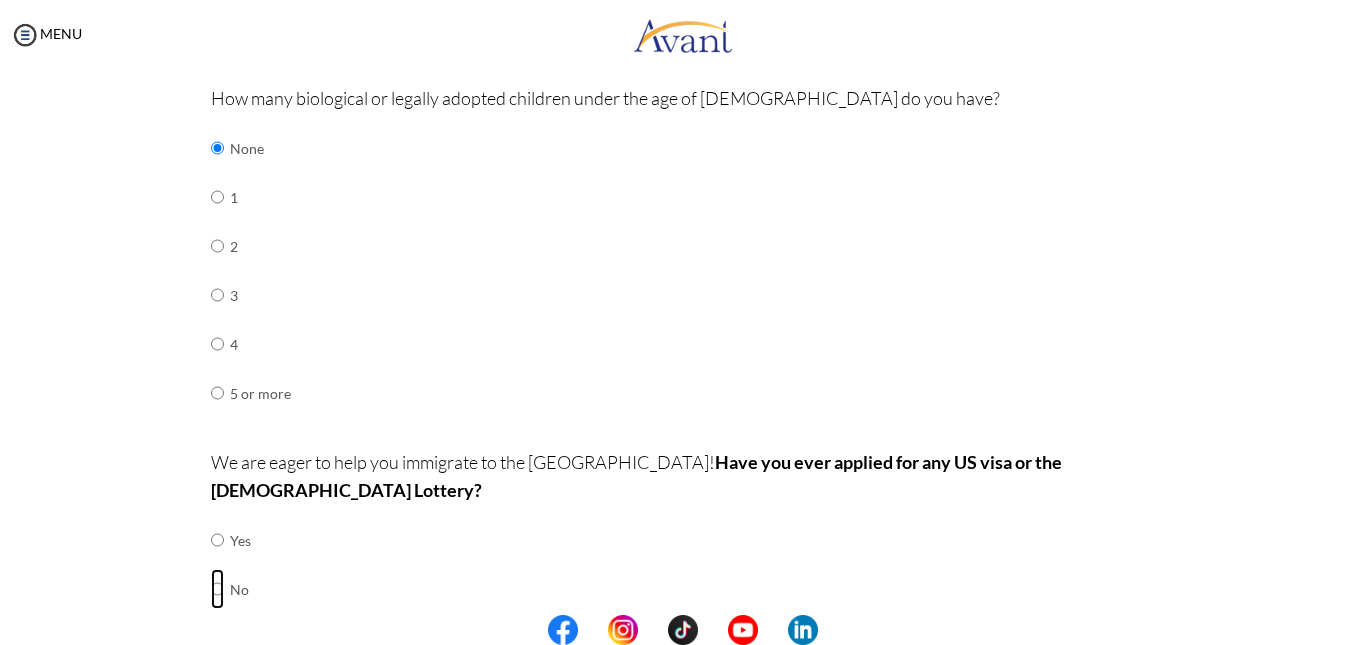 click at bounding box center (217, 540) 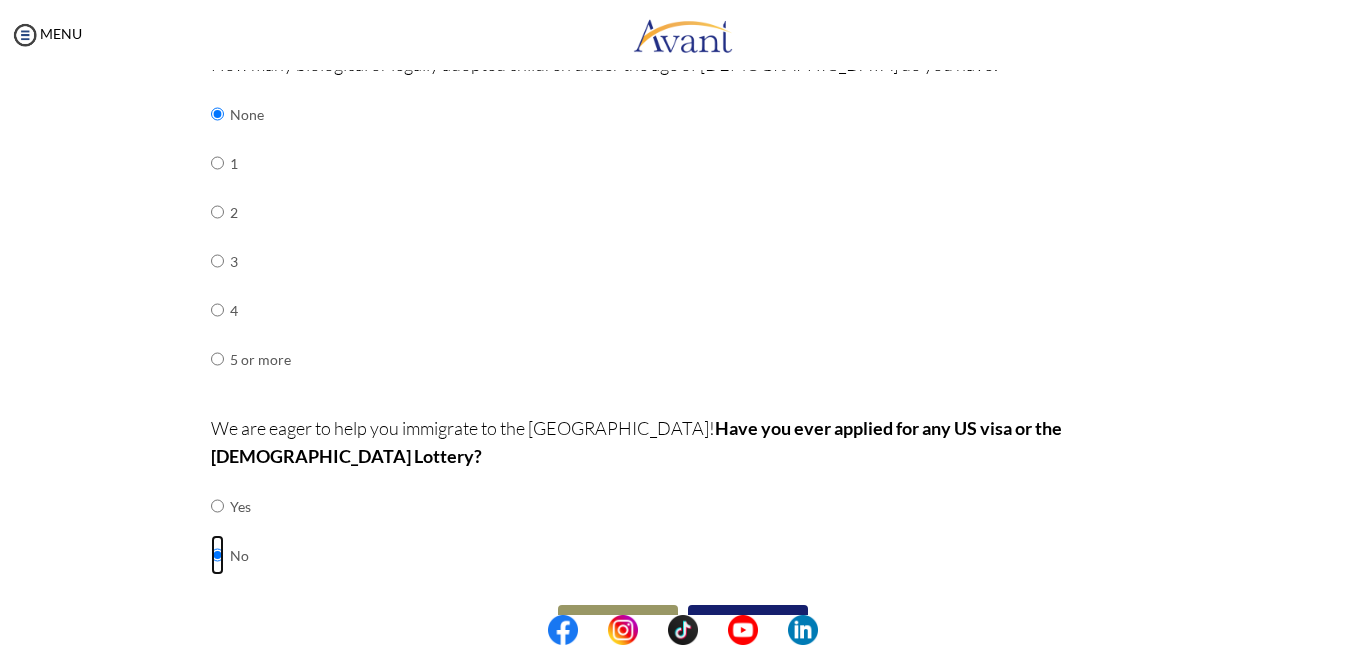 scroll, scrollTop: 926, scrollLeft: 0, axis: vertical 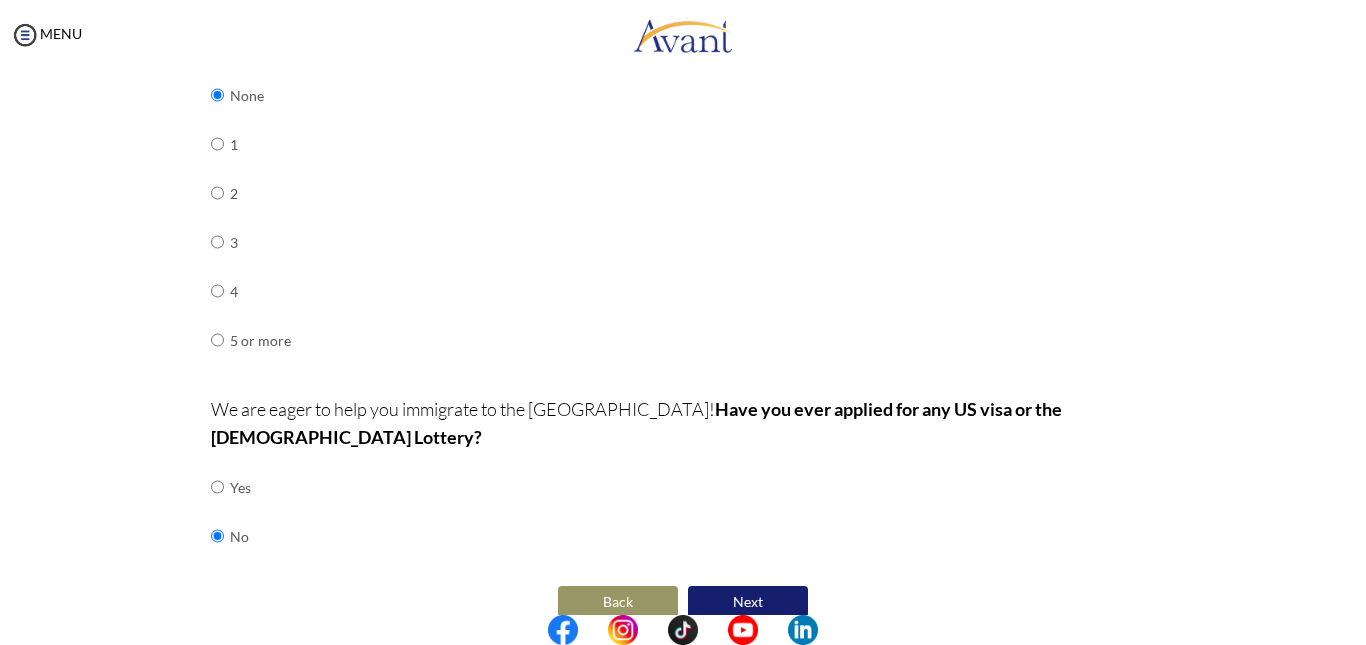 click on "Next" at bounding box center [748, 602] 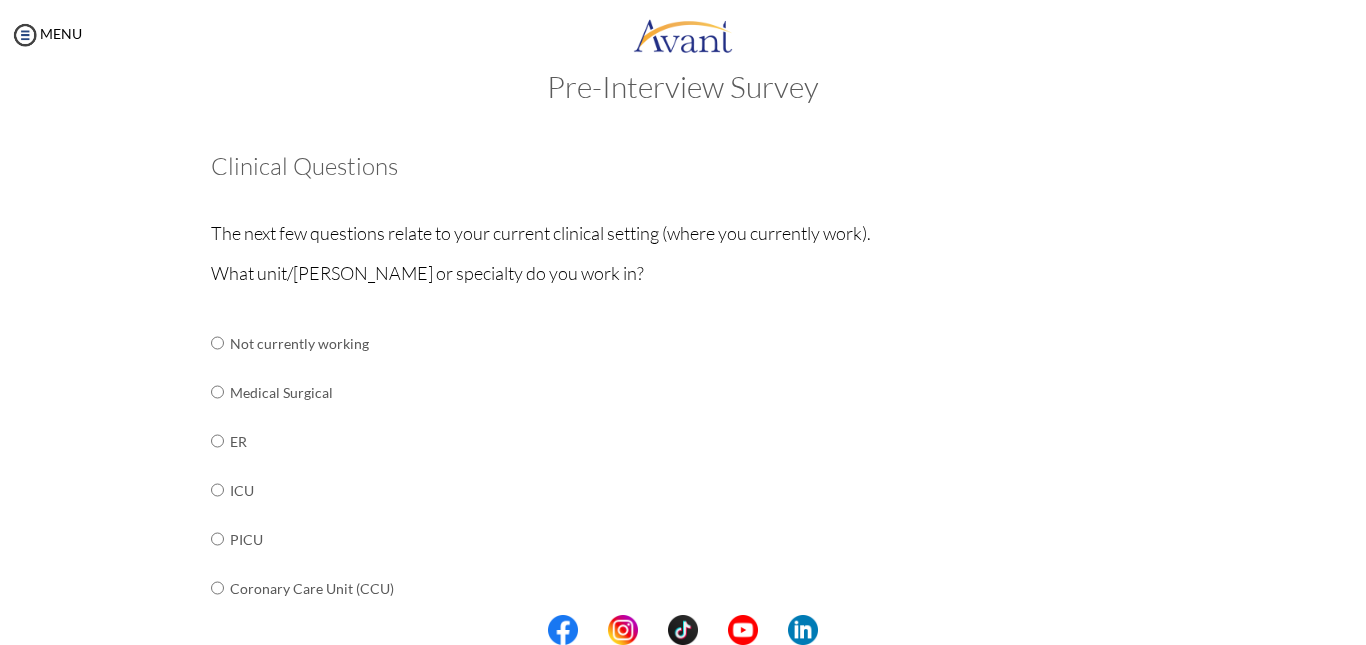 click on "We are proud of your education.  Are you currently in school now?
Yes
No
Passing the NCLEX is a huge accomplishment to be proud of!  Have you taken the NCLEX before?
Yes, and I passed!
Yes, and I did not pass.
No
I am scheduled to take the NCLEX at a future date.
Please share how many times you took the NCLEX and the dates you took each attempt.
When are you scheduled to take the NCLEX?
There are many English exams to choose from and we can help!  Have you taken an English proficiency exam? For example: IELTS, TOEFL, PTE, OET, etc." at bounding box center [683, 747] 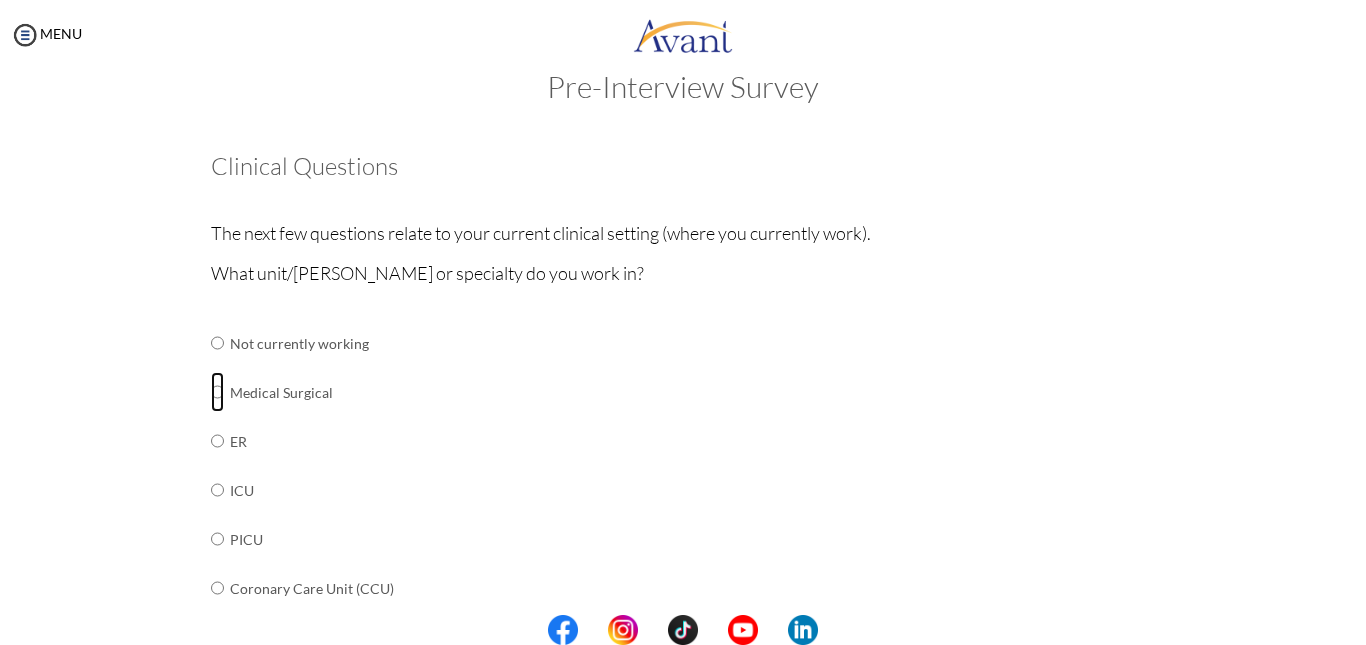 click at bounding box center (217, 343) 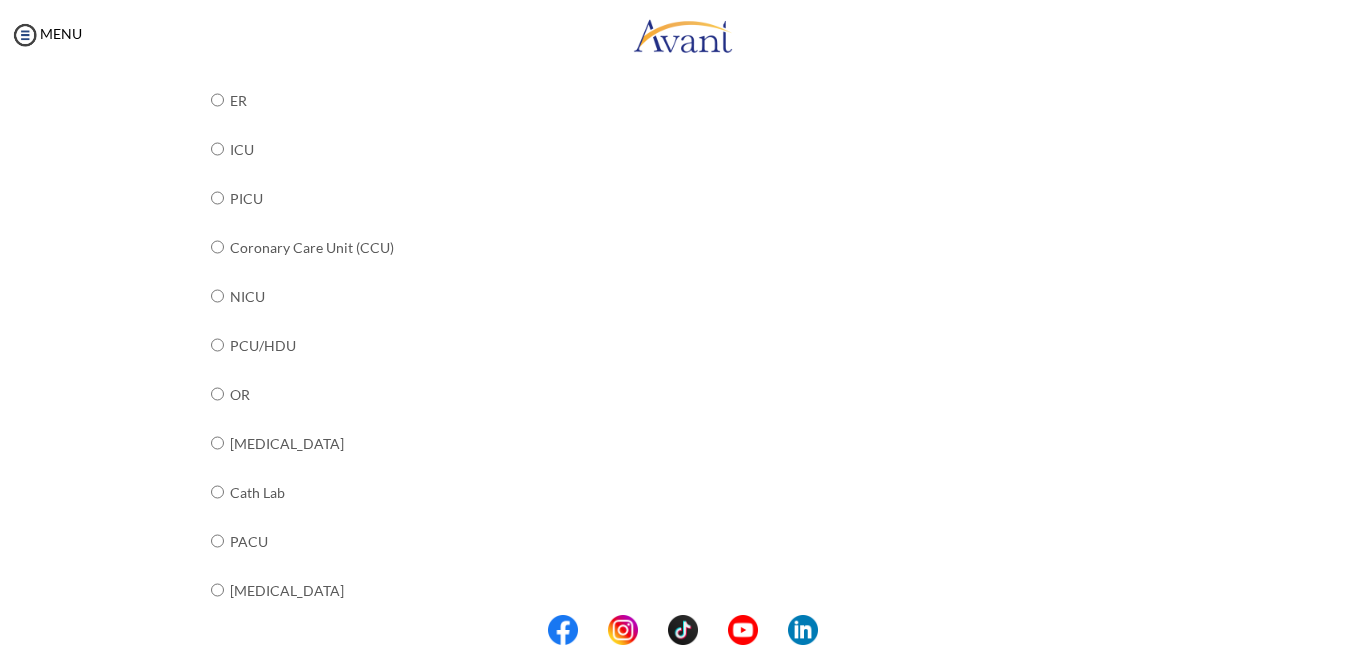 scroll, scrollTop: 383, scrollLeft: 0, axis: vertical 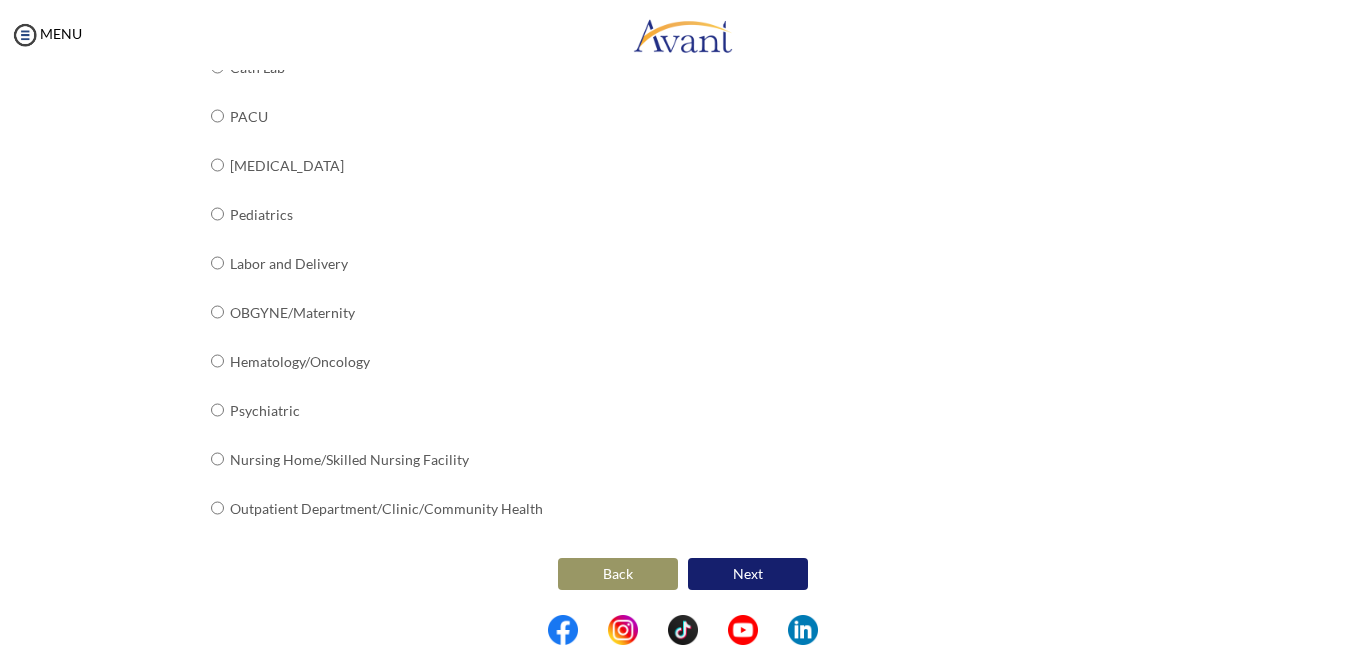 click on "Next" at bounding box center (748, 574) 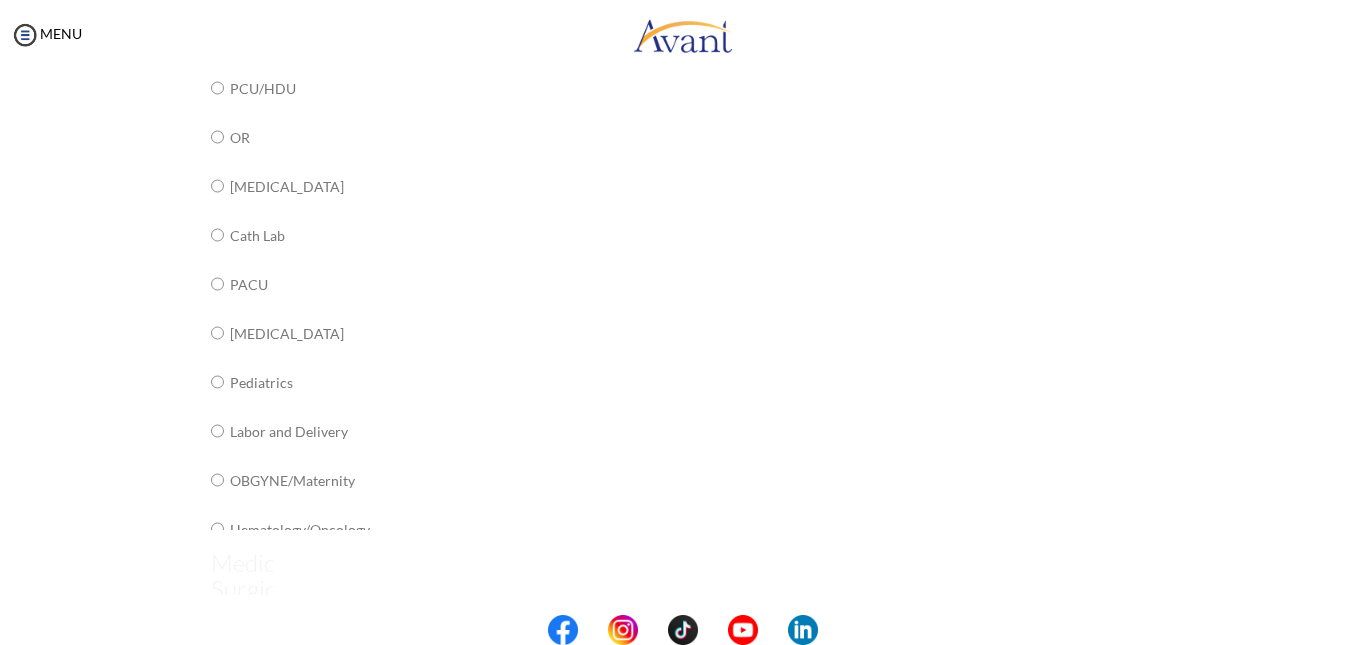 scroll, scrollTop: 40, scrollLeft: 0, axis: vertical 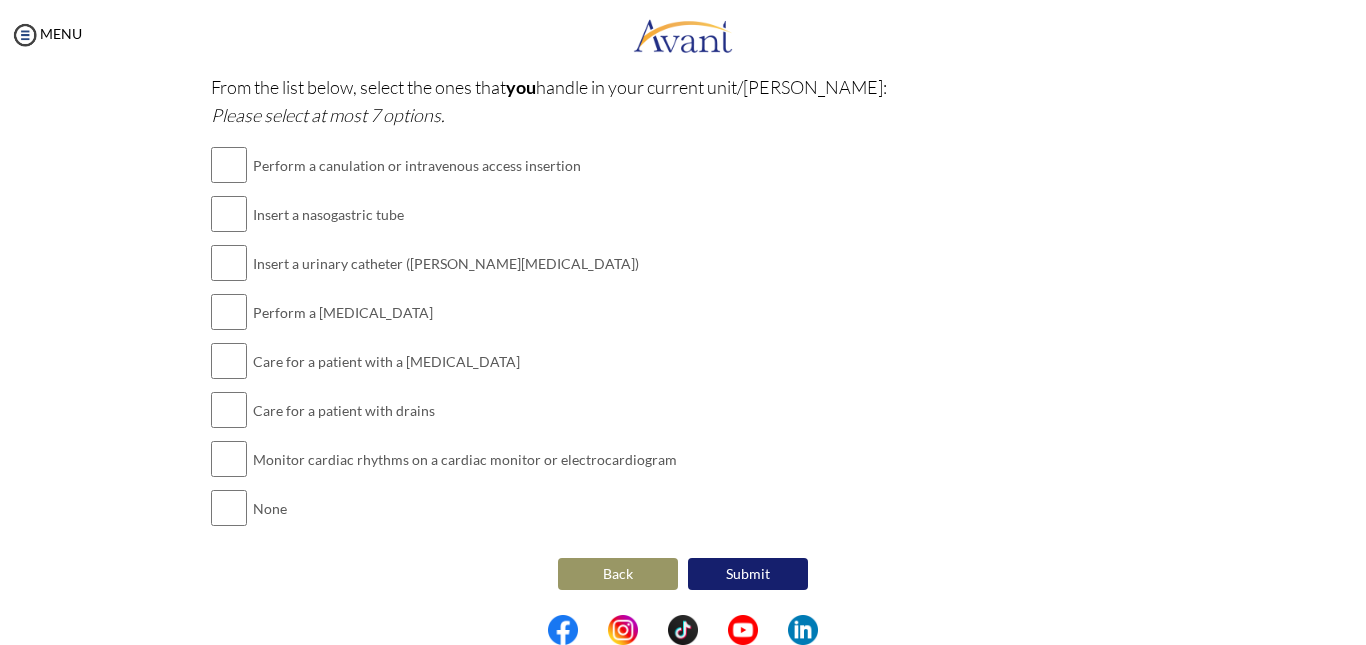 click on "Back" at bounding box center [618, 574] 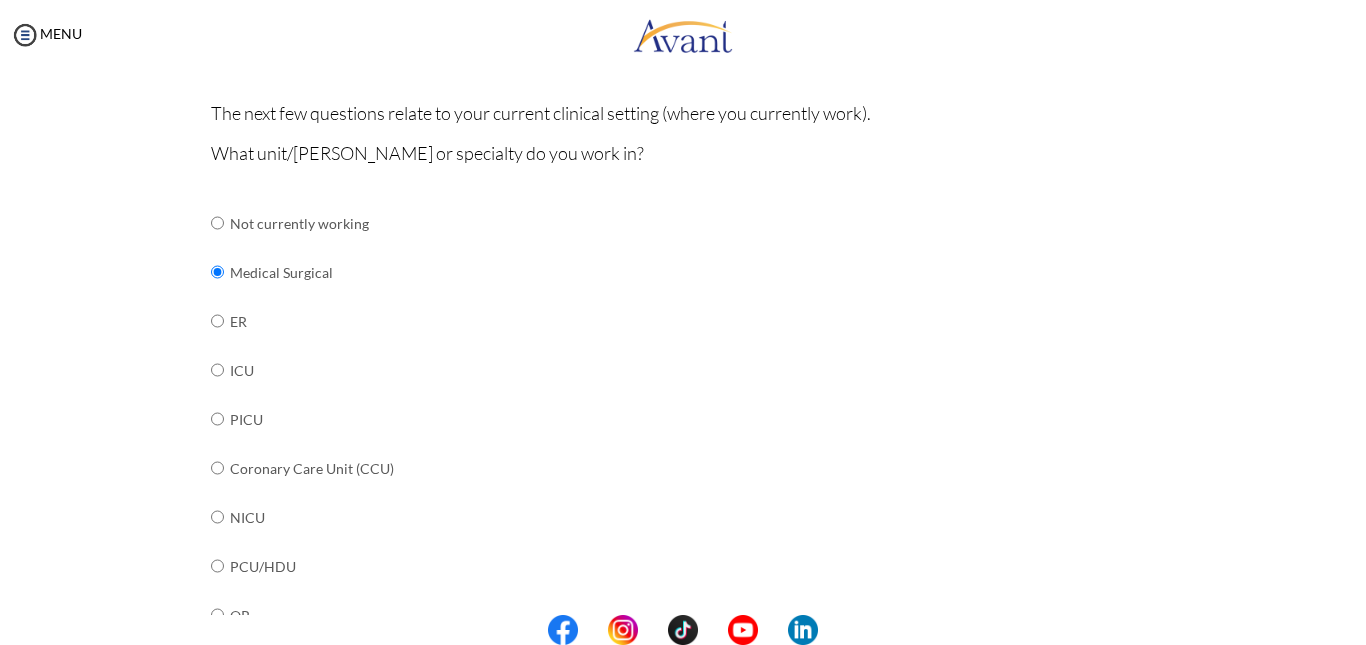scroll, scrollTop: 196, scrollLeft: 0, axis: vertical 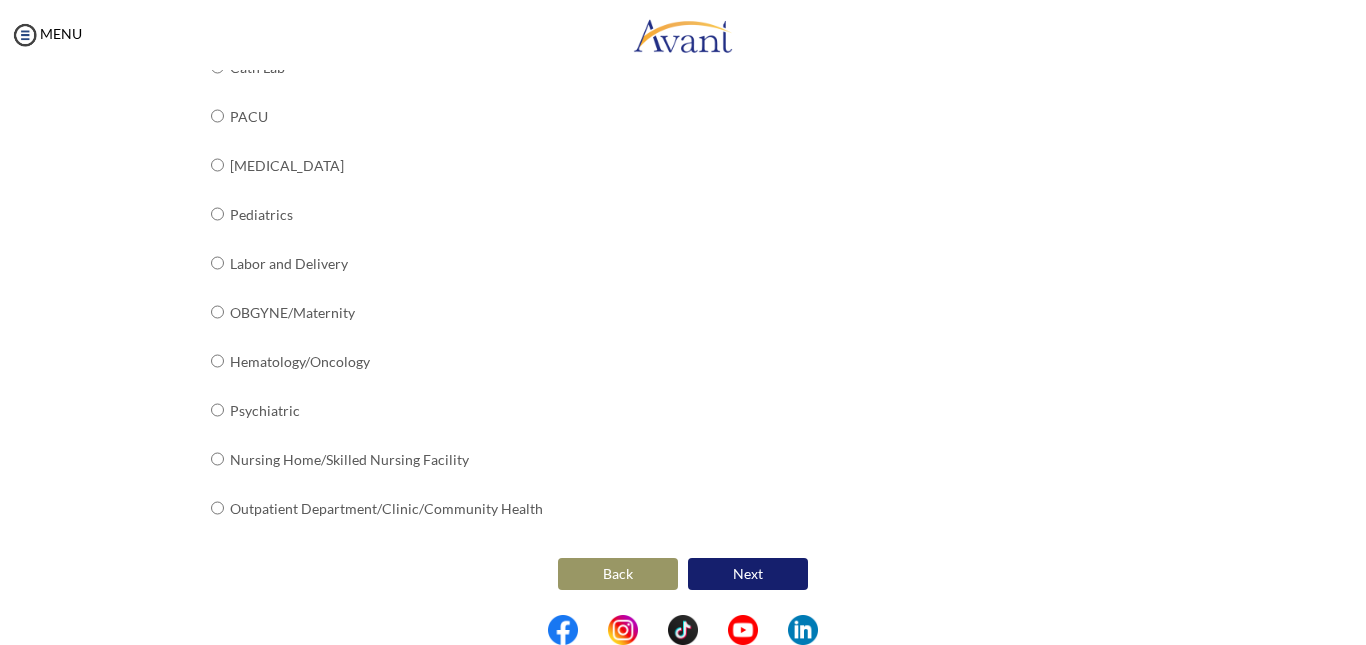 click on "Next" at bounding box center [748, 574] 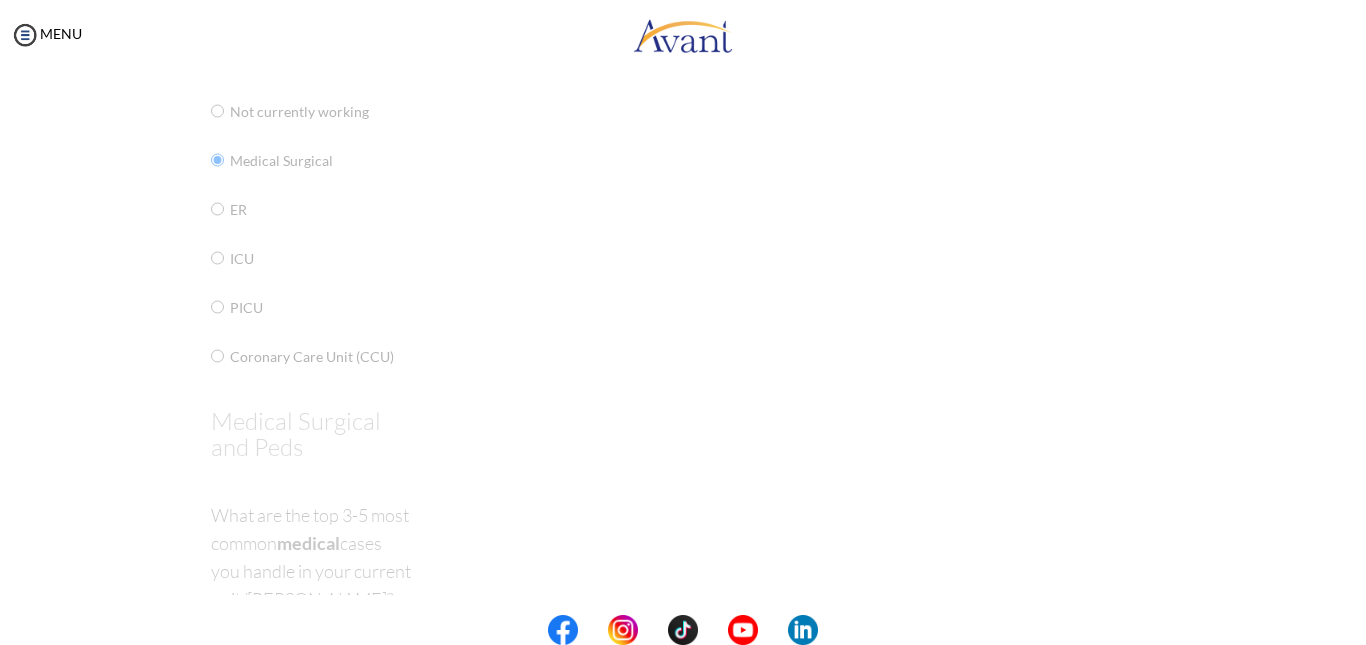 scroll, scrollTop: 40, scrollLeft: 0, axis: vertical 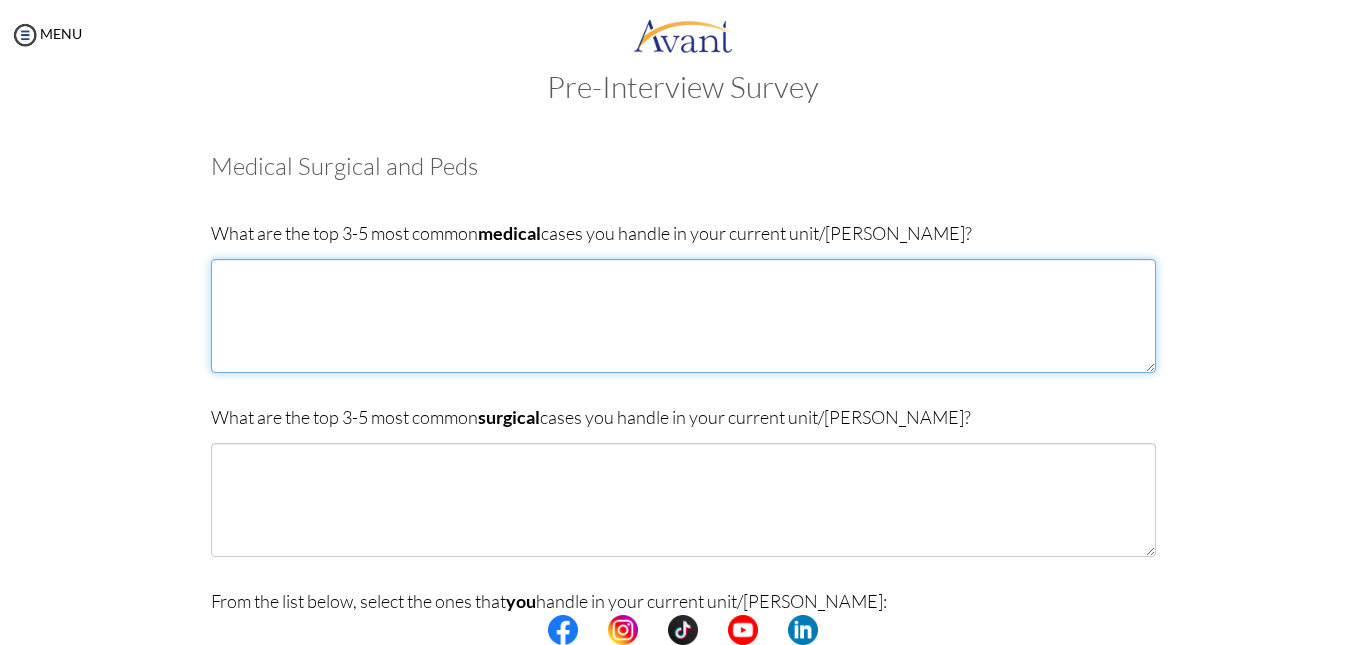click at bounding box center (683, 316) 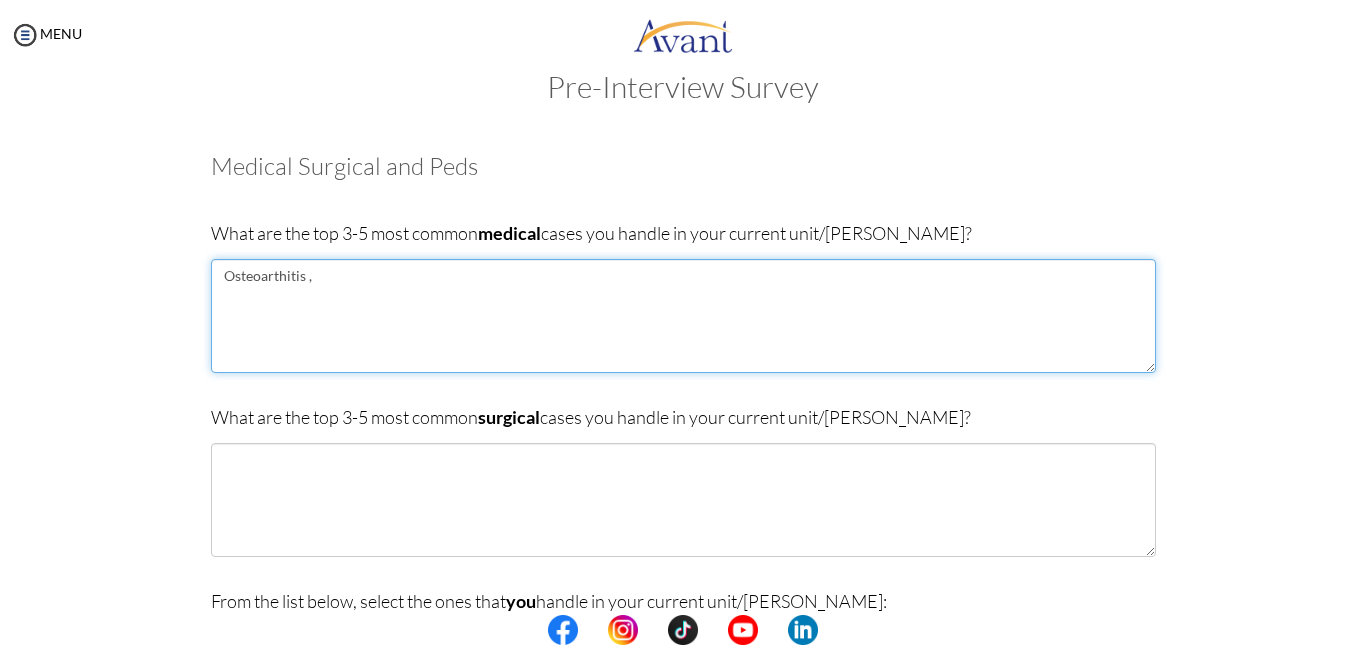 click on "Osteoarthitis ," at bounding box center [683, 316] 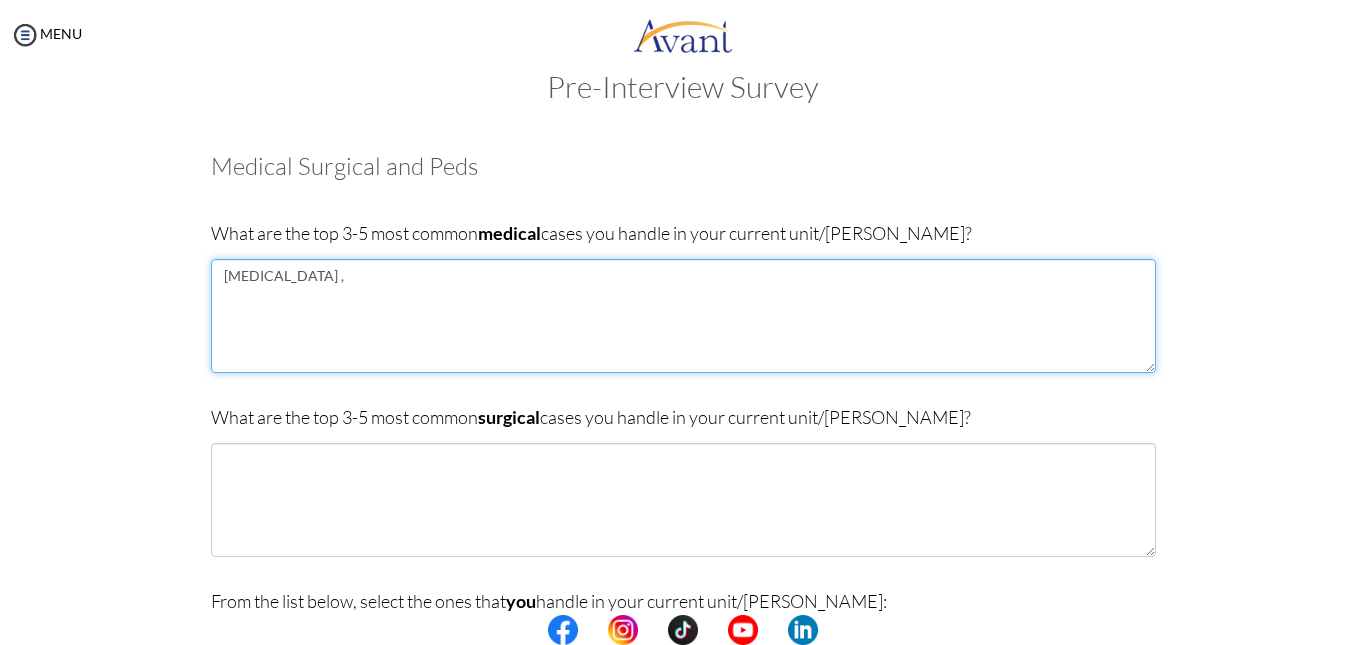 click on "Osteoarthritis ," at bounding box center [683, 316] 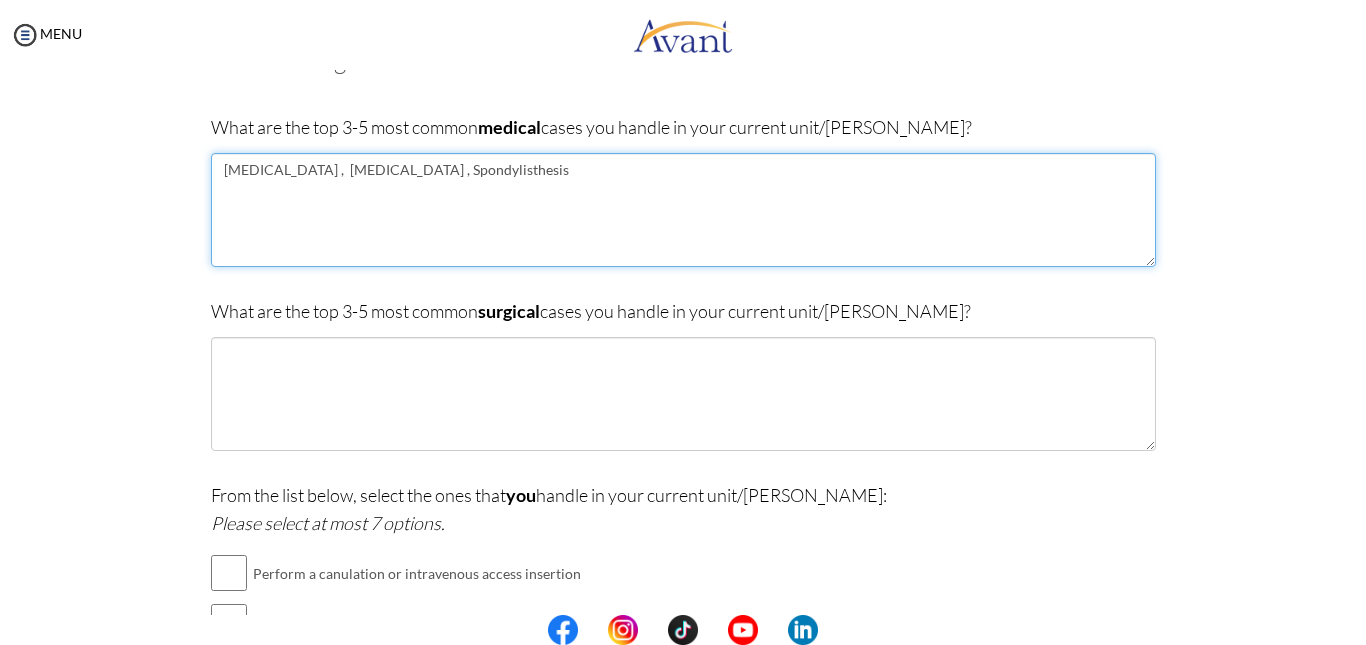 scroll, scrollTop: 152, scrollLeft: 0, axis: vertical 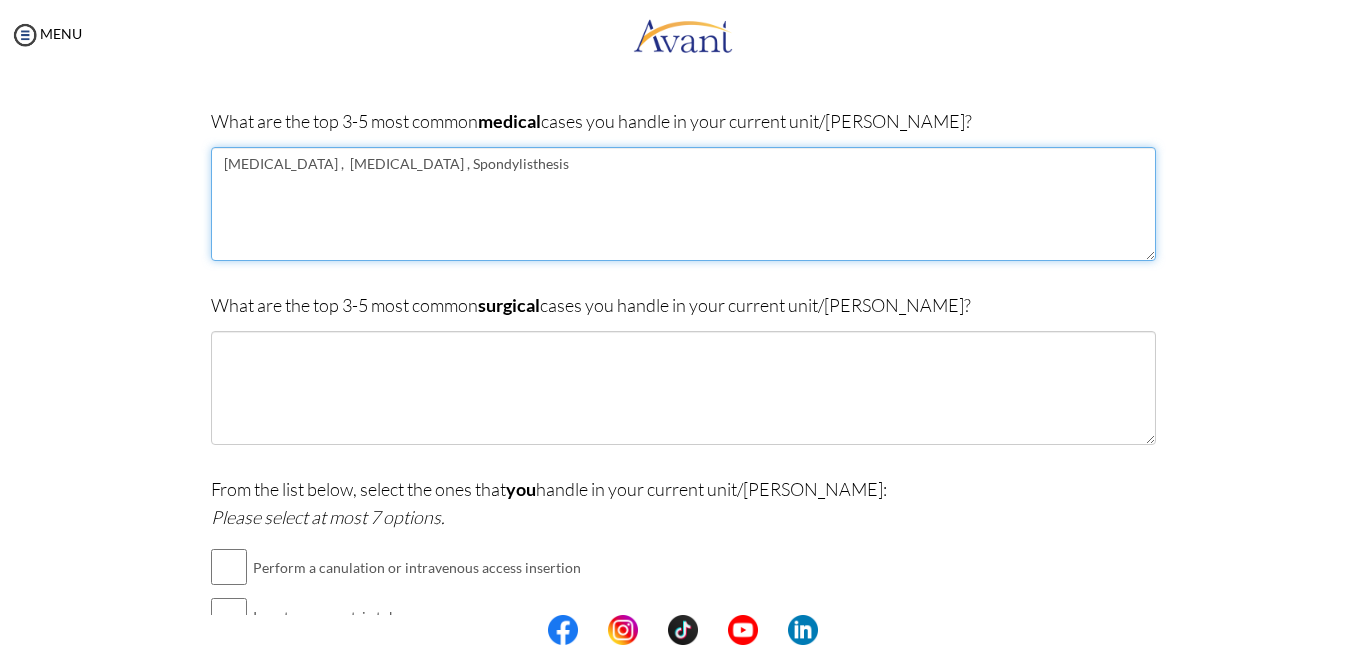 type on "Osteoarthritis ,  Fractures , Spondylisthesis" 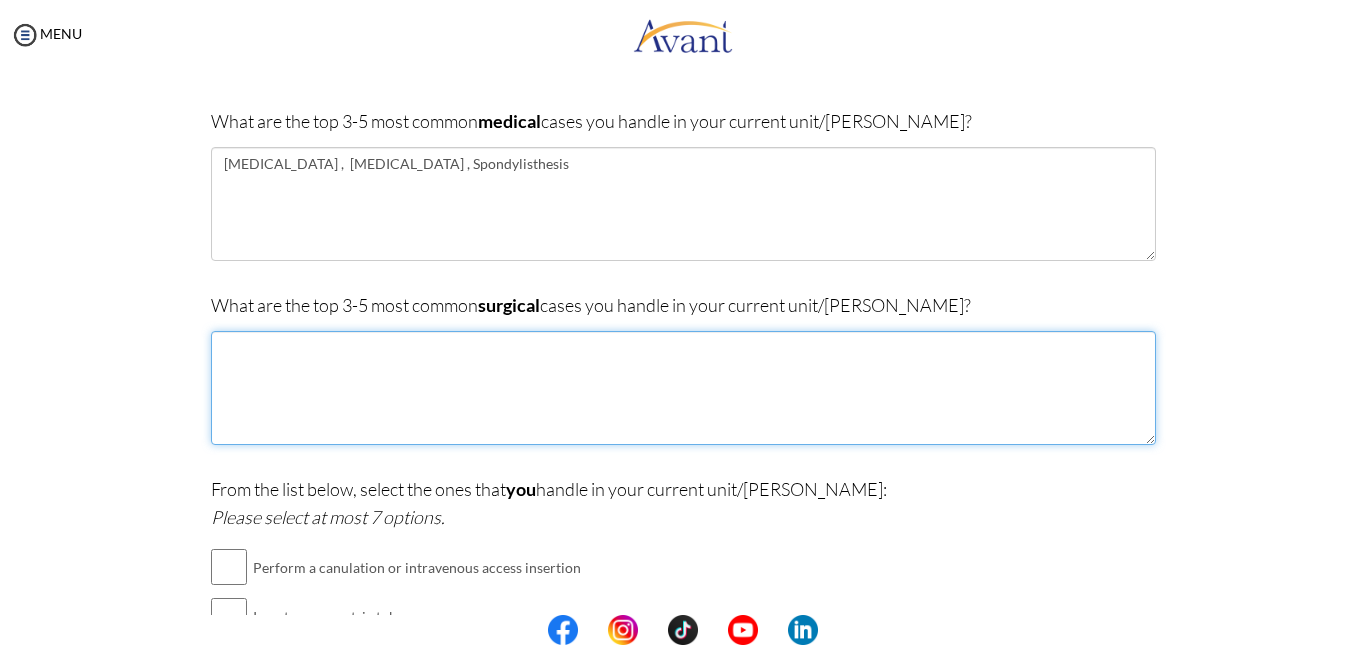 click at bounding box center (683, 388) 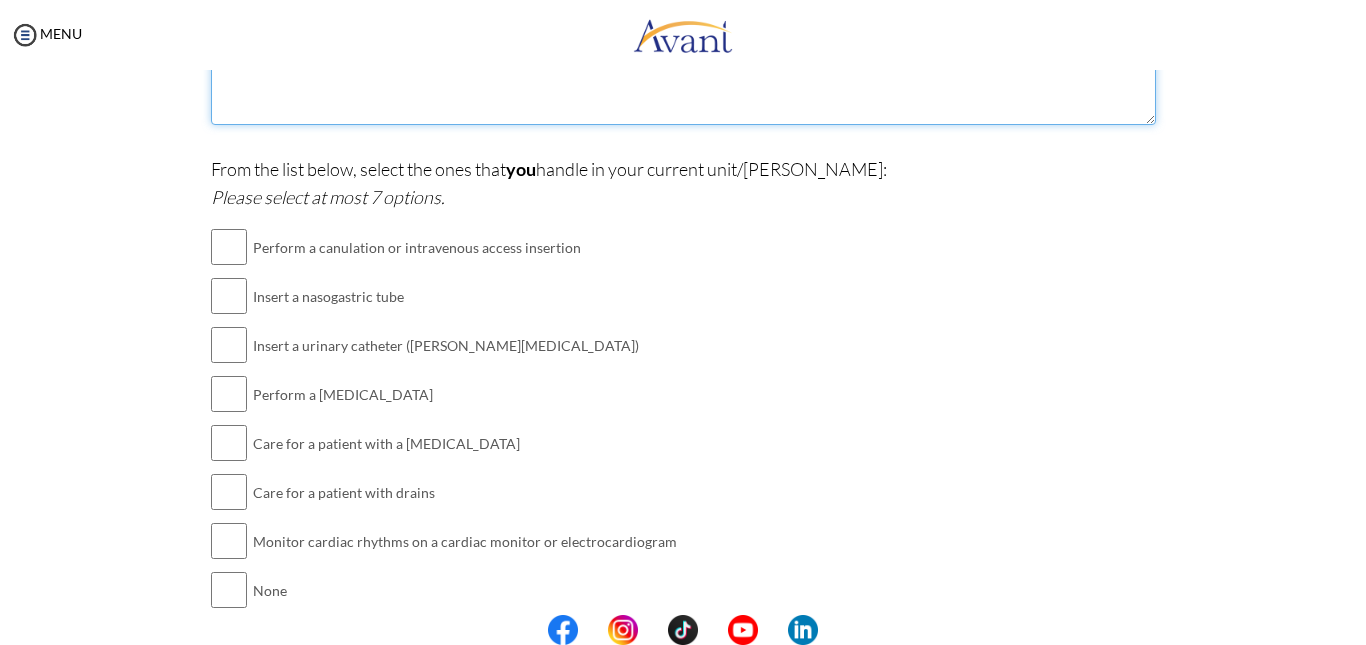 scroll, scrollTop: 482, scrollLeft: 0, axis: vertical 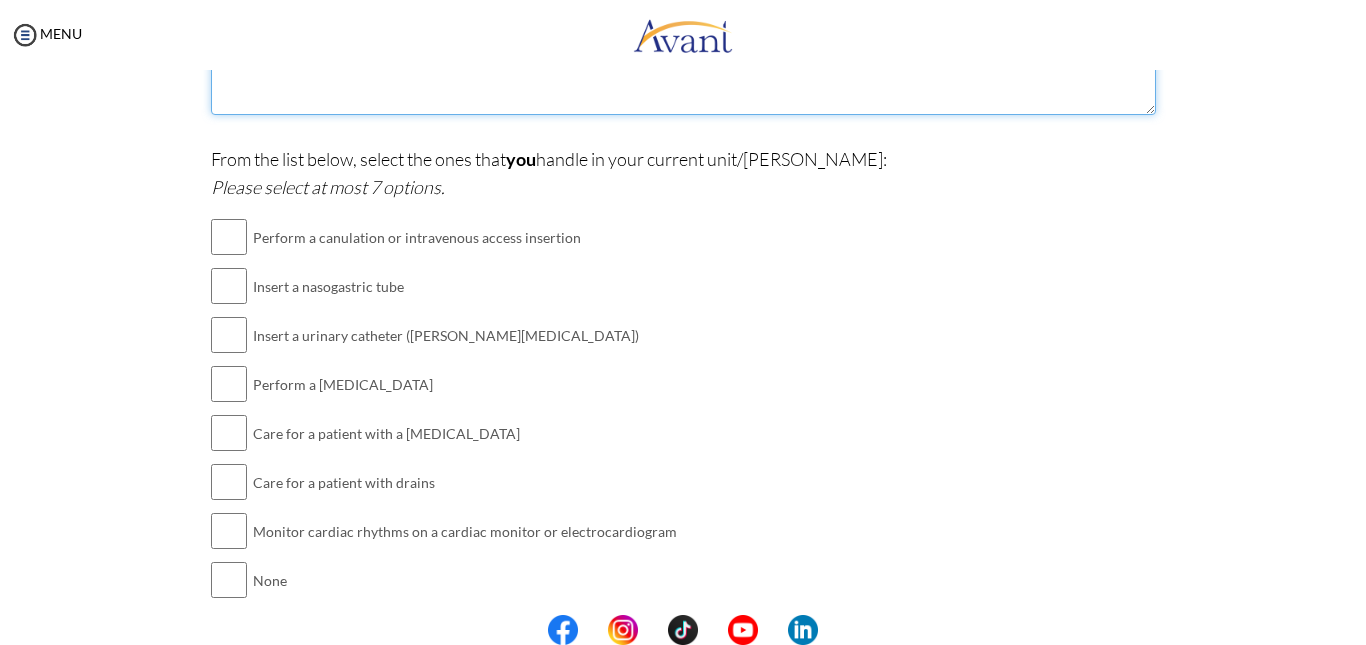 type on "Total Knee Replacement , Total Hip Replacement , ACL reconstruction" 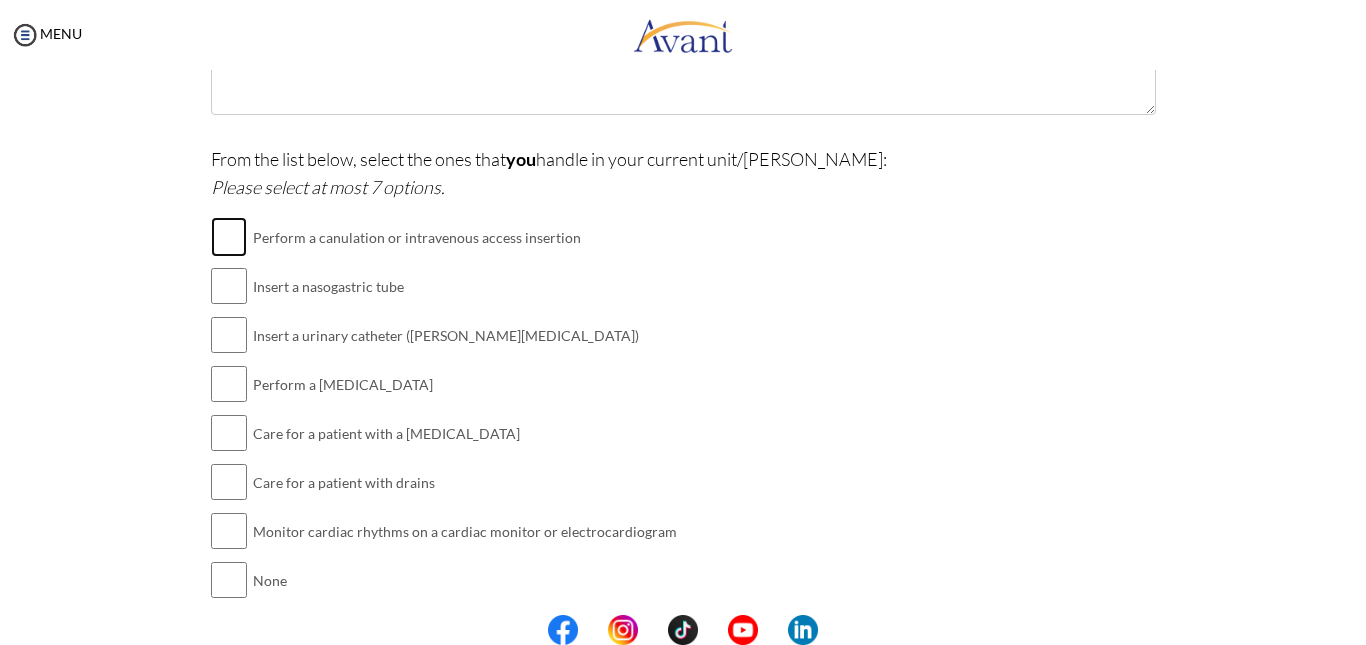 click at bounding box center [229, 237] 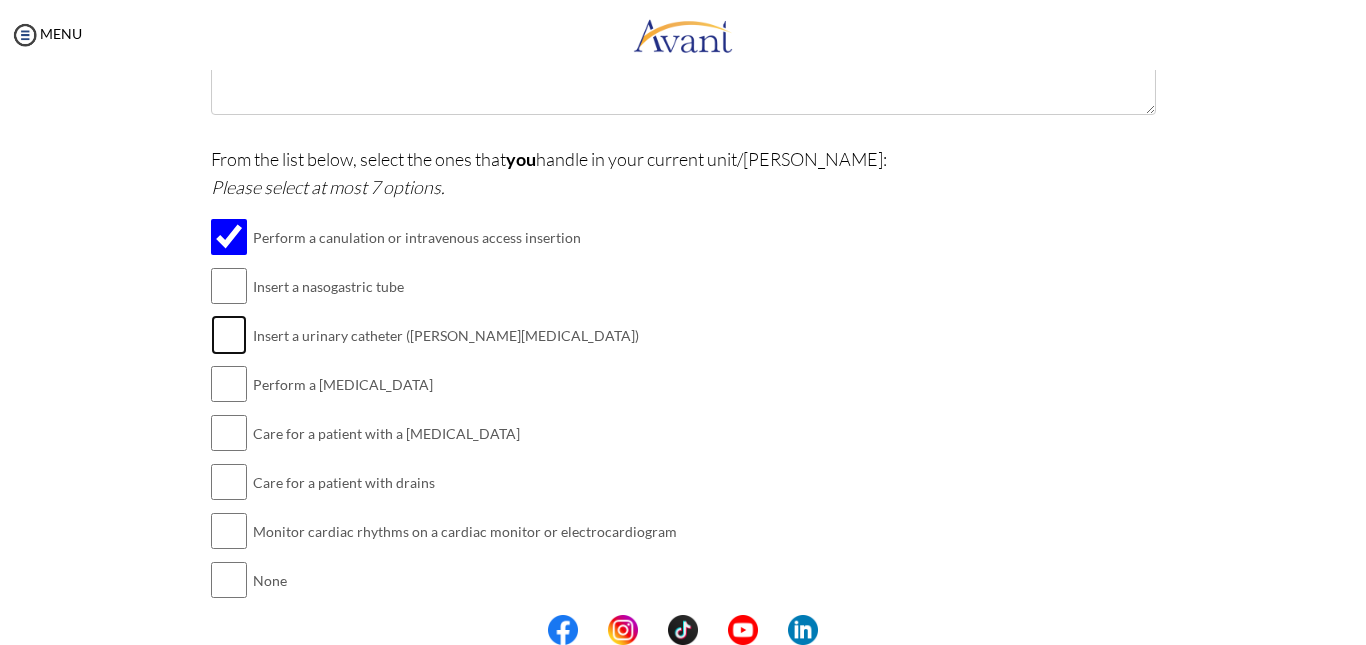 click at bounding box center [229, 335] 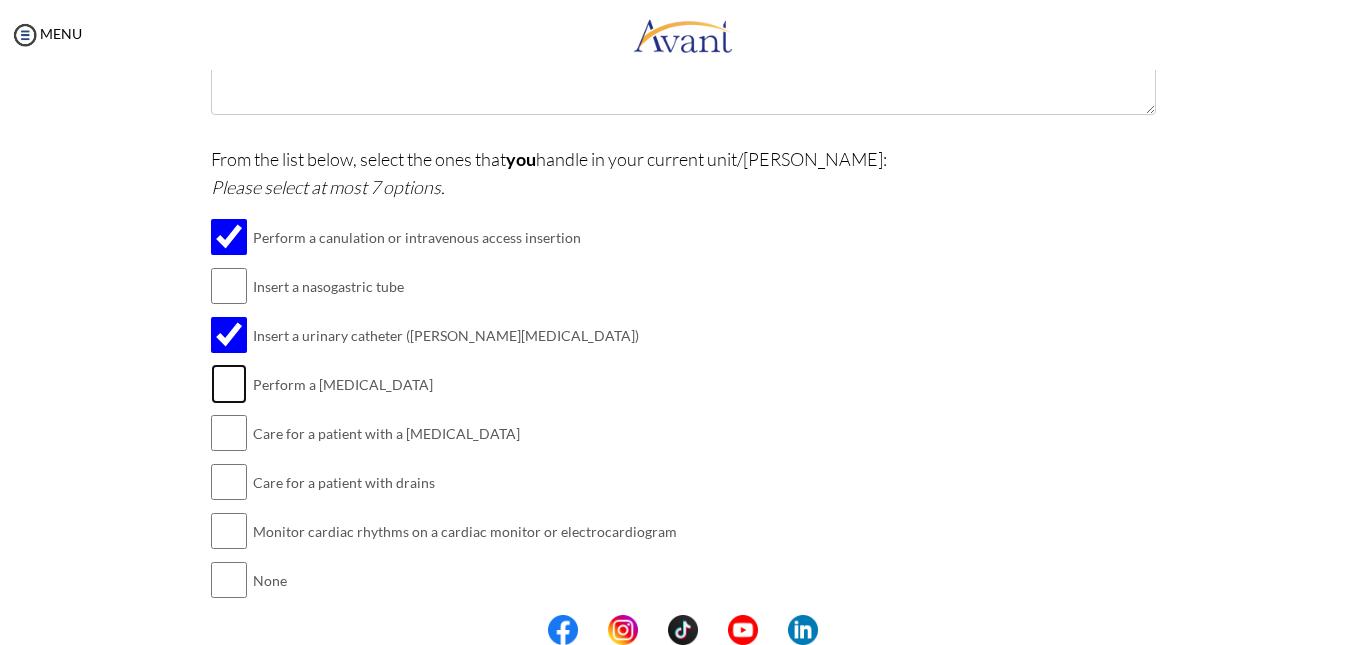 click at bounding box center [229, 384] 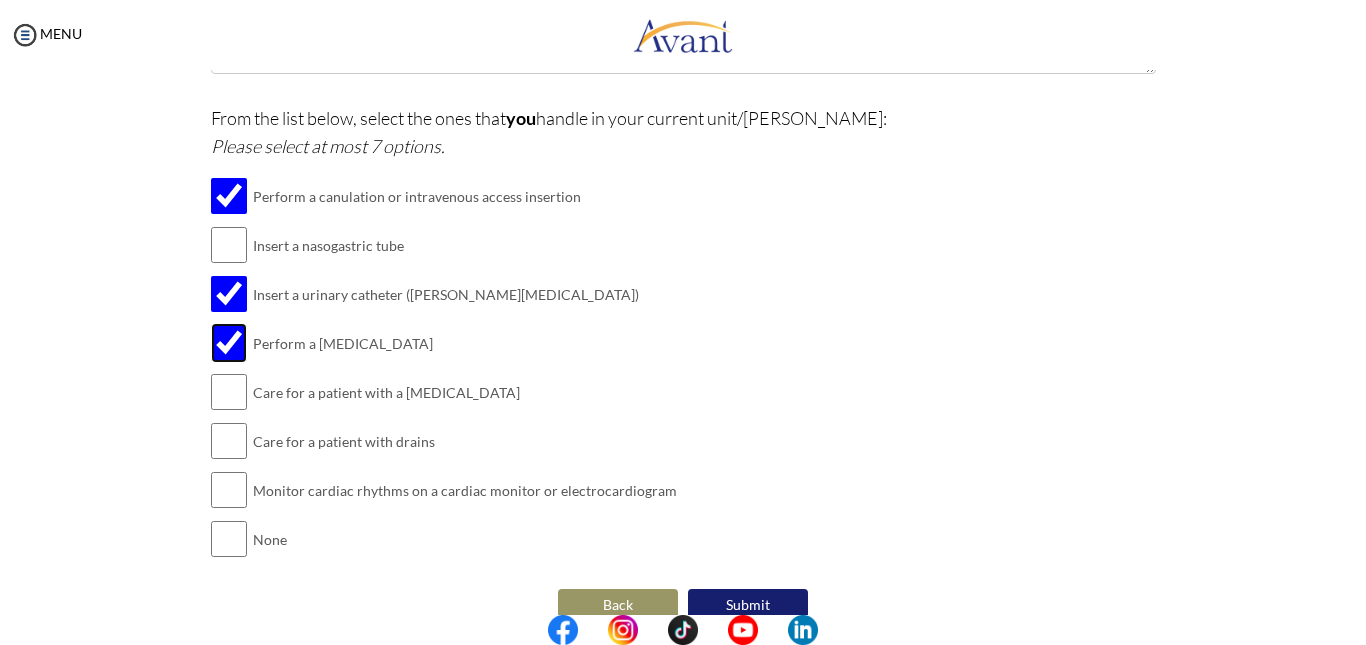 scroll, scrollTop: 554, scrollLeft: 0, axis: vertical 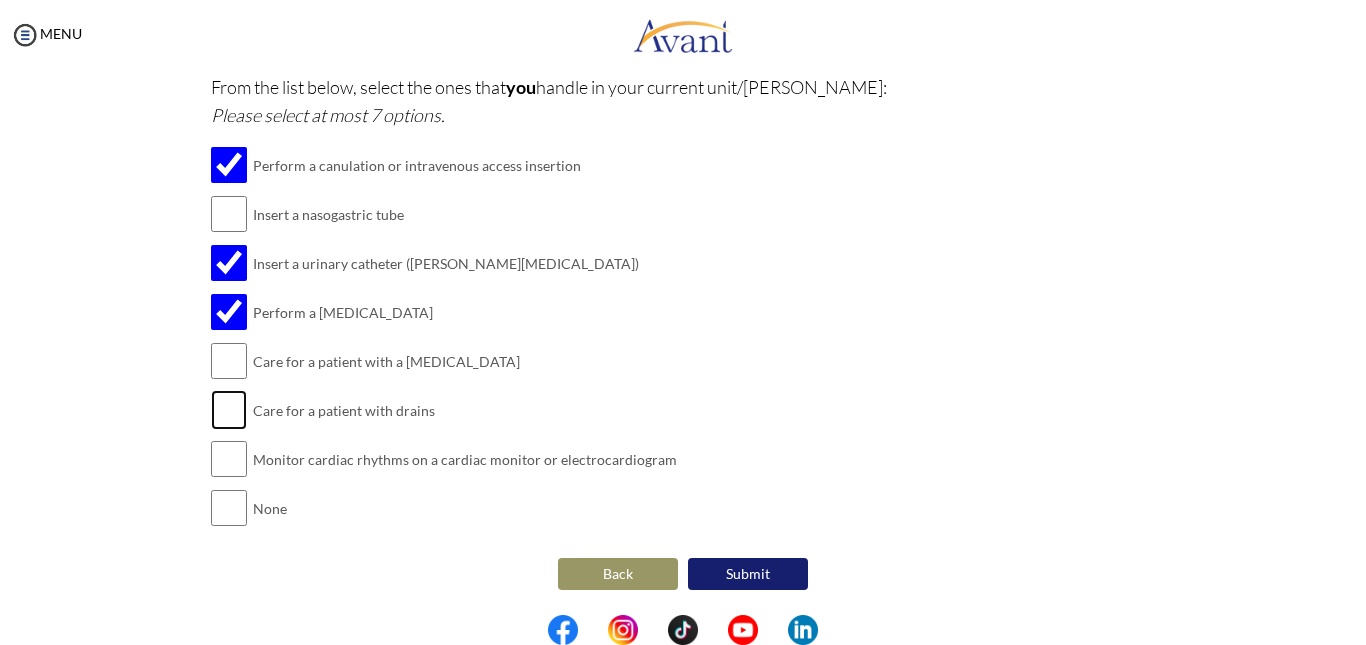 click at bounding box center (229, 410) 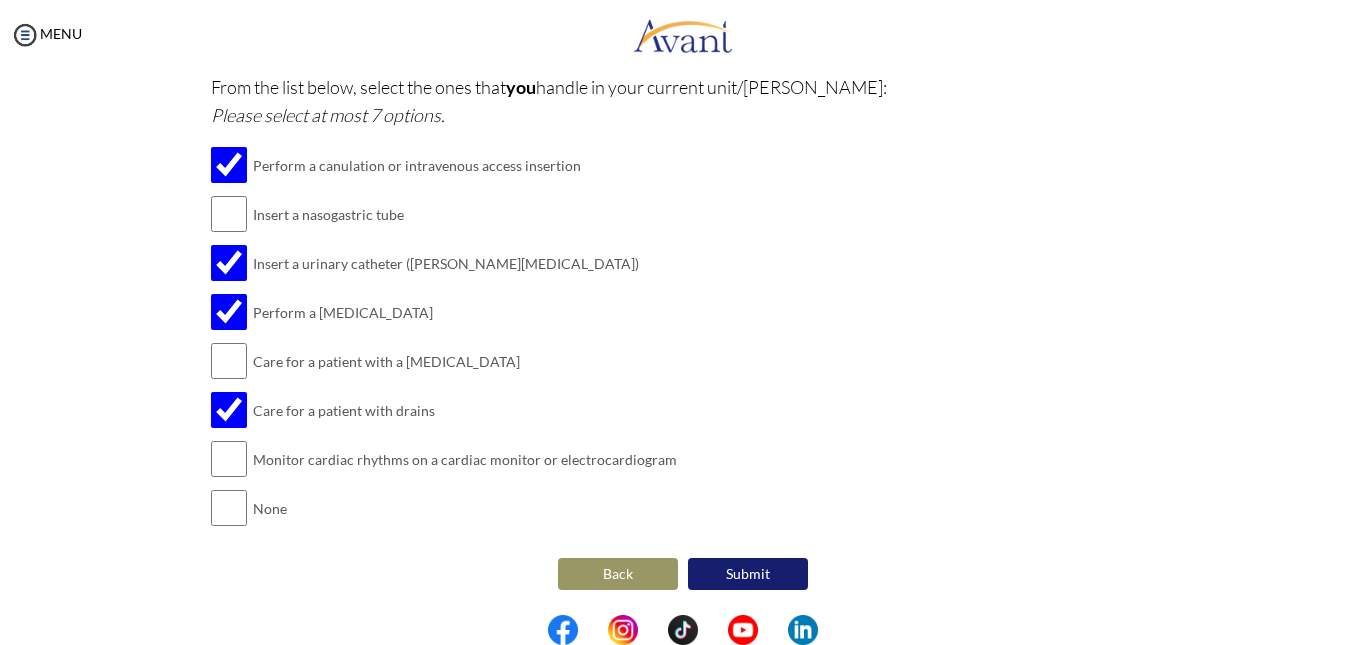 click on "Submit" at bounding box center [748, 574] 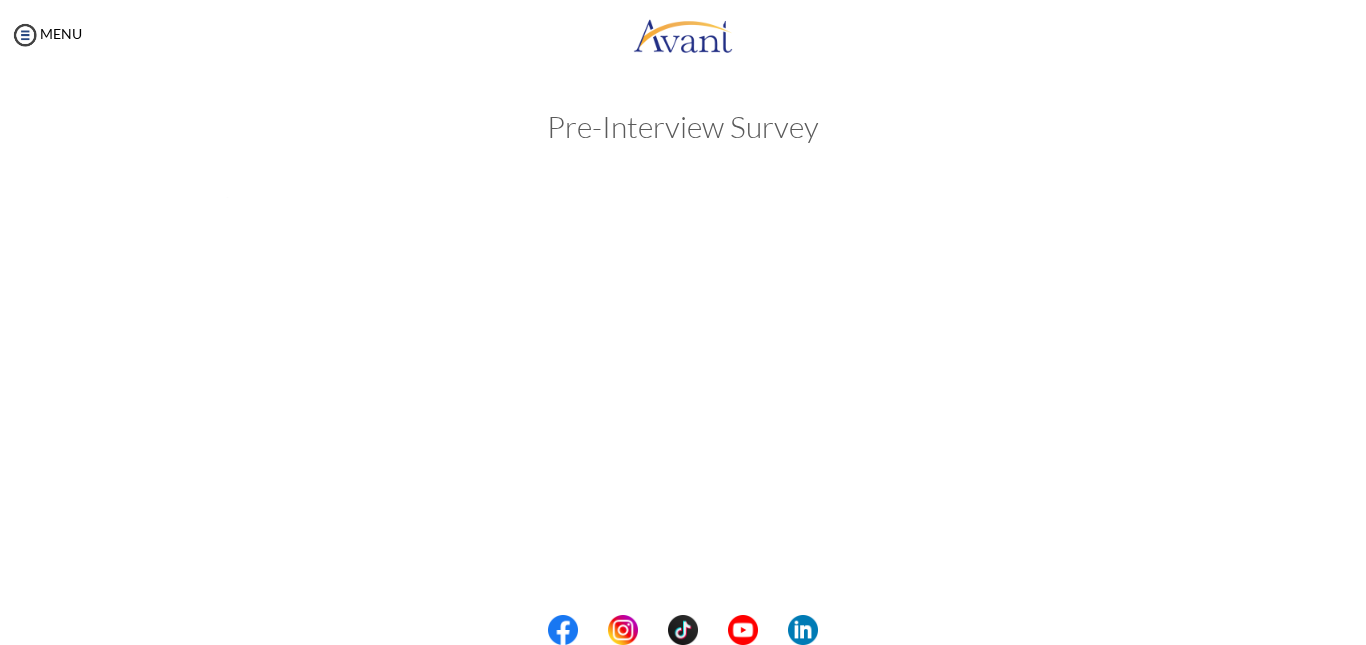 scroll, scrollTop: 0, scrollLeft: 0, axis: both 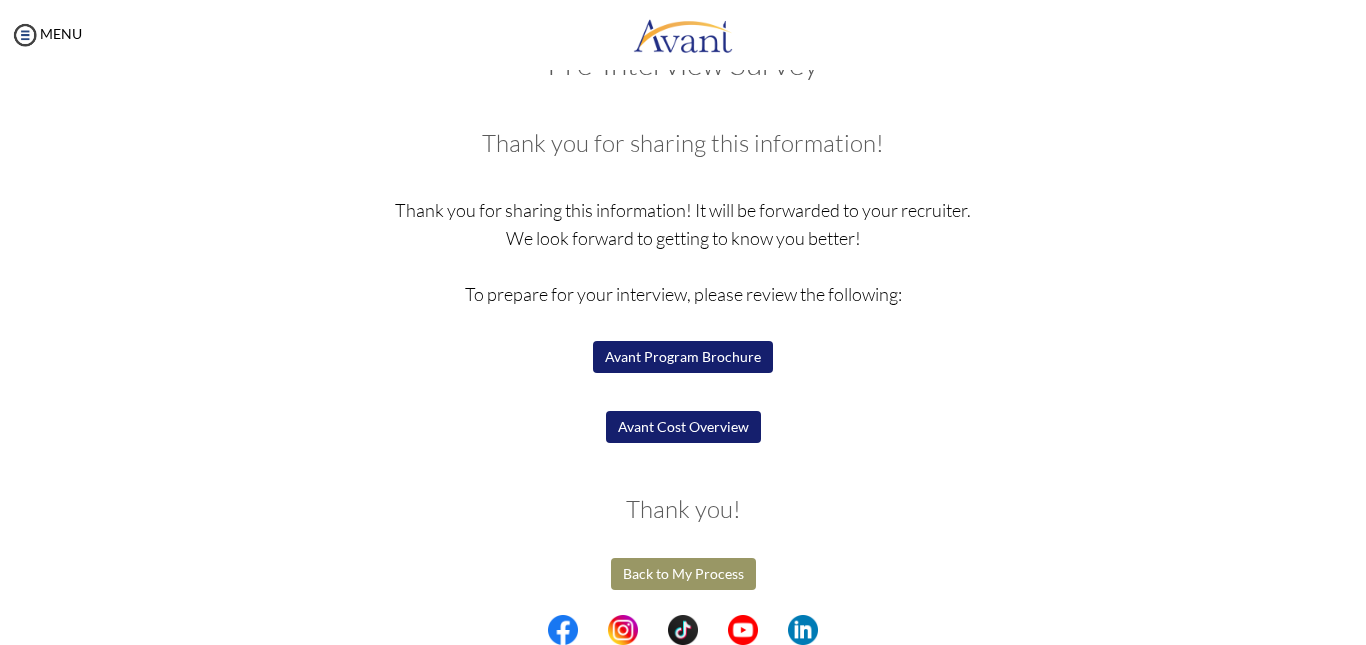 click on "Avant Program Brochure" at bounding box center [683, 357] 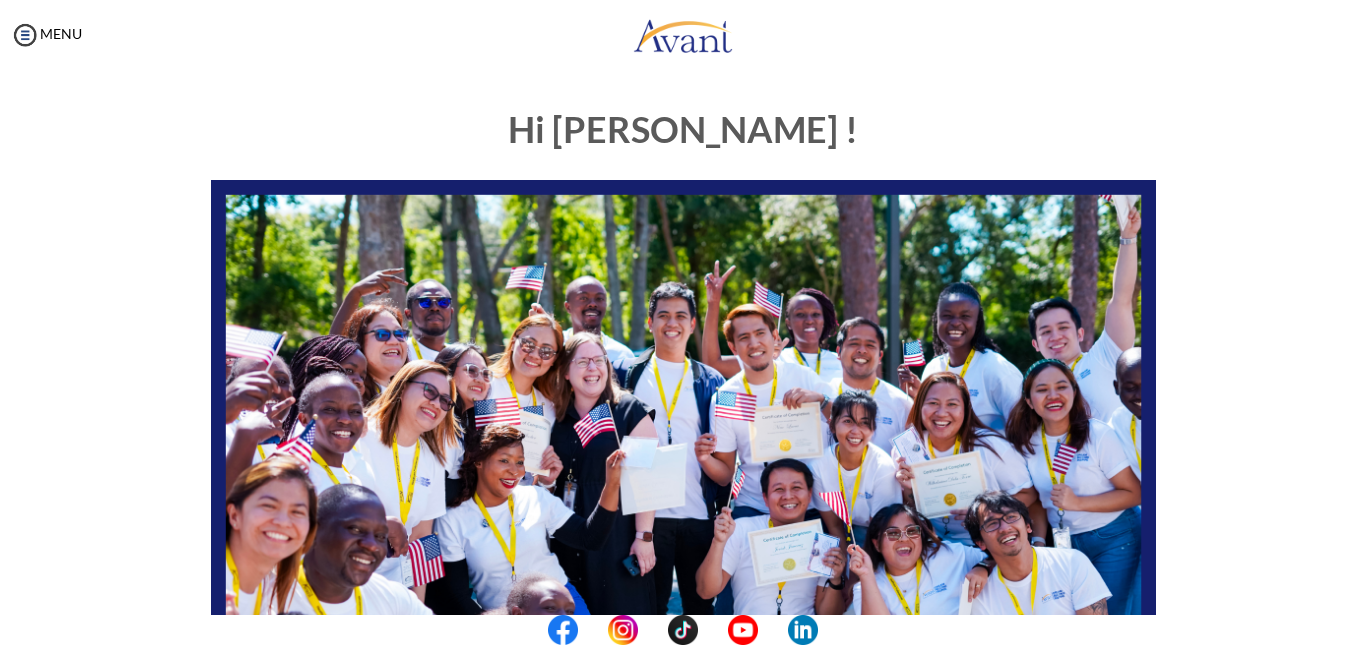 scroll, scrollTop: 0, scrollLeft: 0, axis: both 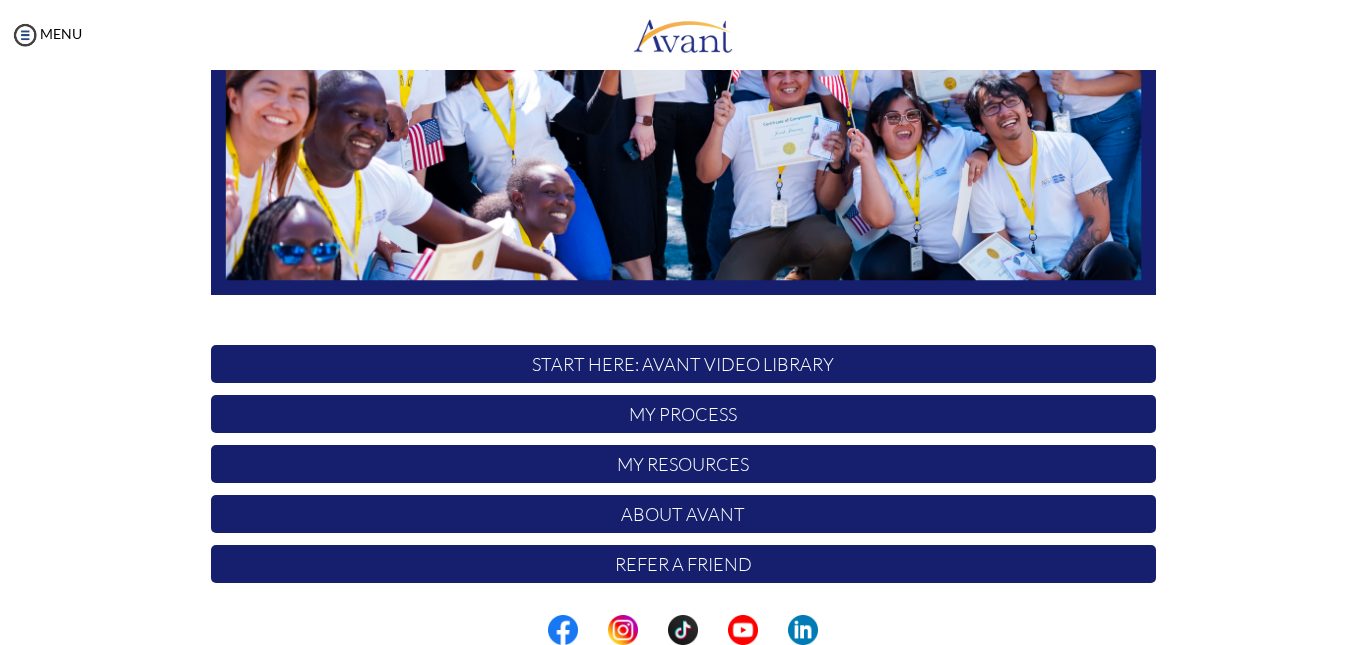 click on "My Process" at bounding box center [683, 414] 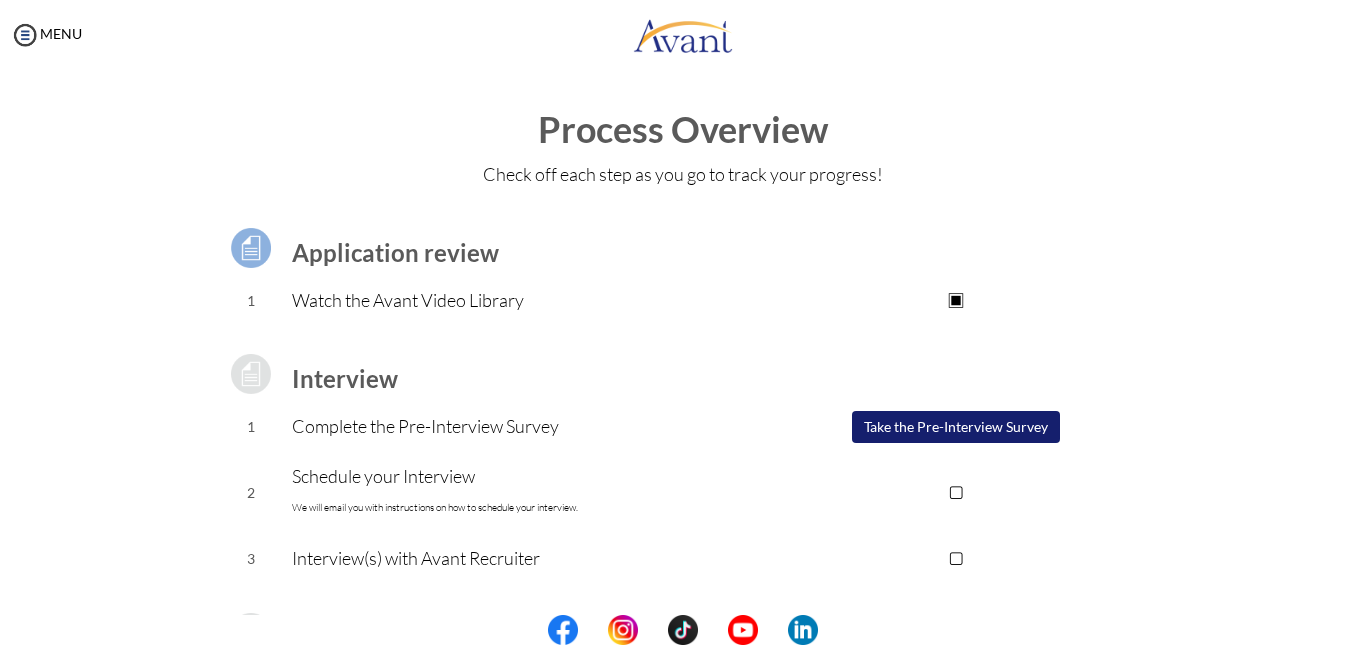 click on "Take the Pre-Interview Survey" at bounding box center [956, 427] 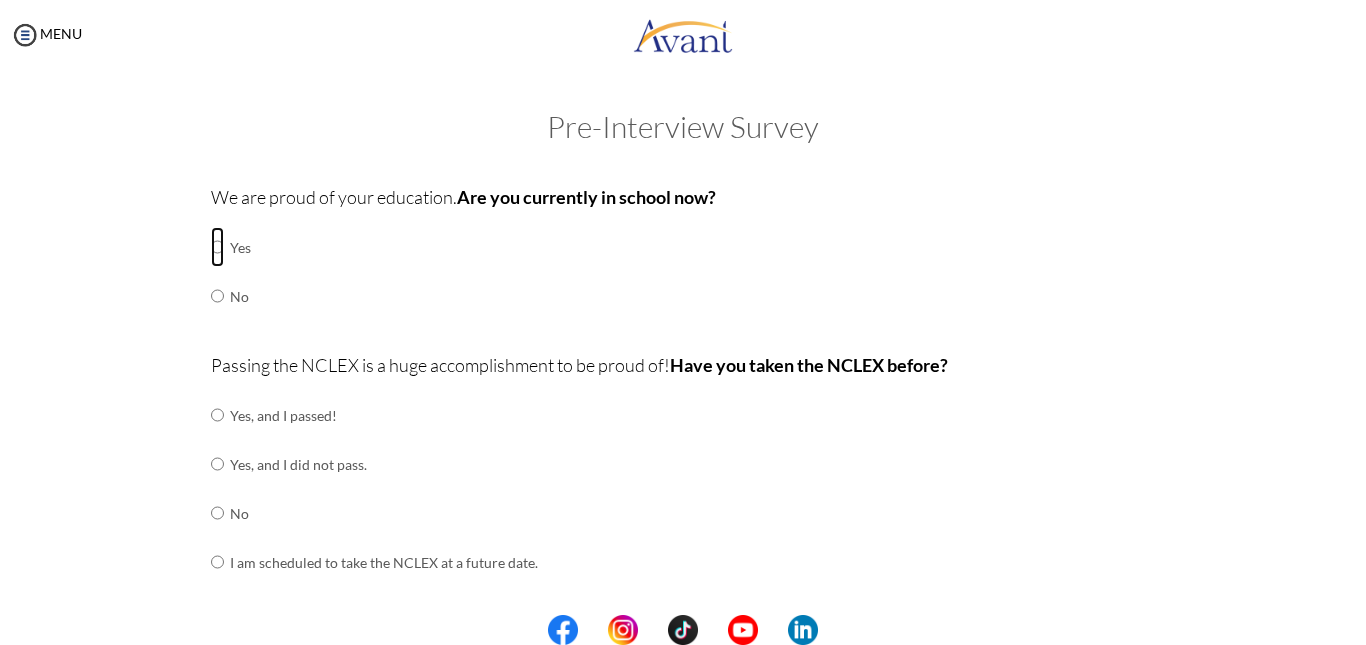 click at bounding box center (217, 247) 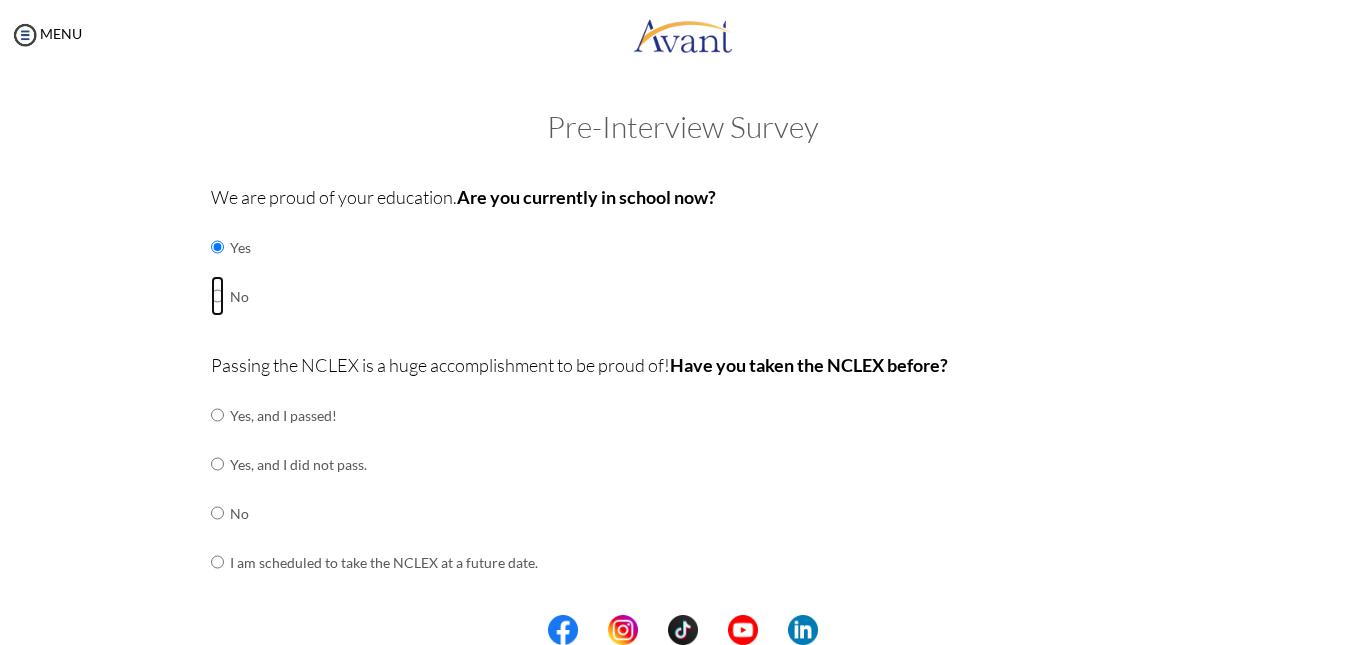 click at bounding box center [217, 247] 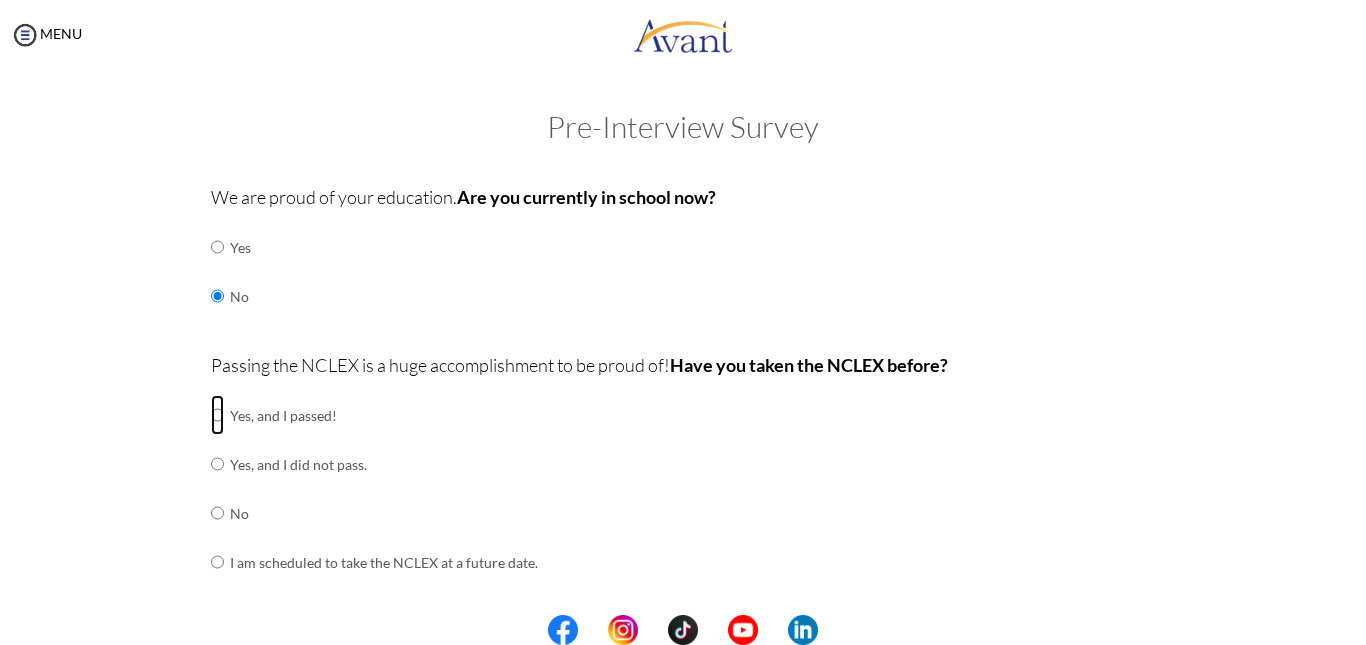 click at bounding box center [217, 415] 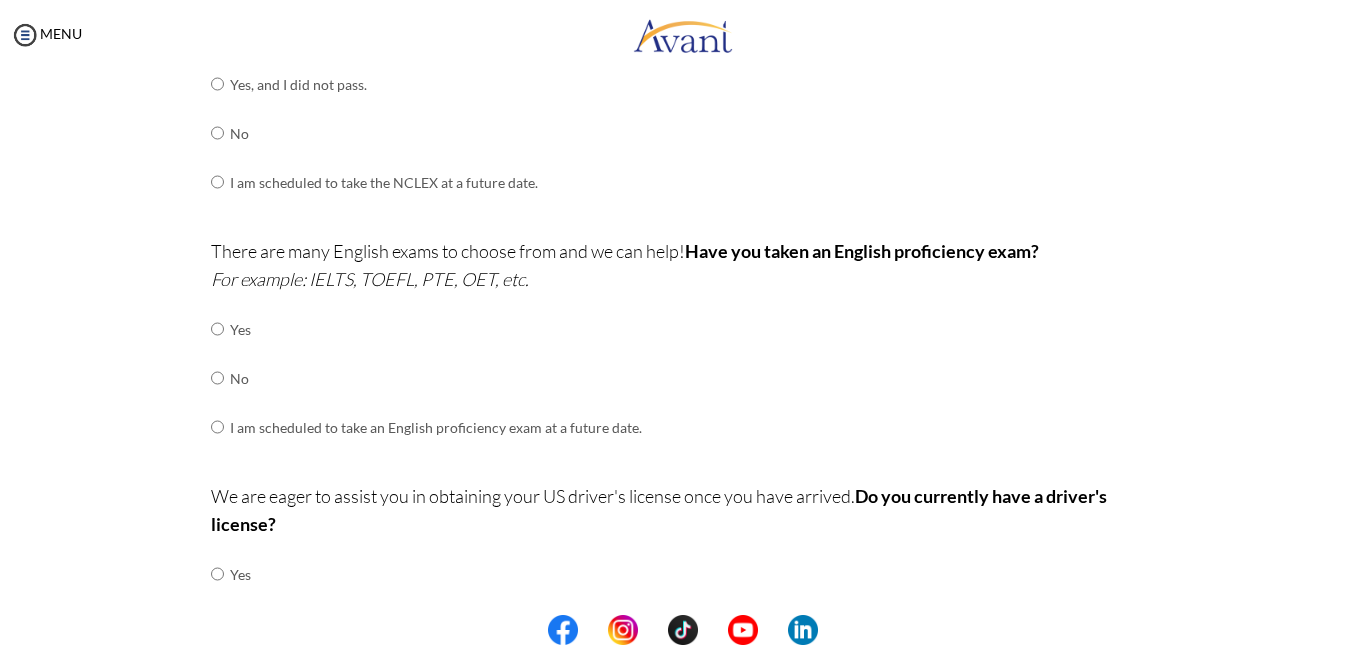 scroll, scrollTop: 386, scrollLeft: 0, axis: vertical 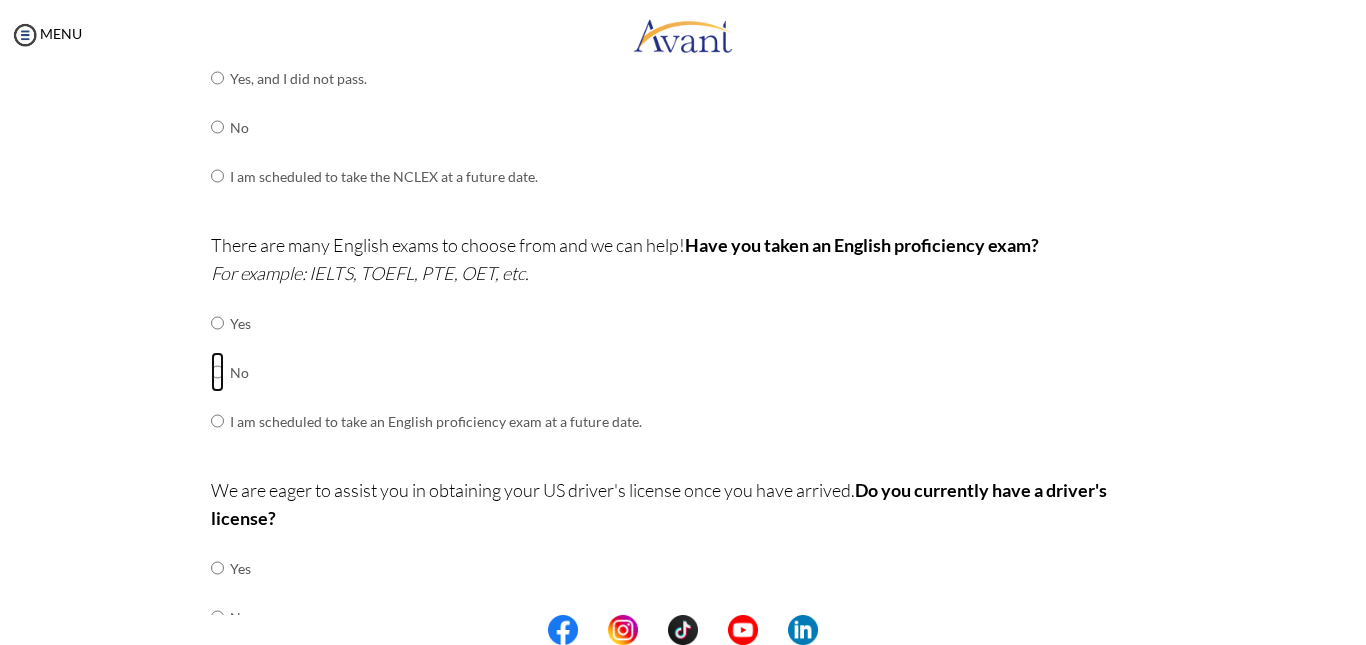 click at bounding box center [217, 323] 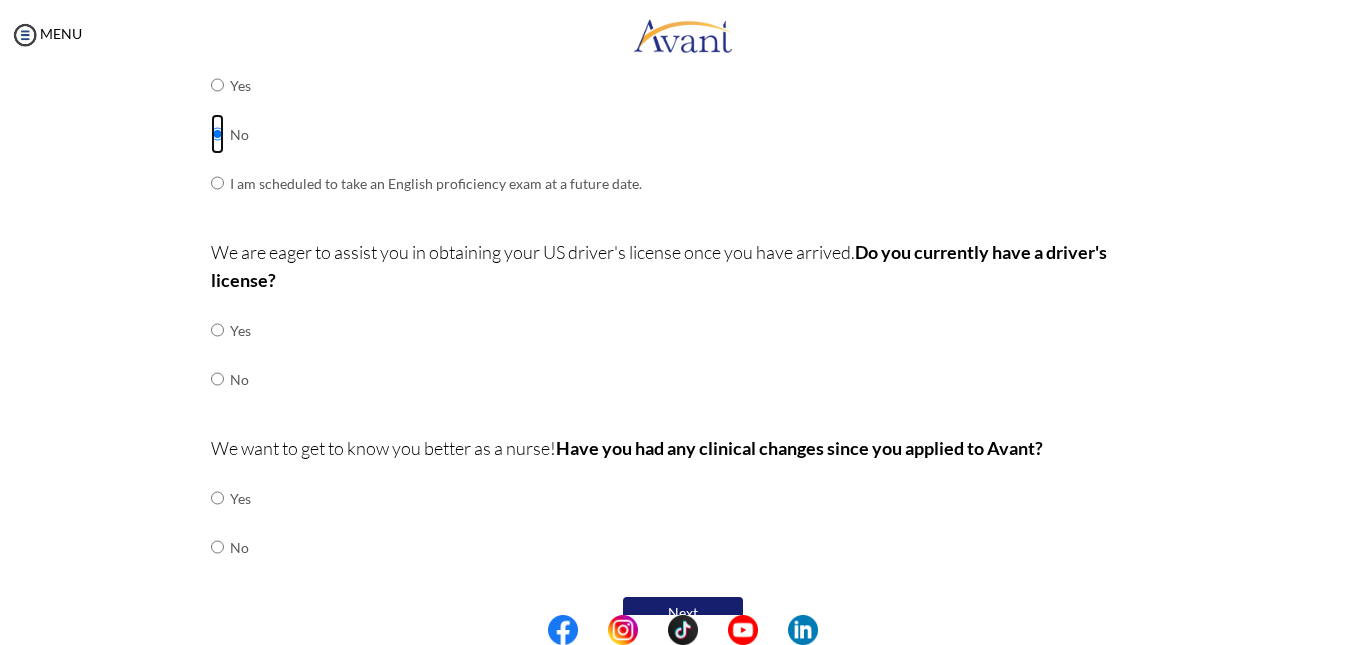 scroll, scrollTop: 627, scrollLeft: 0, axis: vertical 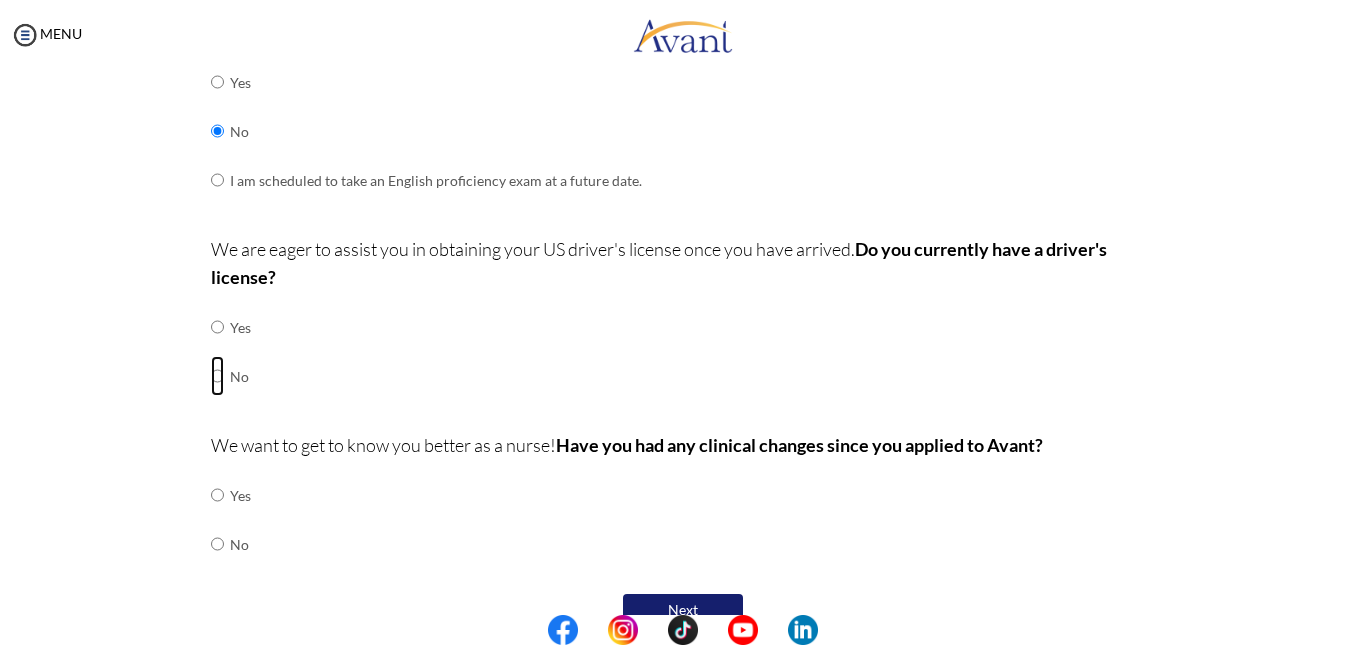 click at bounding box center (217, 327) 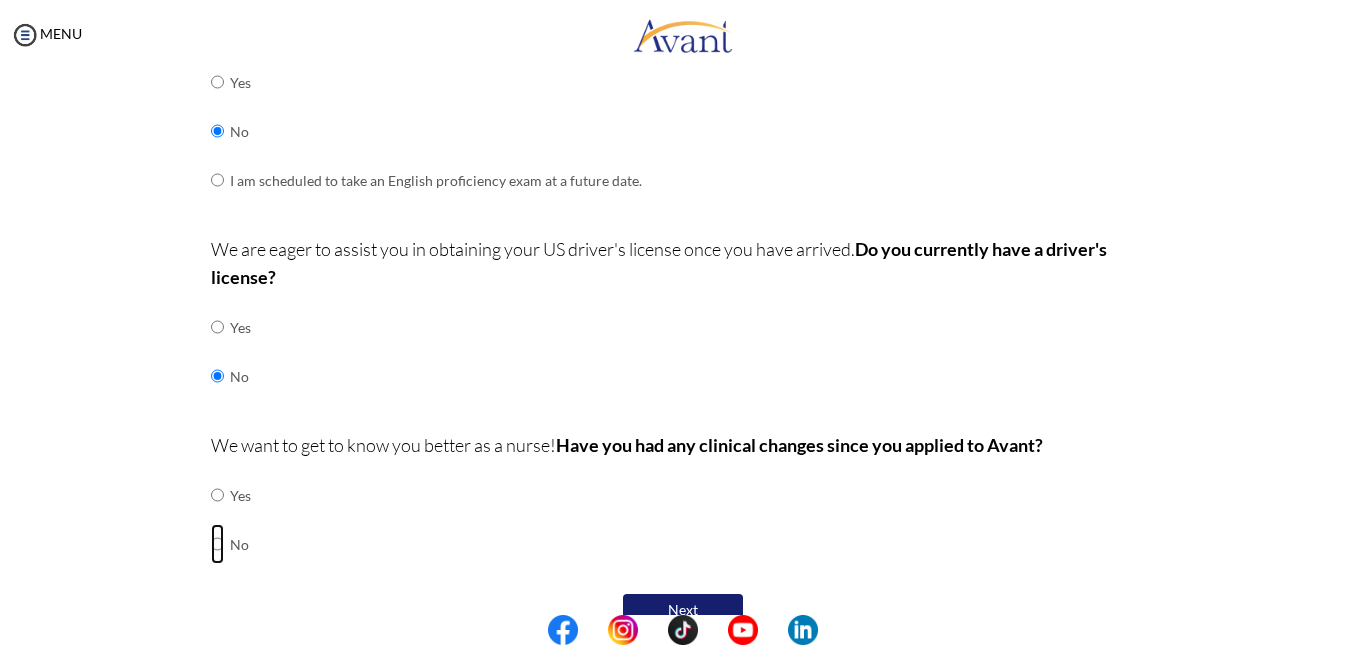 click at bounding box center [217, 495] 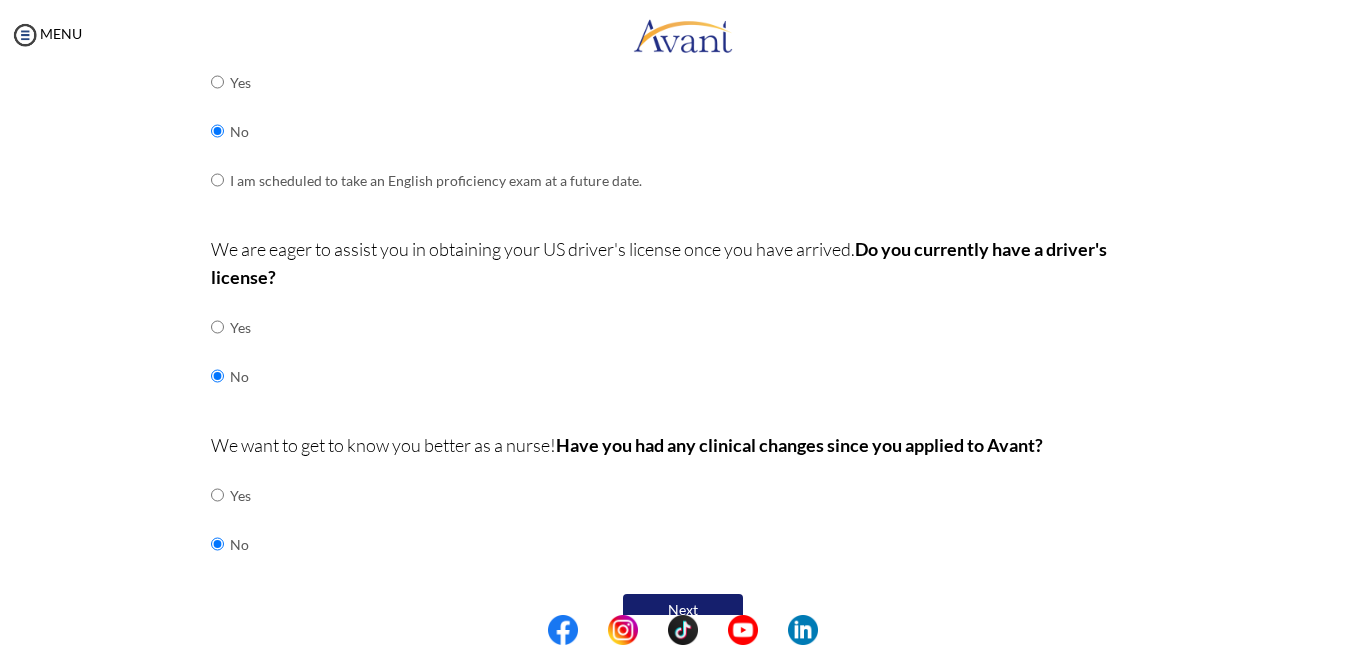 drag, startPoint x: 666, startPoint y: 593, endPoint x: 675, endPoint y: 599, distance: 10.816654 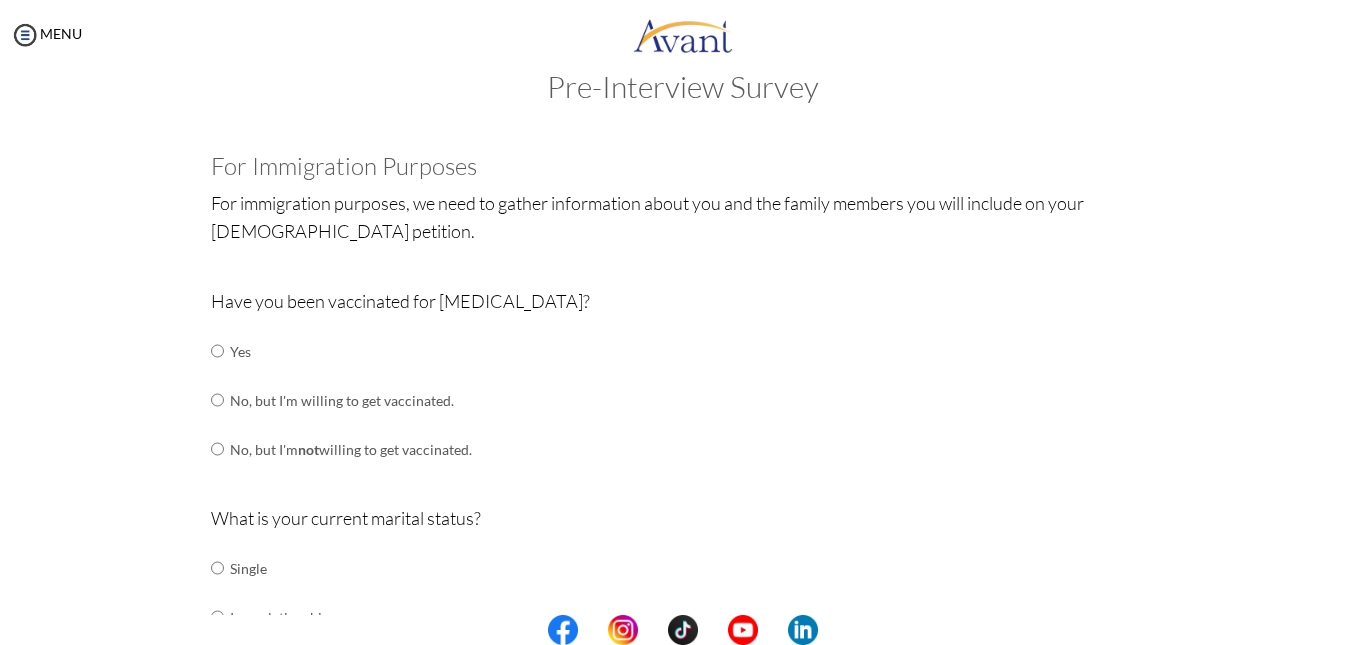 click on "We are proud of your education.  Are you currently in school now?
Yes
No
Passing the NCLEX is a huge accomplishment to be proud of!  Have you taken the NCLEX before?
Yes, and I passed!
Yes, and I did not pass.
No
I am scheduled to take the NCLEX at a future date.
Please share how many times you took the NCLEX and the dates you took each attempt.
When are you scheduled to take the NCLEX?
There are many English exams to choose from and we can help!  Have you taken an English proficiency exam? For example: IELTS, TOEFL, PTE, OET, etc." at bounding box center [683, 821] 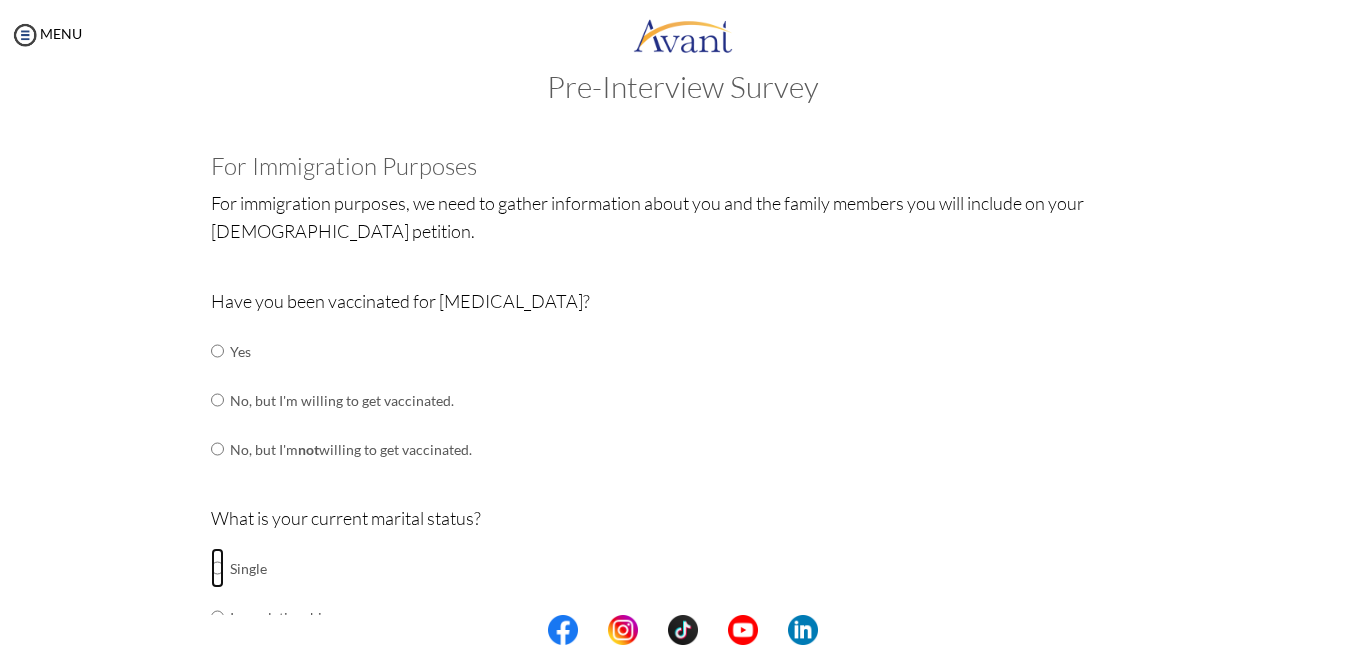 click at bounding box center [217, 568] 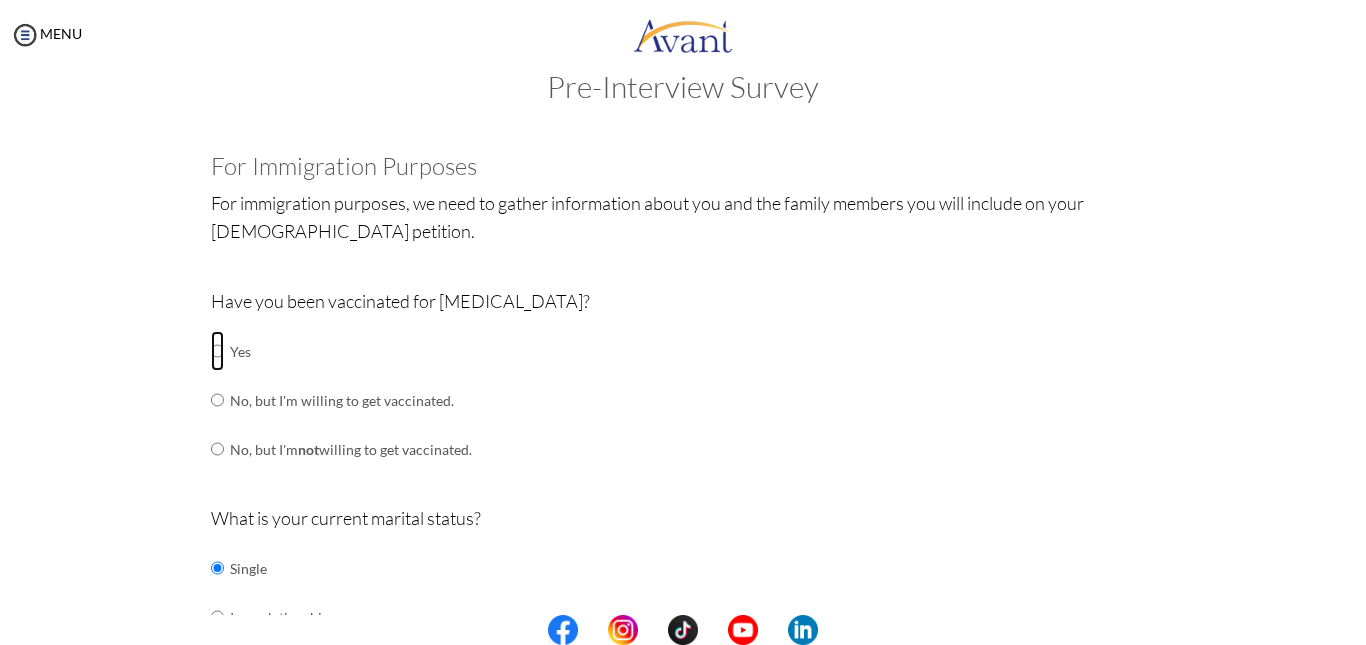 click at bounding box center [217, 351] 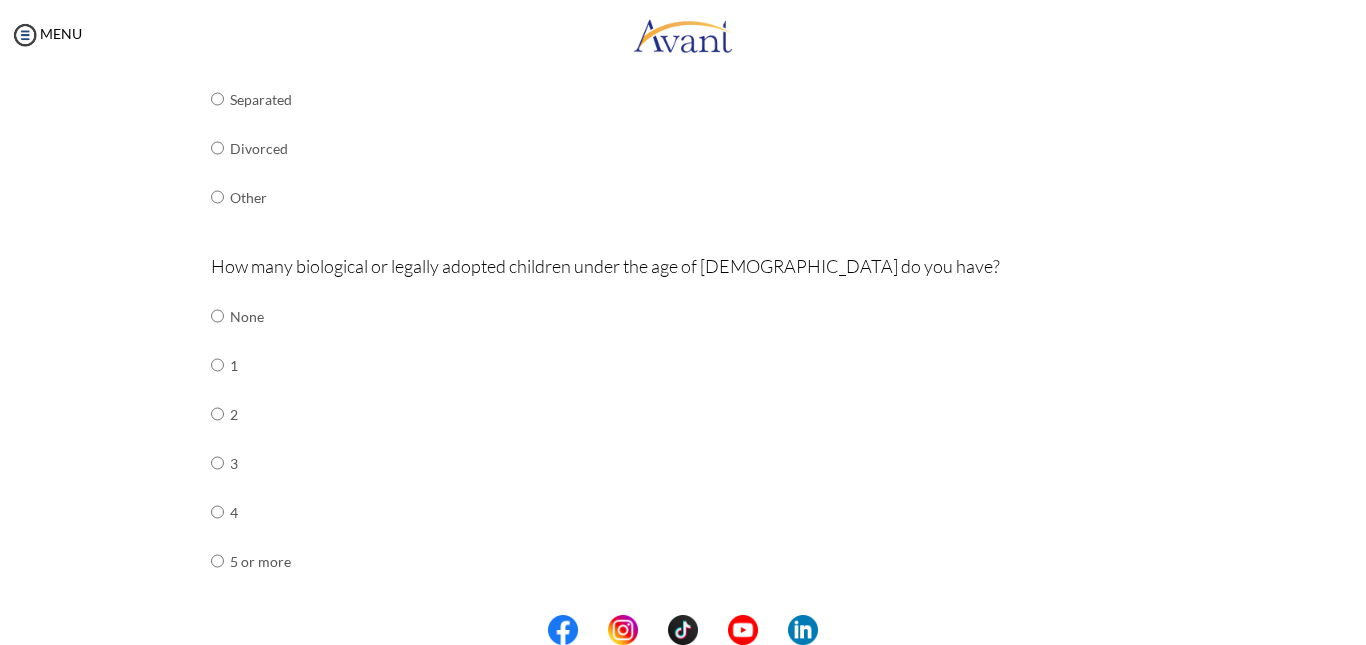 scroll, scrollTop: 715, scrollLeft: 0, axis: vertical 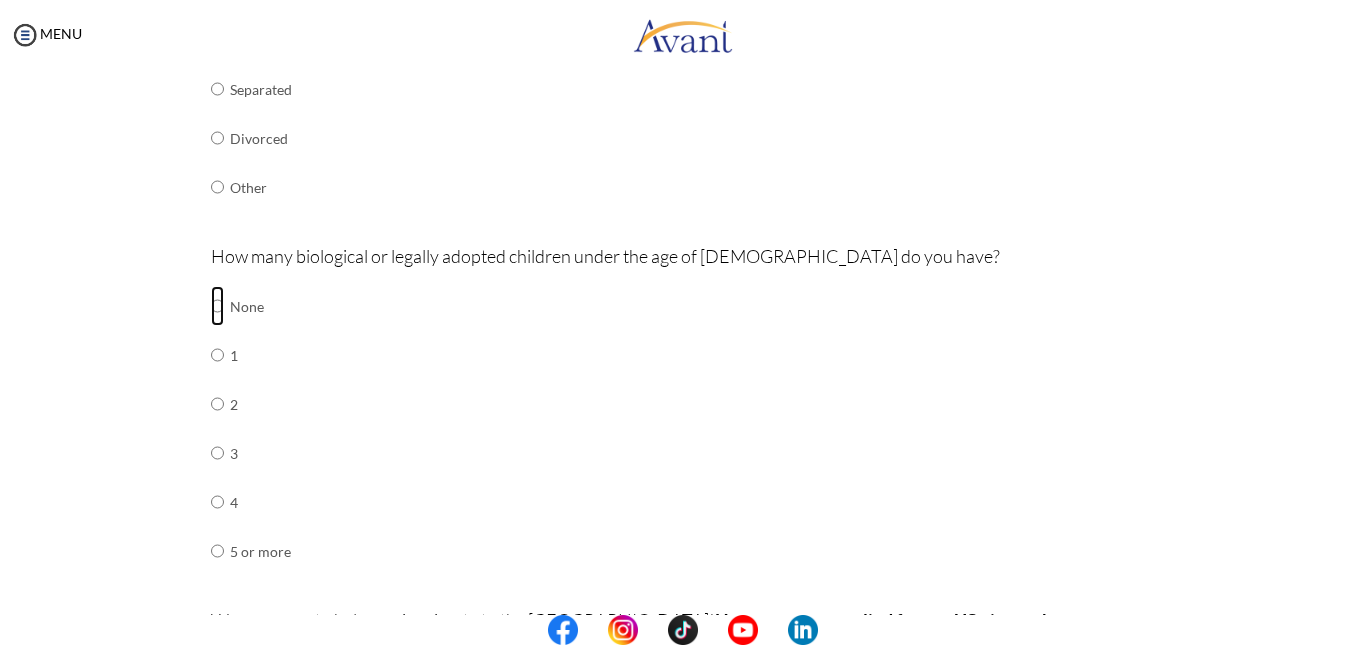 click at bounding box center [217, 306] 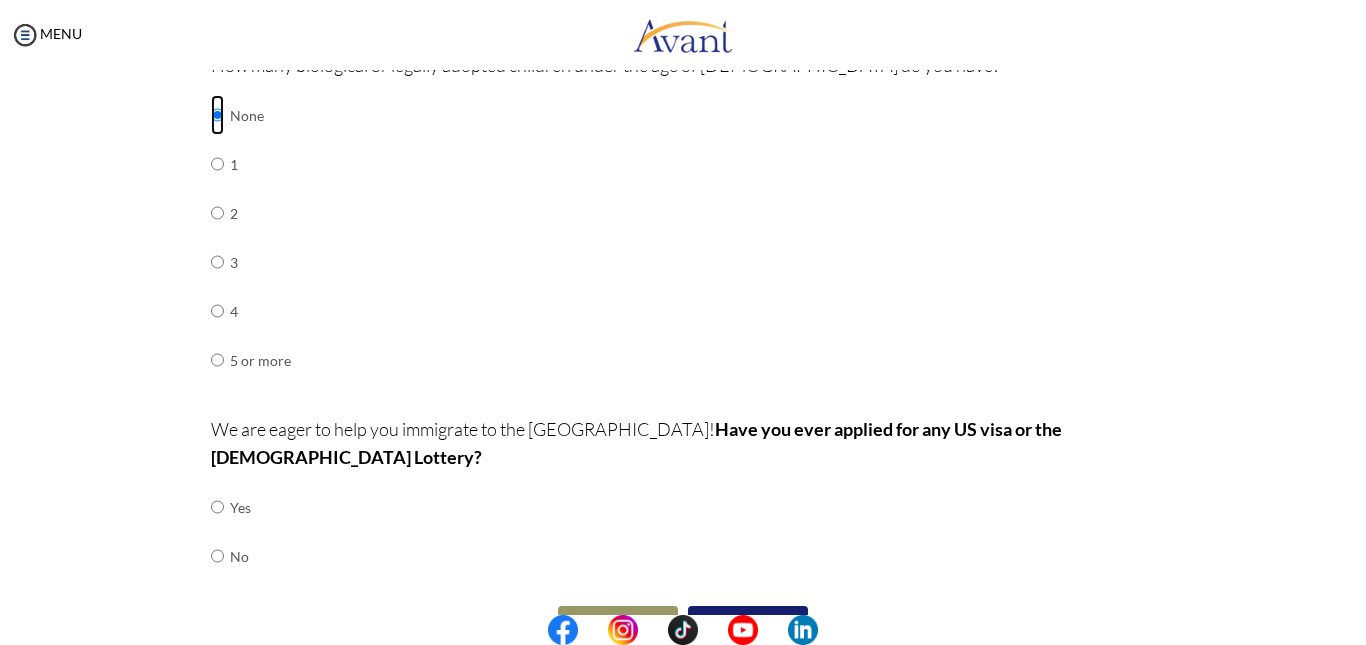 scroll, scrollTop: 926, scrollLeft: 0, axis: vertical 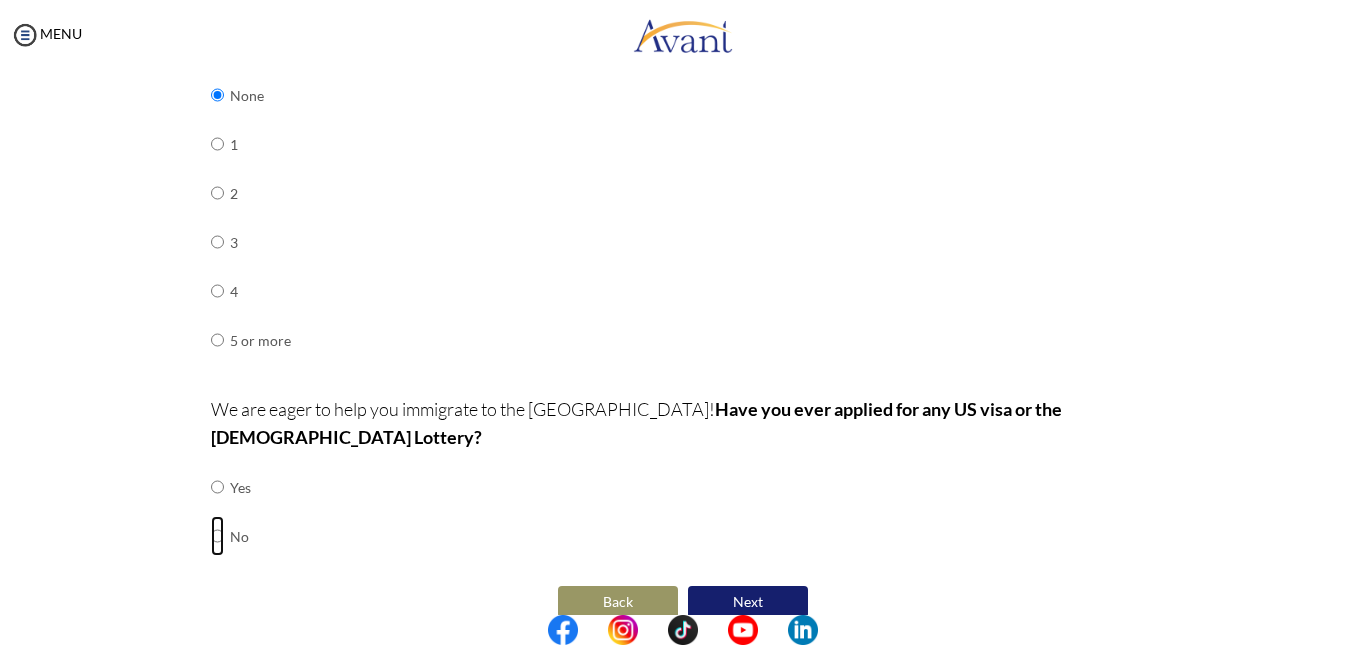 click at bounding box center [217, 487] 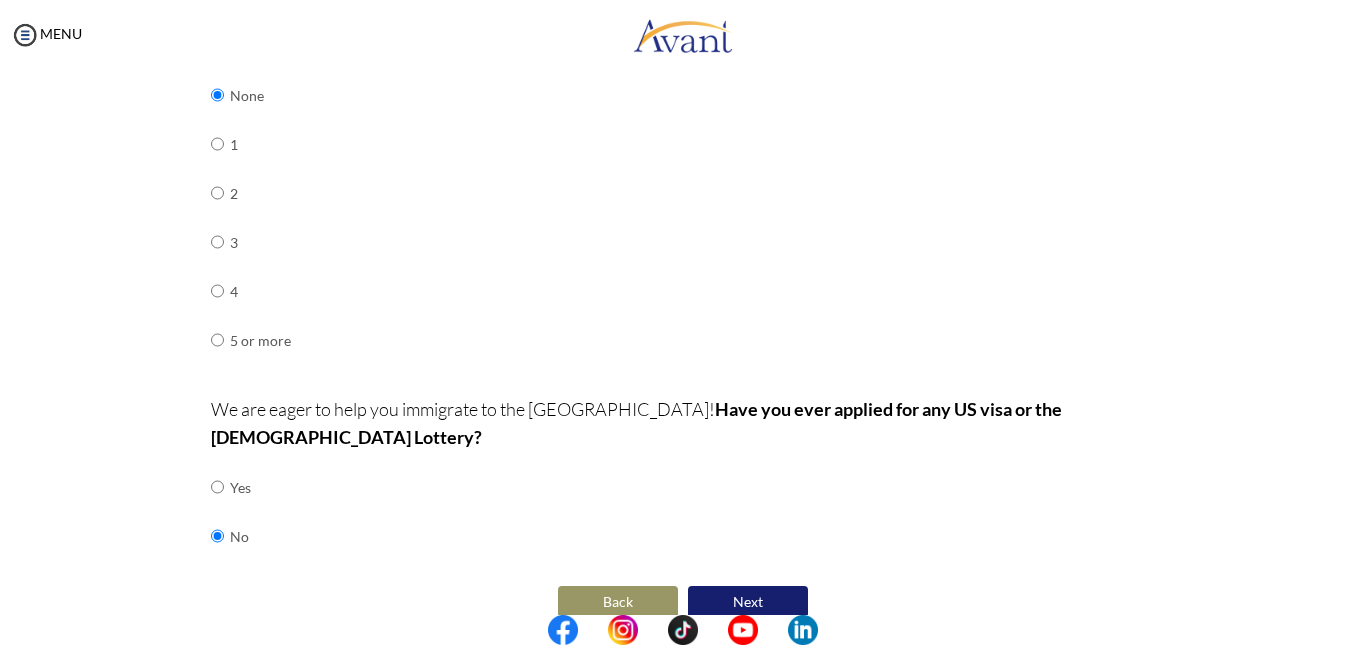 click on "Next" at bounding box center [748, 602] 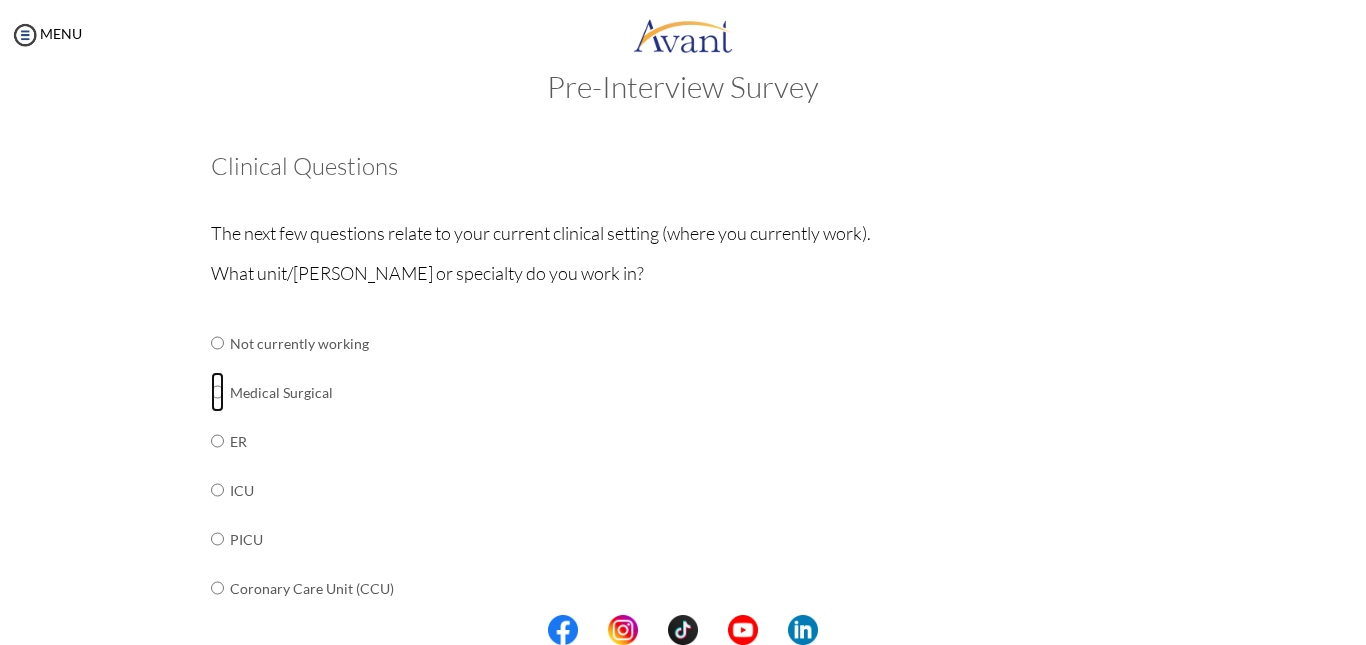 click at bounding box center (217, 343) 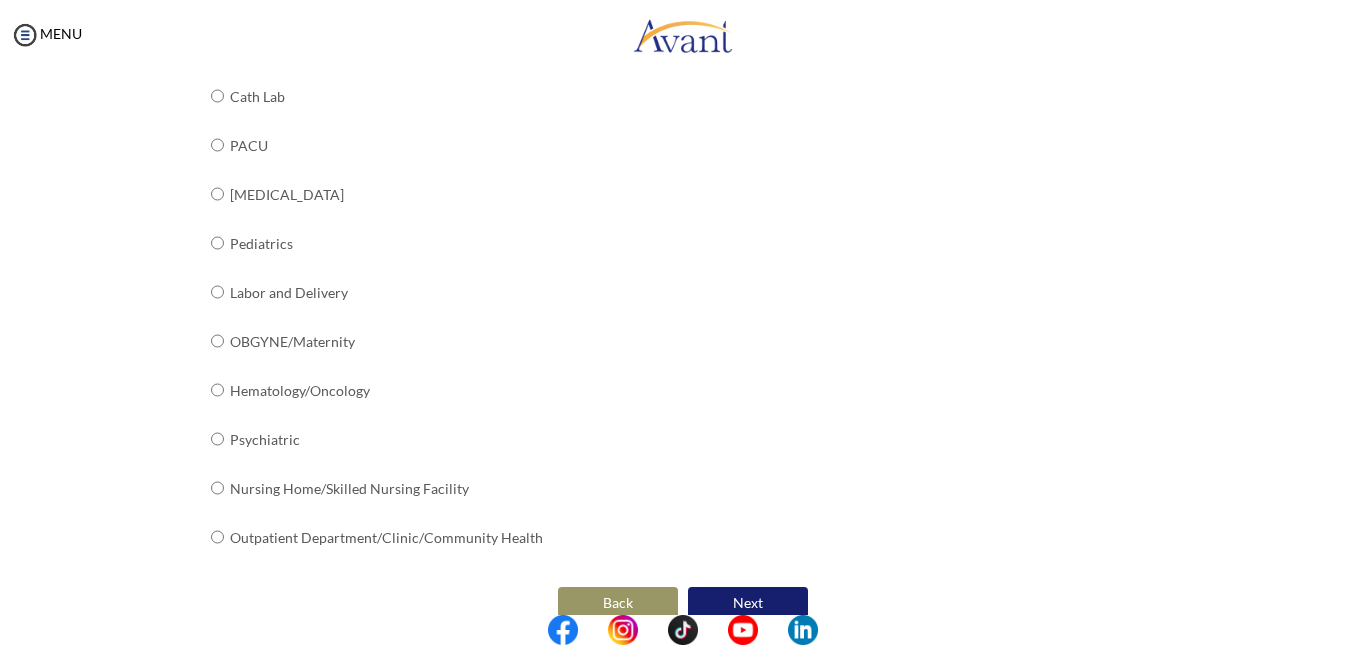 scroll, scrollTop: 806, scrollLeft: 0, axis: vertical 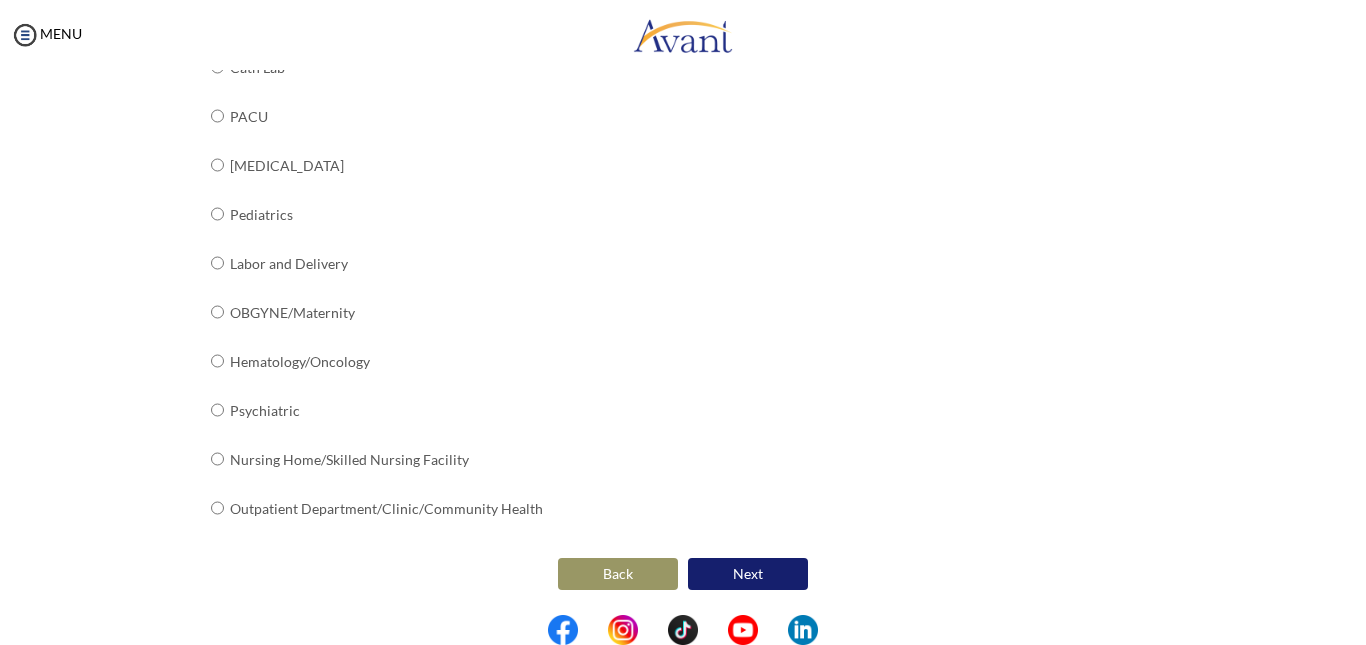 click on "Next" at bounding box center [748, 574] 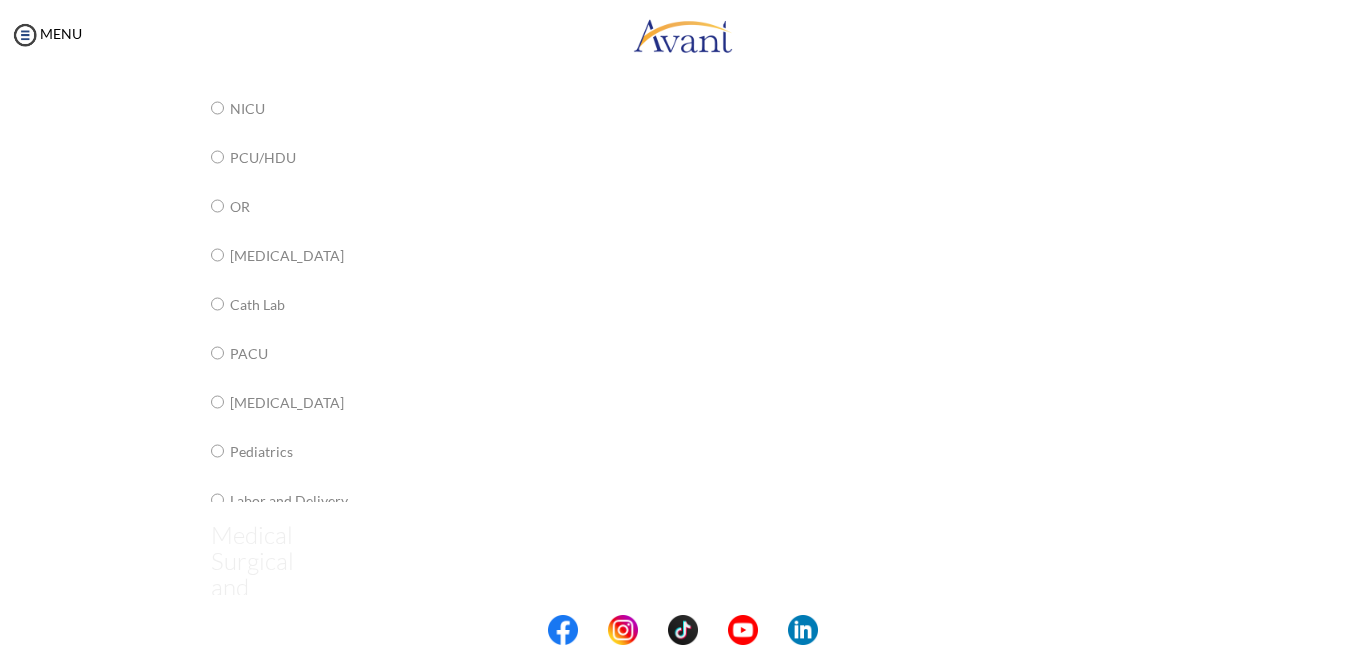 scroll, scrollTop: 40, scrollLeft: 0, axis: vertical 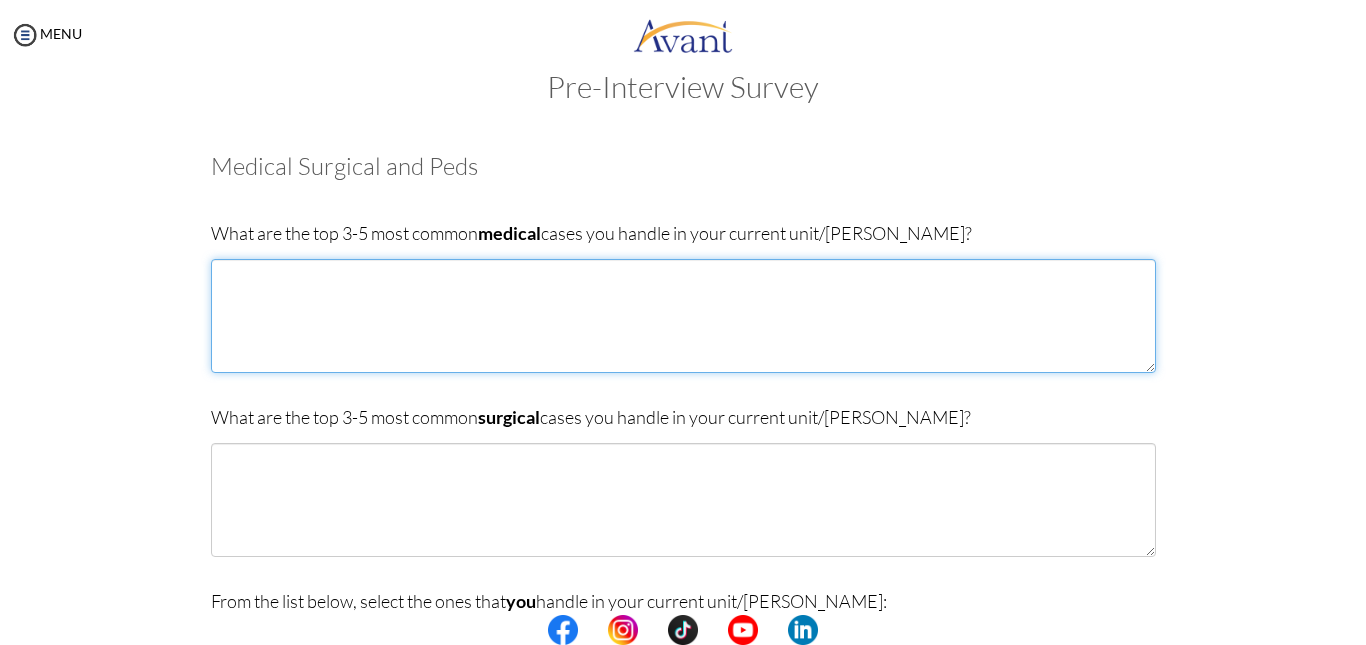 click at bounding box center (683, 316) 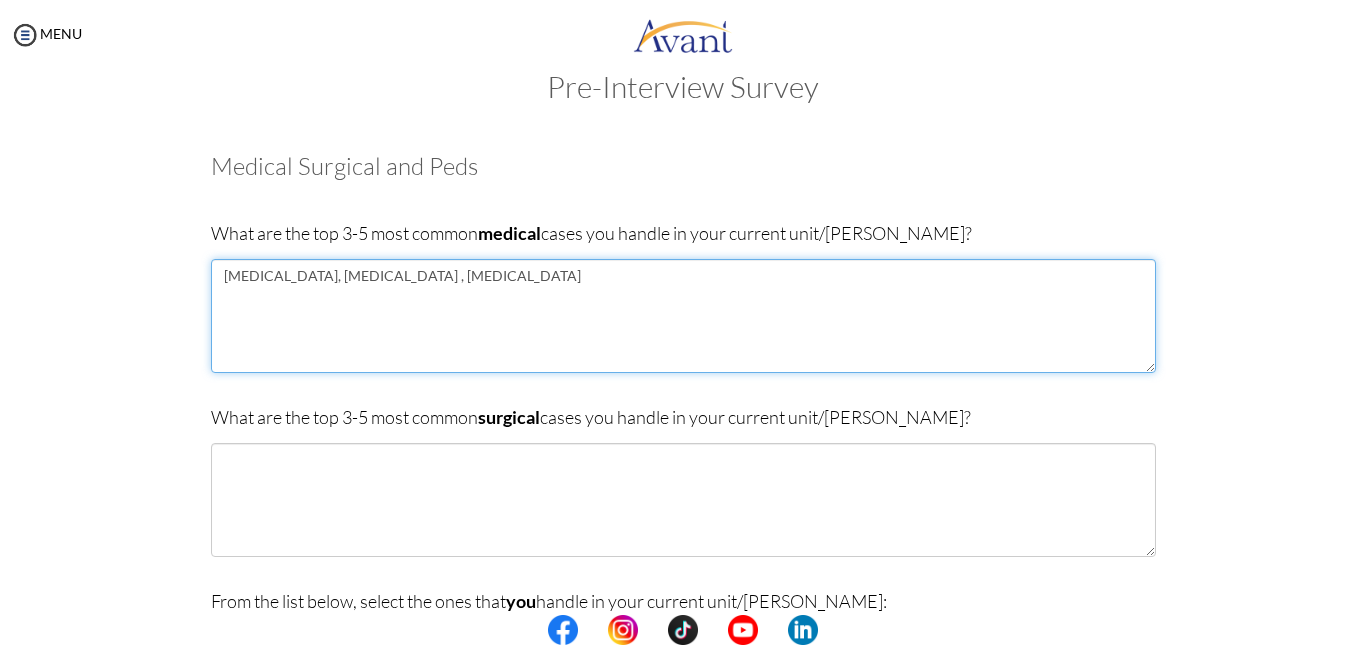 type on "Osteoarthritis, Fractures , Spondylolisthesis" 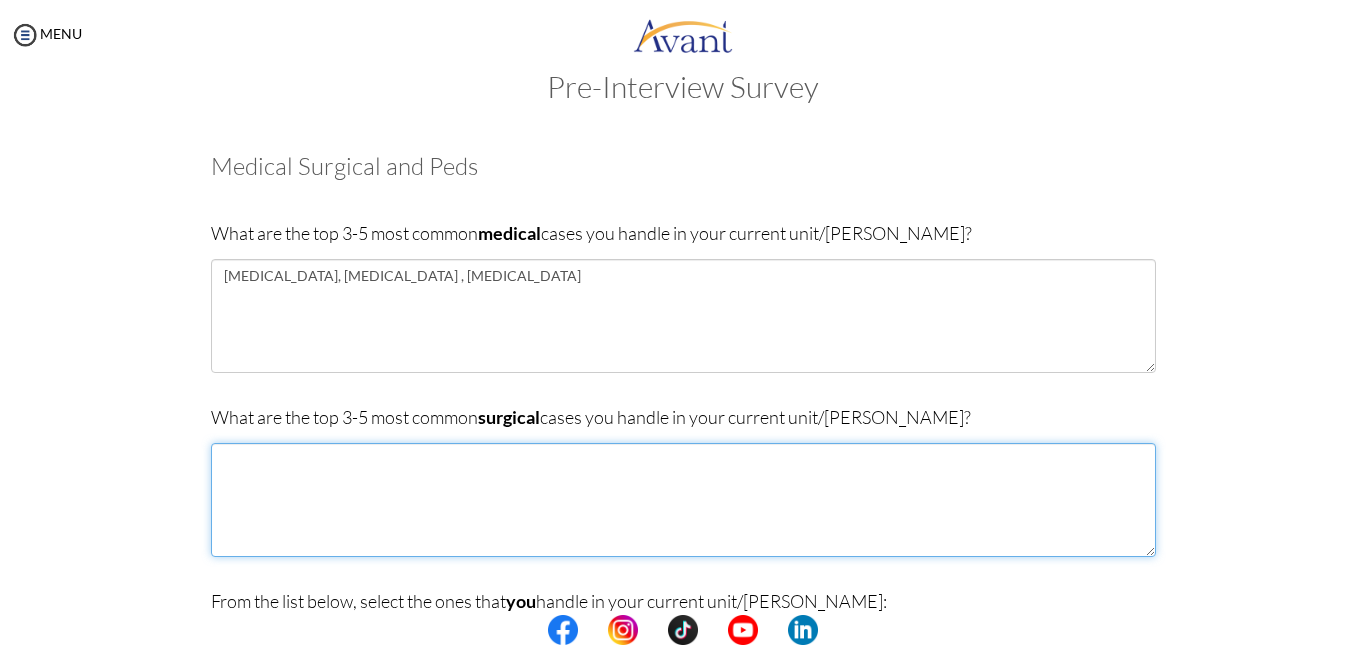 click at bounding box center [683, 500] 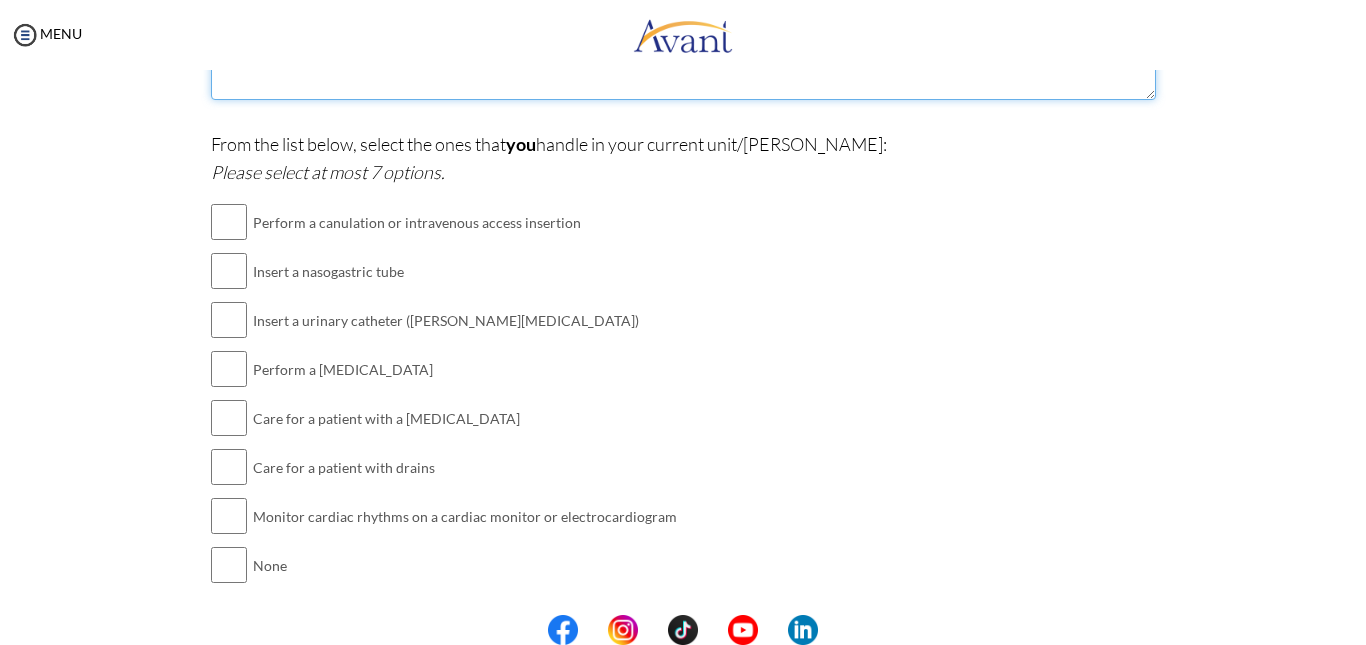 scroll, scrollTop: 511, scrollLeft: 0, axis: vertical 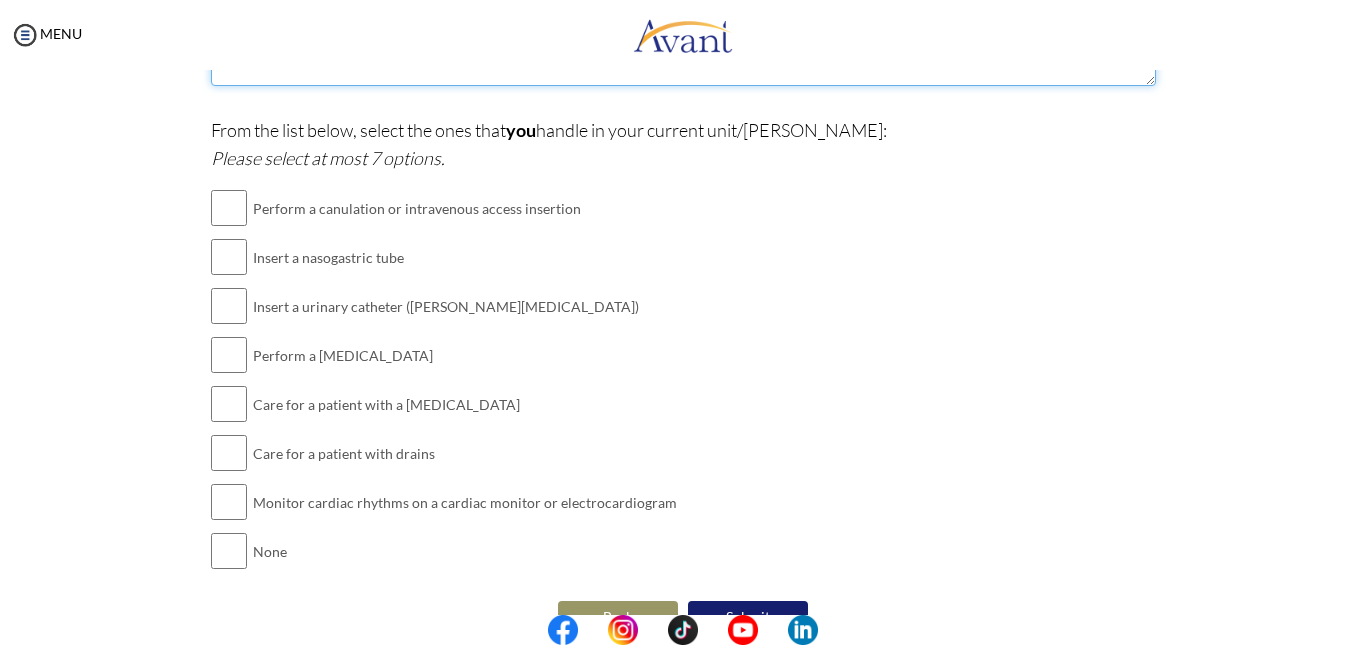type on "Total Knee Replacement , Total Hip Replacement , Open Reduction And Internal Fixation" 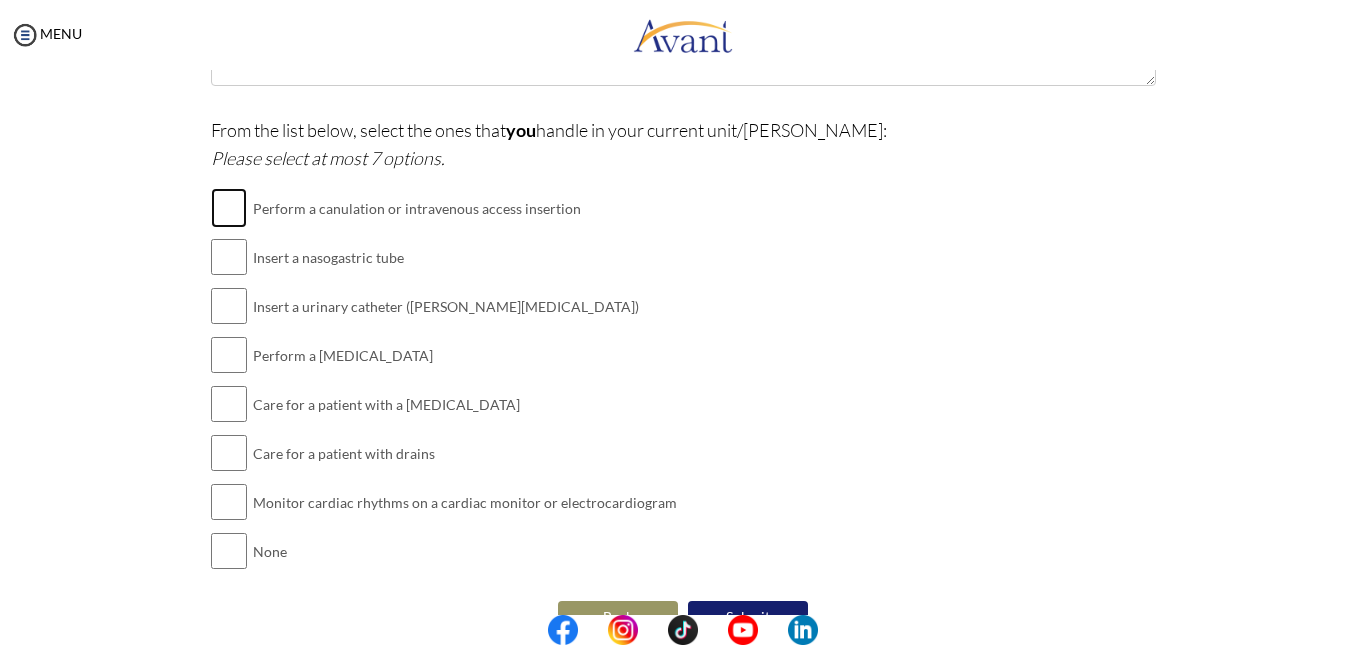click at bounding box center (229, 208) 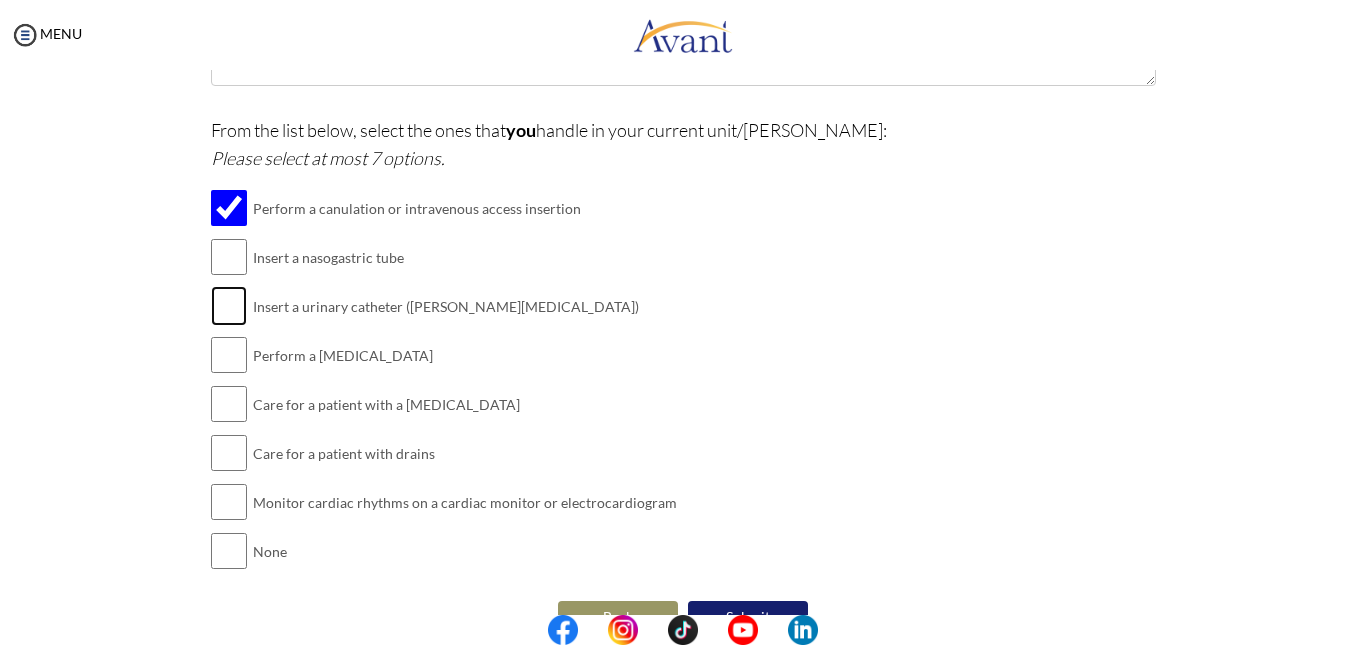 click at bounding box center (229, 306) 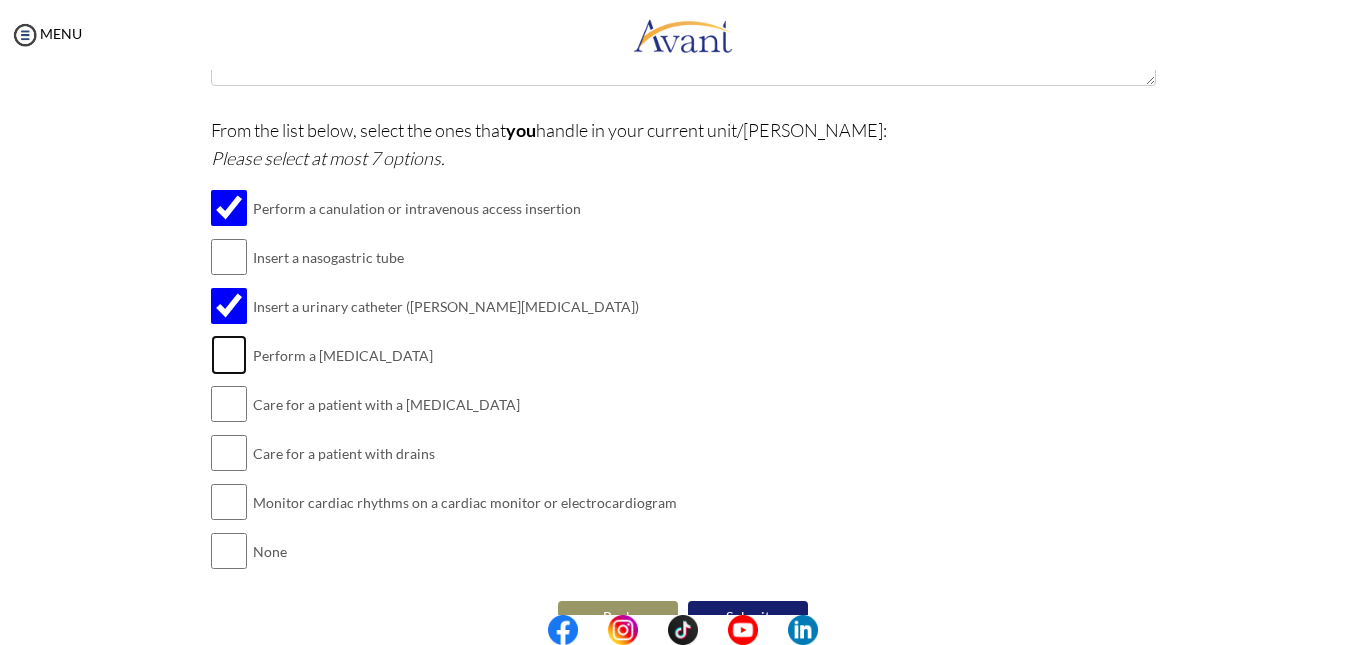click at bounding box center (229, 355) 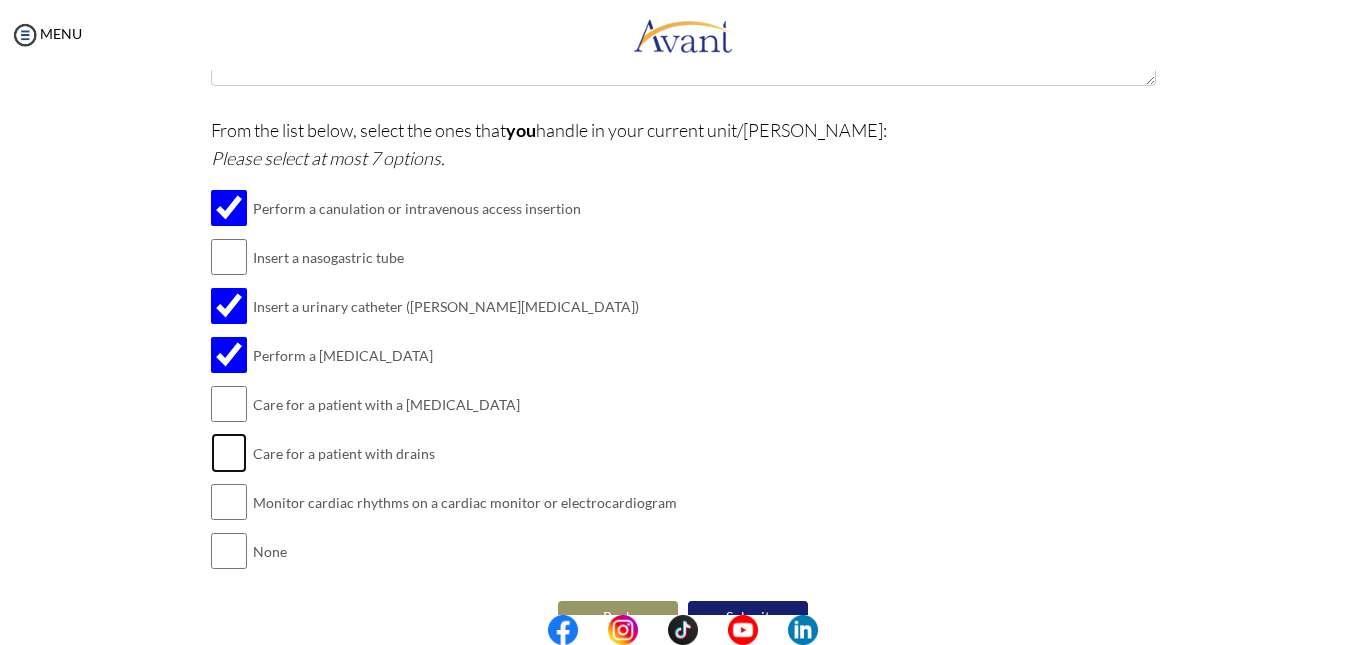 click at bounding box center [229, 453] 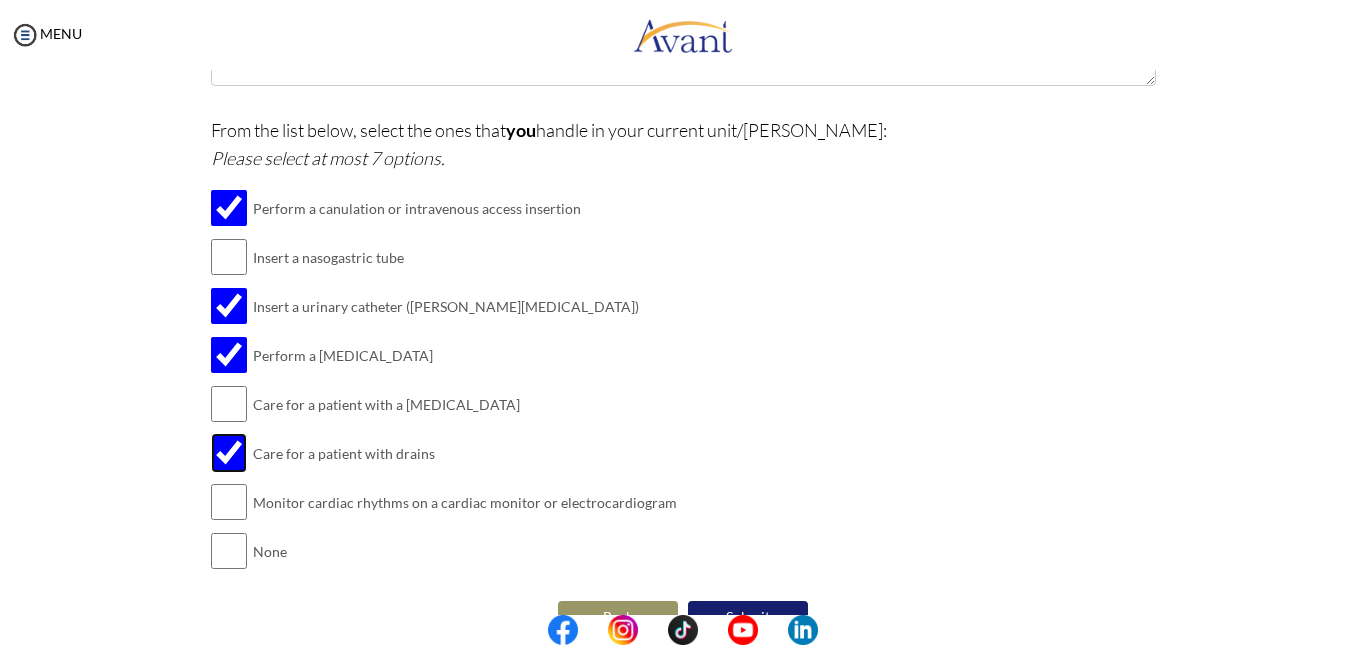 scroll, scrollTop: 554, scrollLeft: 0, axis: vertical 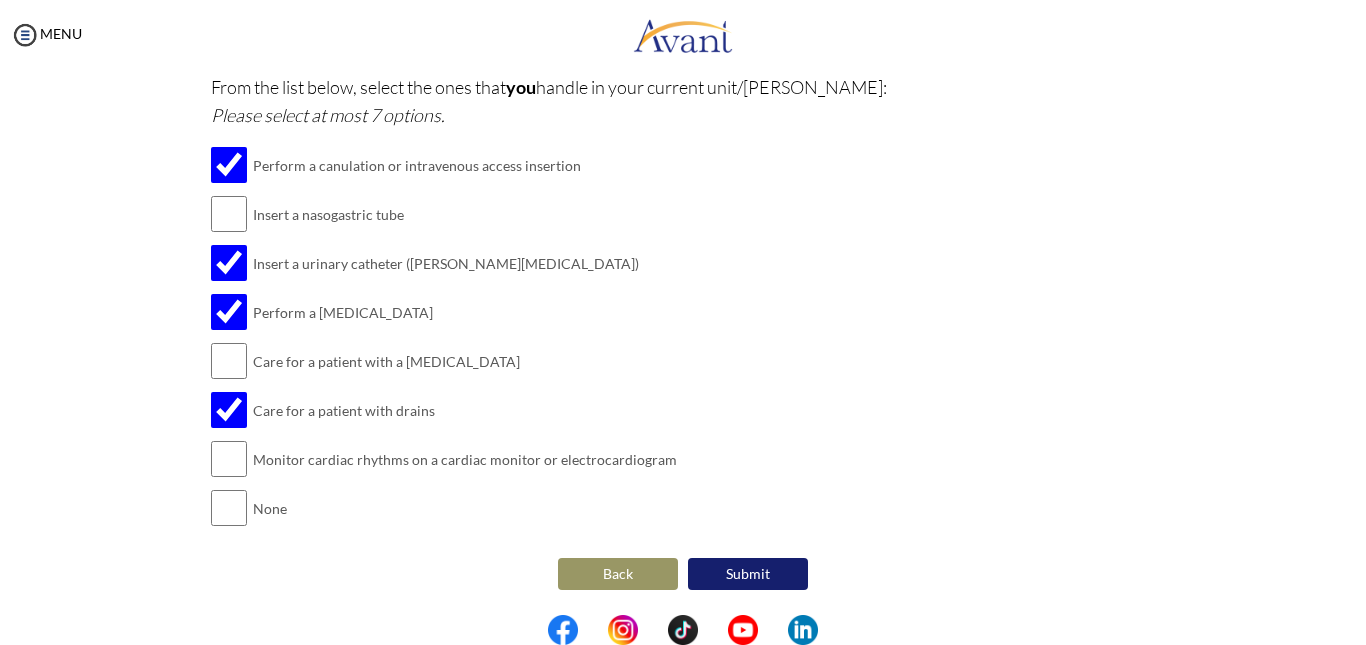 click on "Submit" at bounding box center [748, 574] 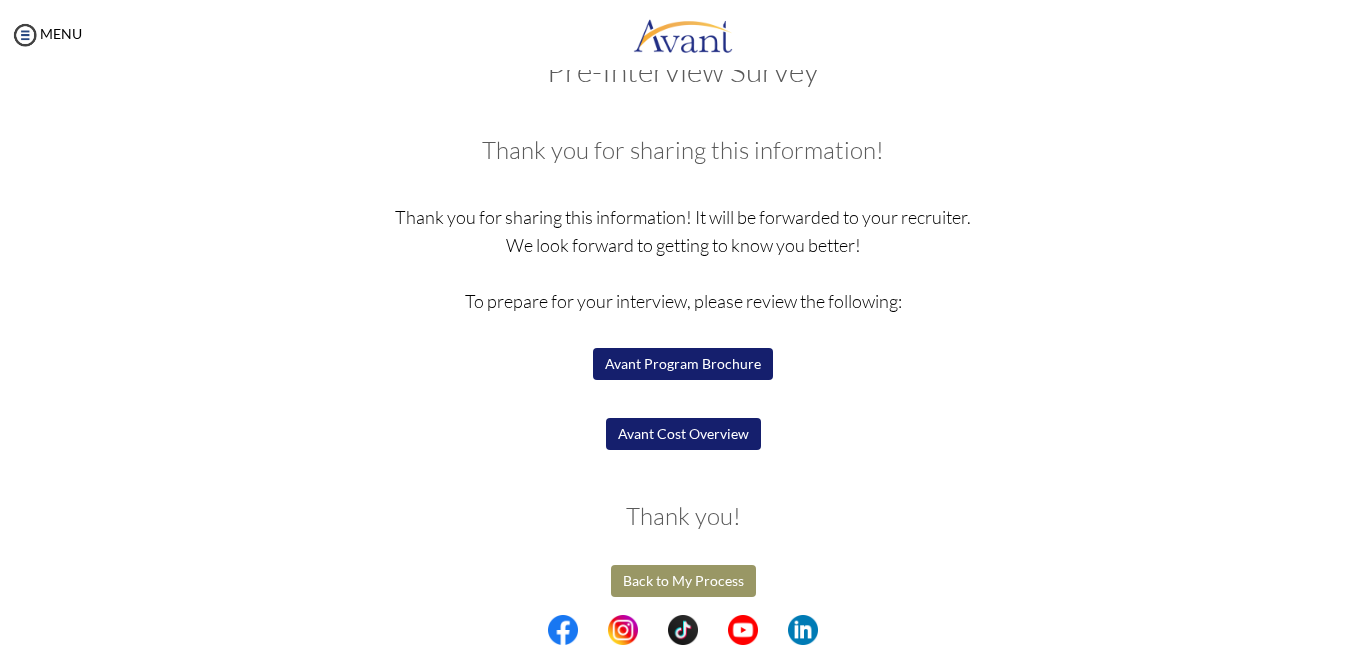 scroll, scrollTop: 63, scrollLeft: 0, axis: vertical 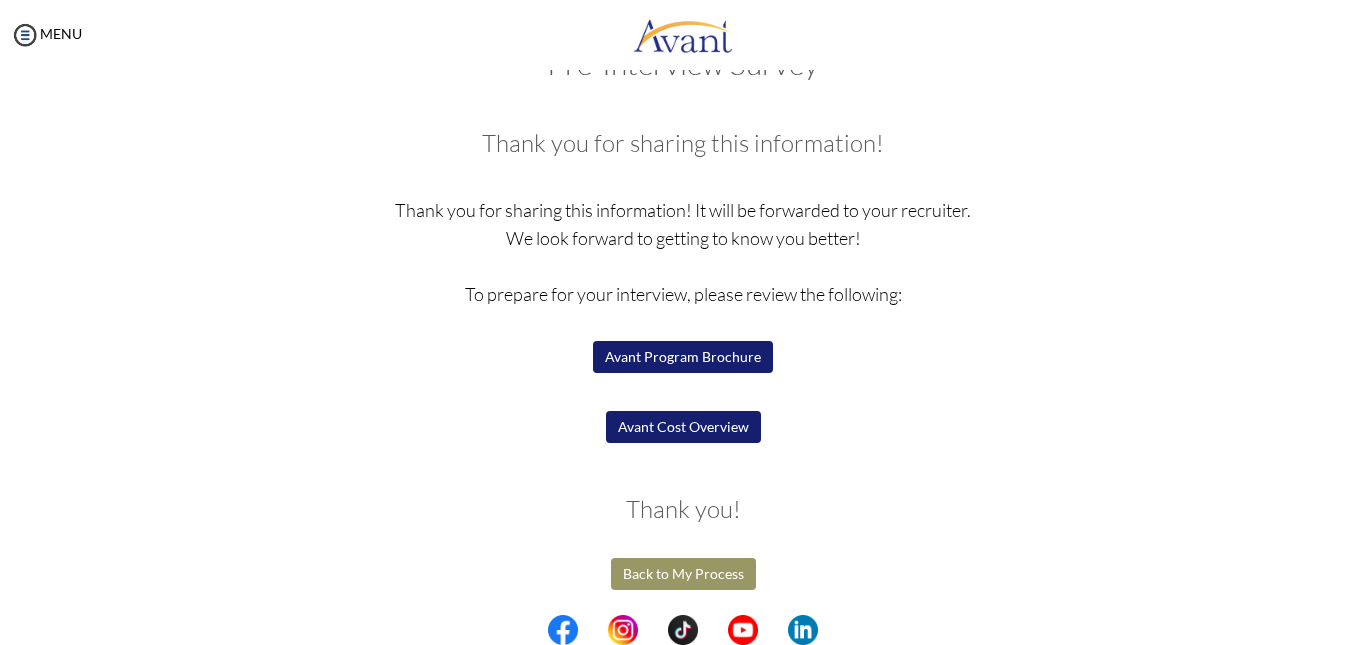 click on "Avant Cost Overview" at bounding box center (683, 427) 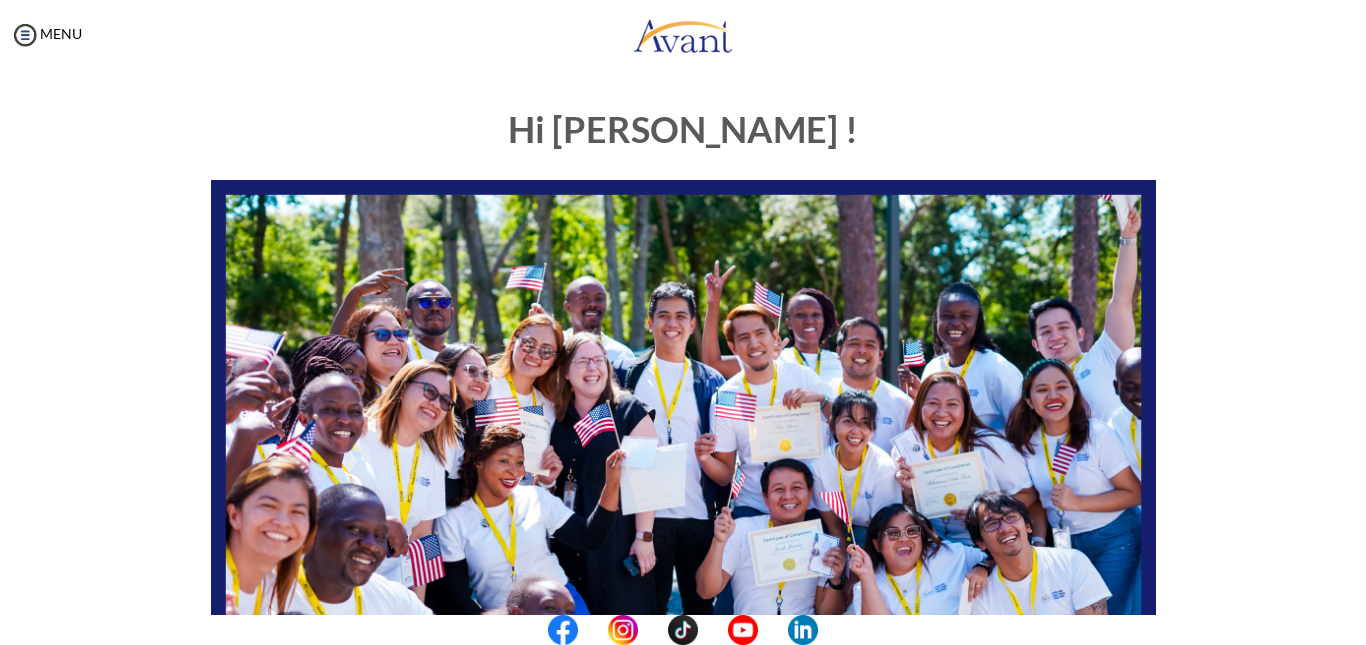 scroll, scrollTop: 0, scrollLeft: 0, axis: both 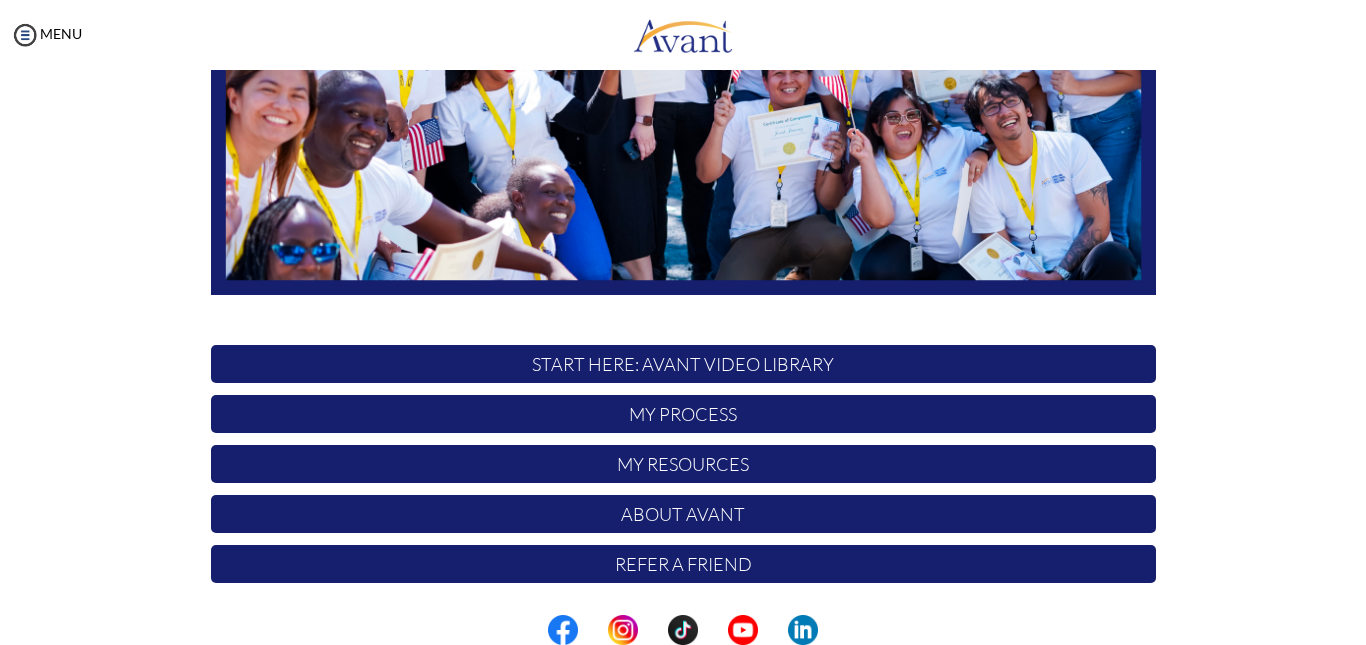 click on "My Process" at bounding box center [683, 414] 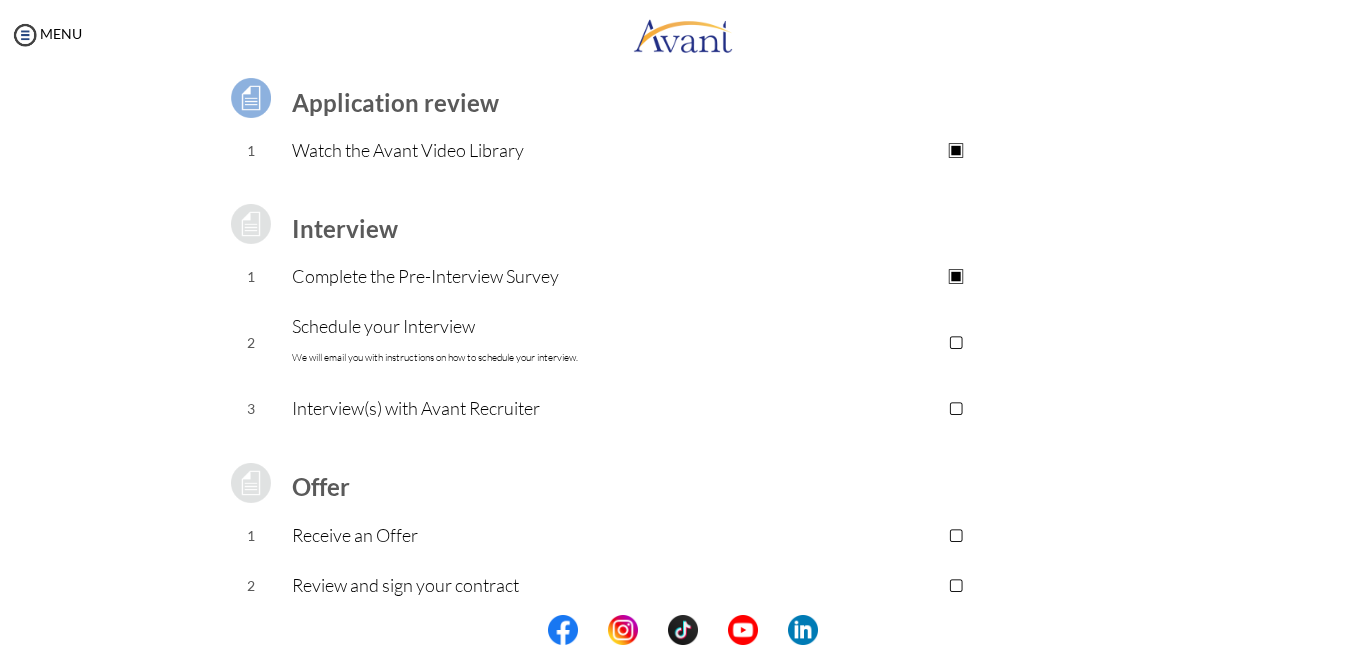 scroll, scrollTop: 222, scrollLeft: 0, axis: vertical 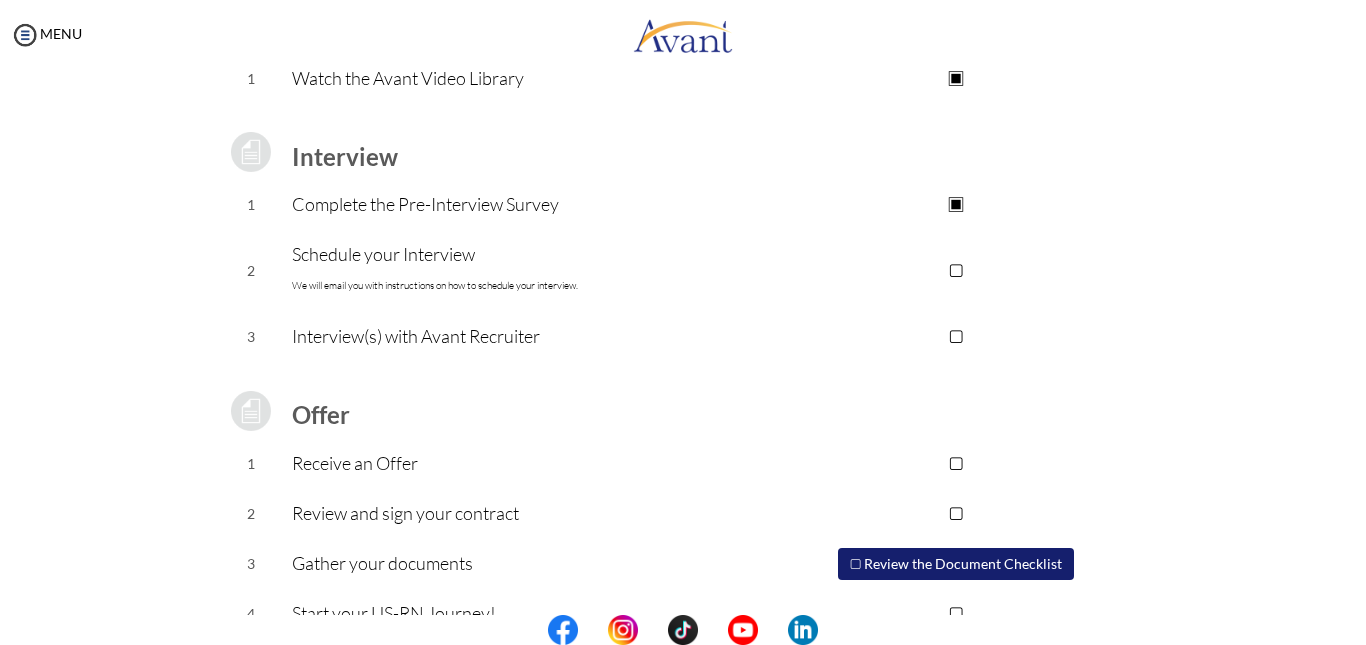 click on "▢" at bounding box center (955, 270) 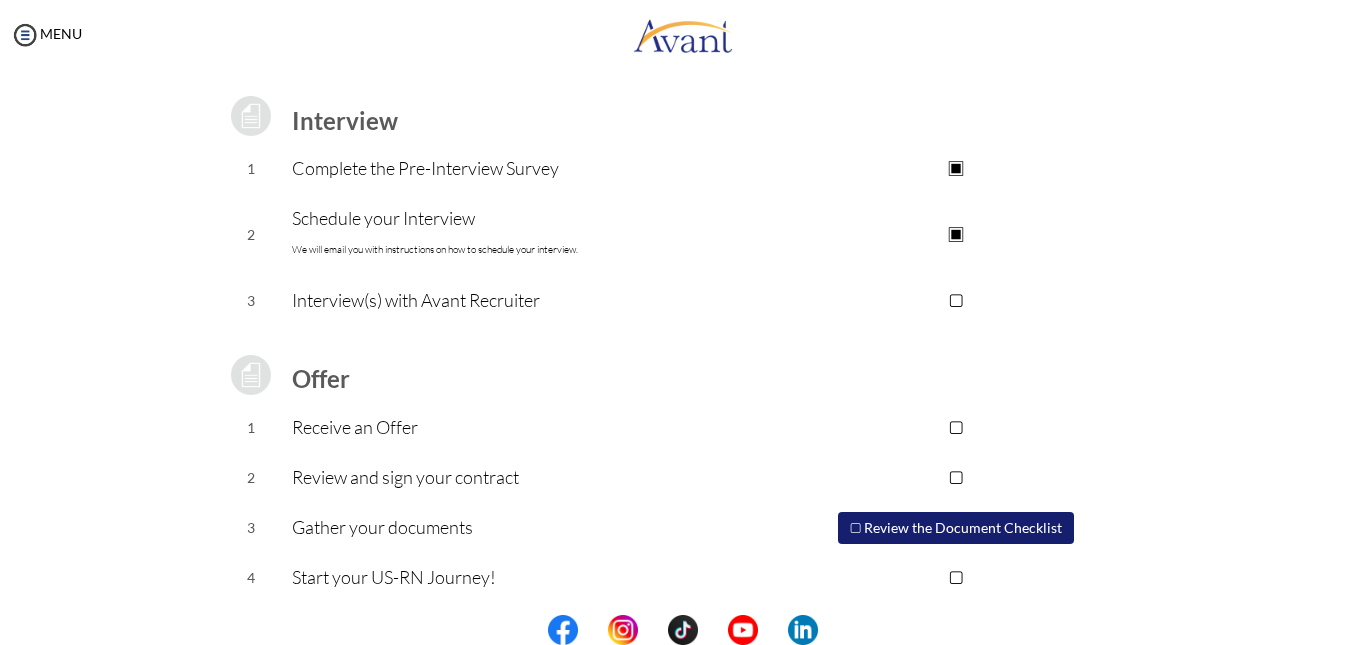 scroll, scrollTop: 265, scrollLeft: 0, axis: vertical 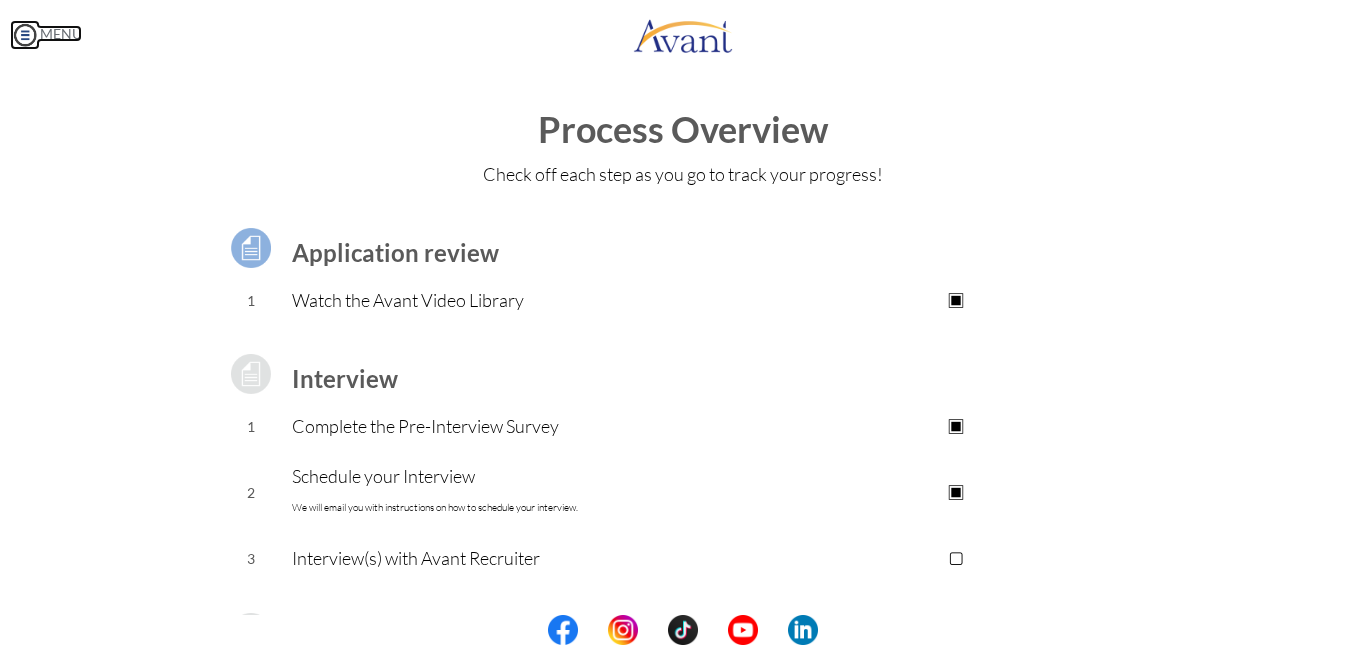click at bounding box center [25, 35] 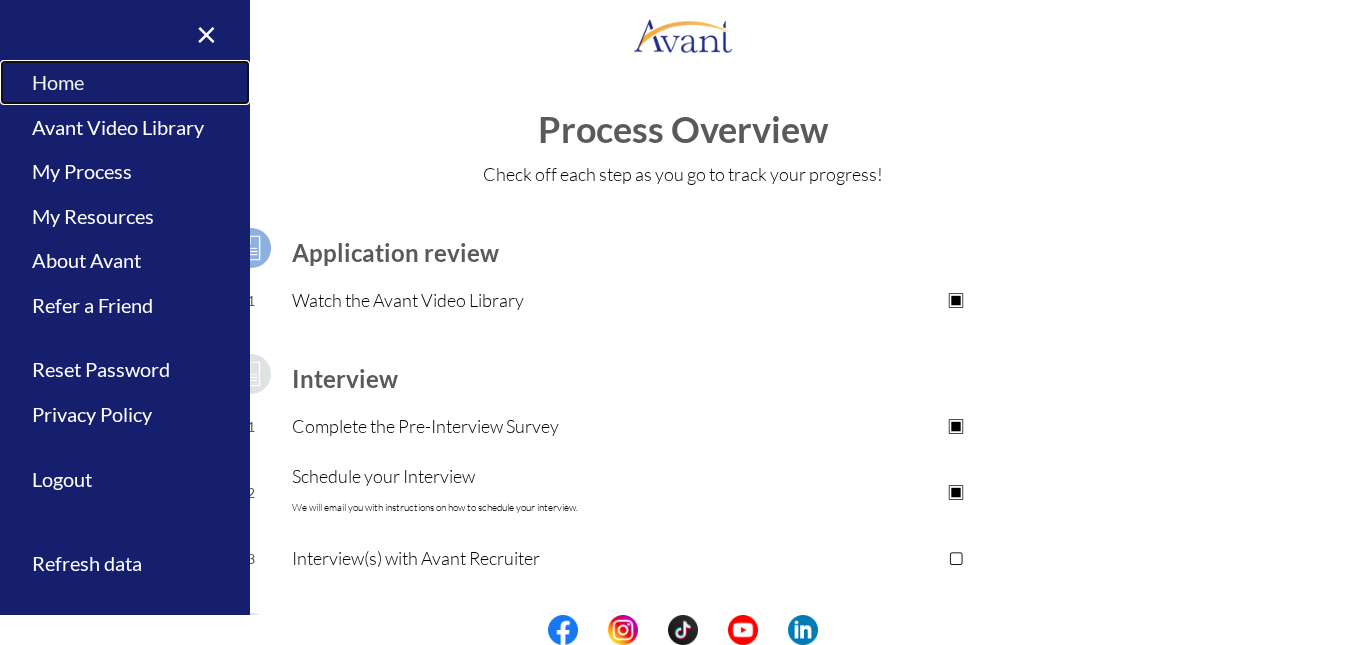 click on "Home" at bounding box center (125, 82) 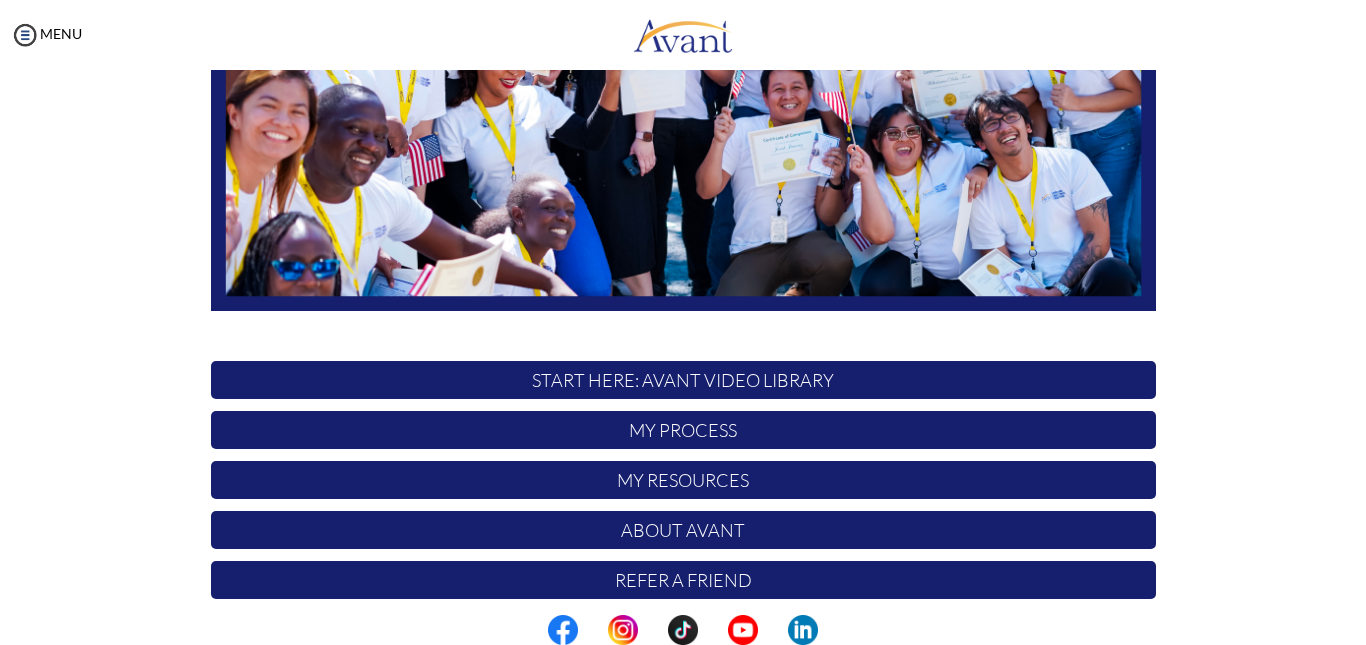 scroll, scrollTop: 416, scrollLeft: 0, axis: vertical 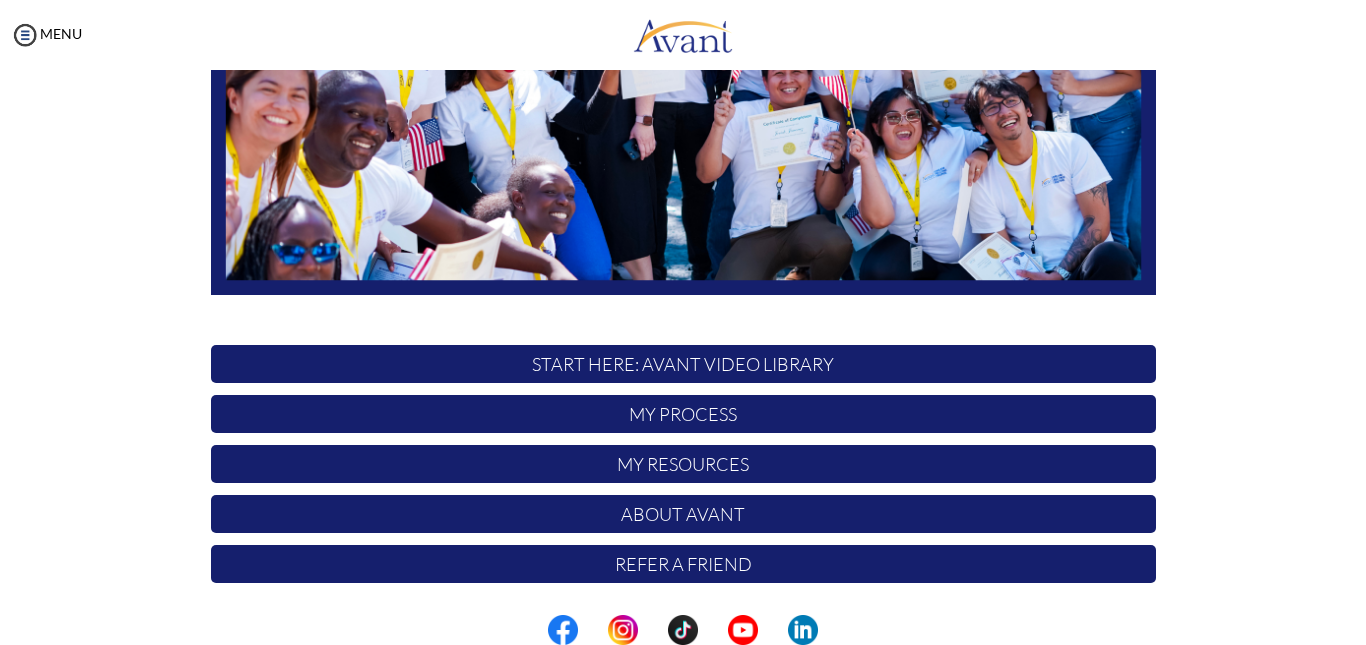 click on "My Process" at bounding box center [683, 414] 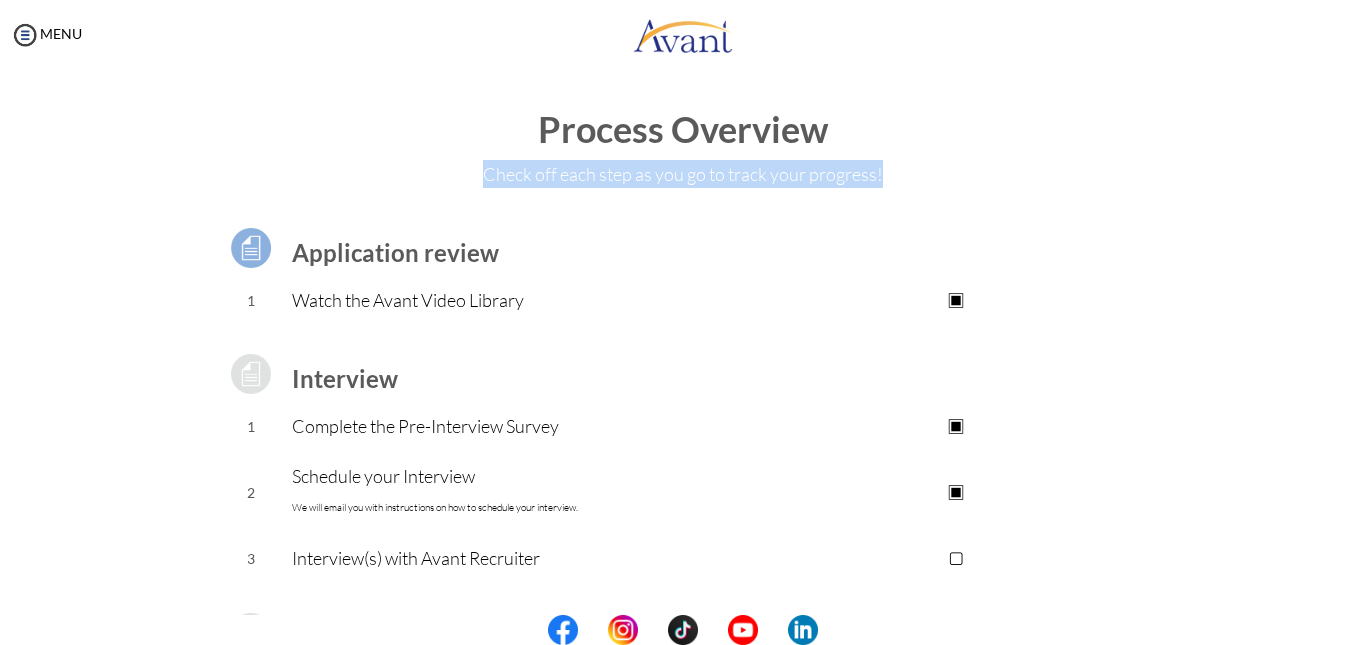 drag, startPoint x: 1362, startPoint y: 108, endPoint x: 1365, endPoint y: 207, distance: 99.04544 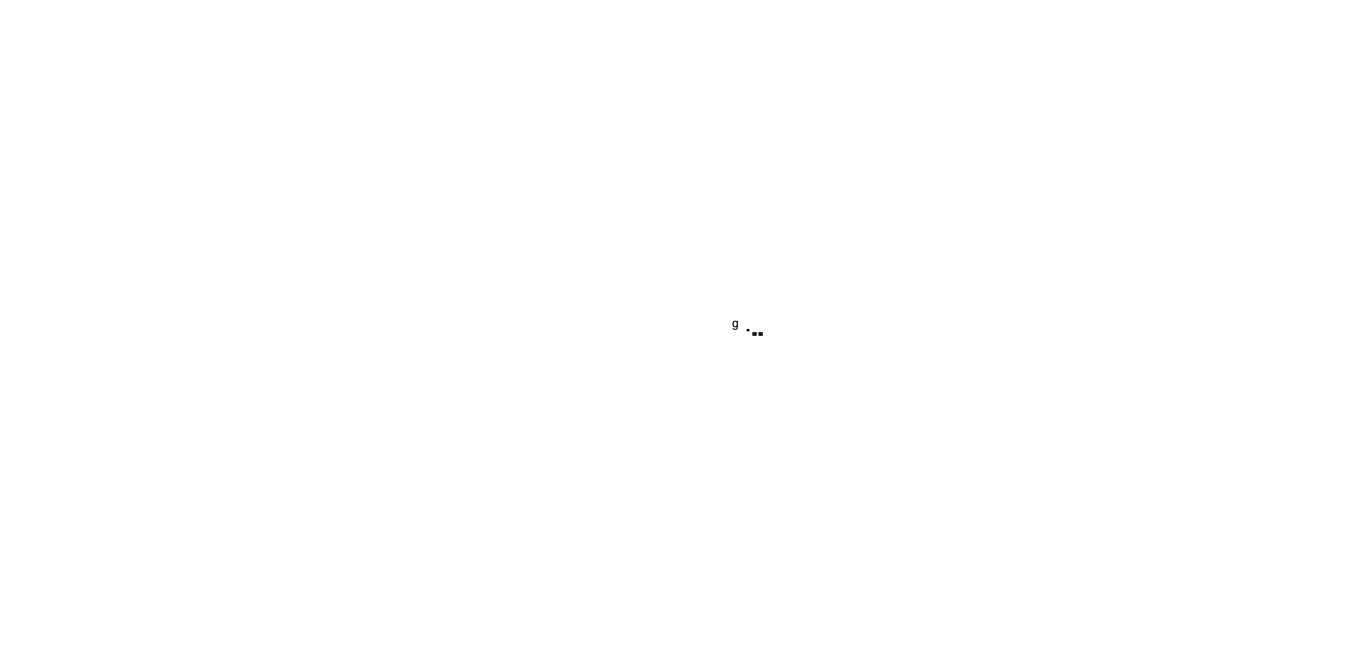 scroll, scrollTop: 0, scrollLeft: 0, axis: both 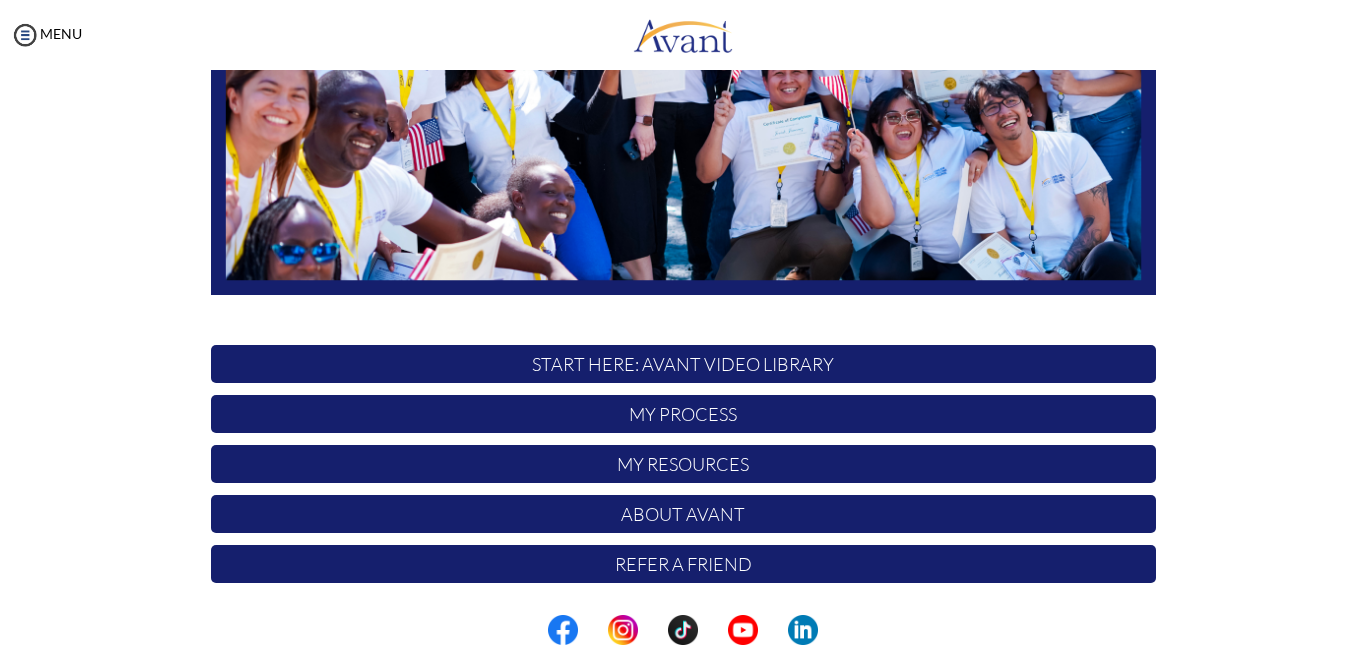 click on "My Resources" at bounding box center (683, 464) 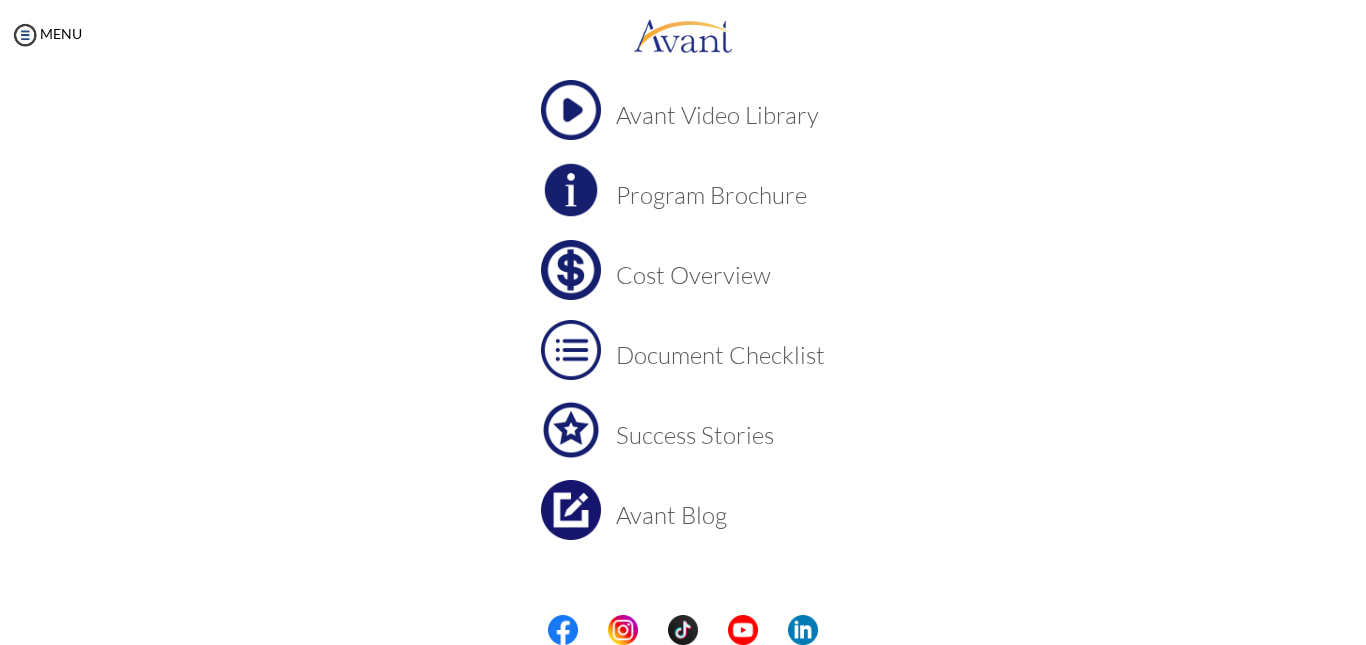 scroll, scrollTop: 144, scrollLeft: 0, axis: vertical 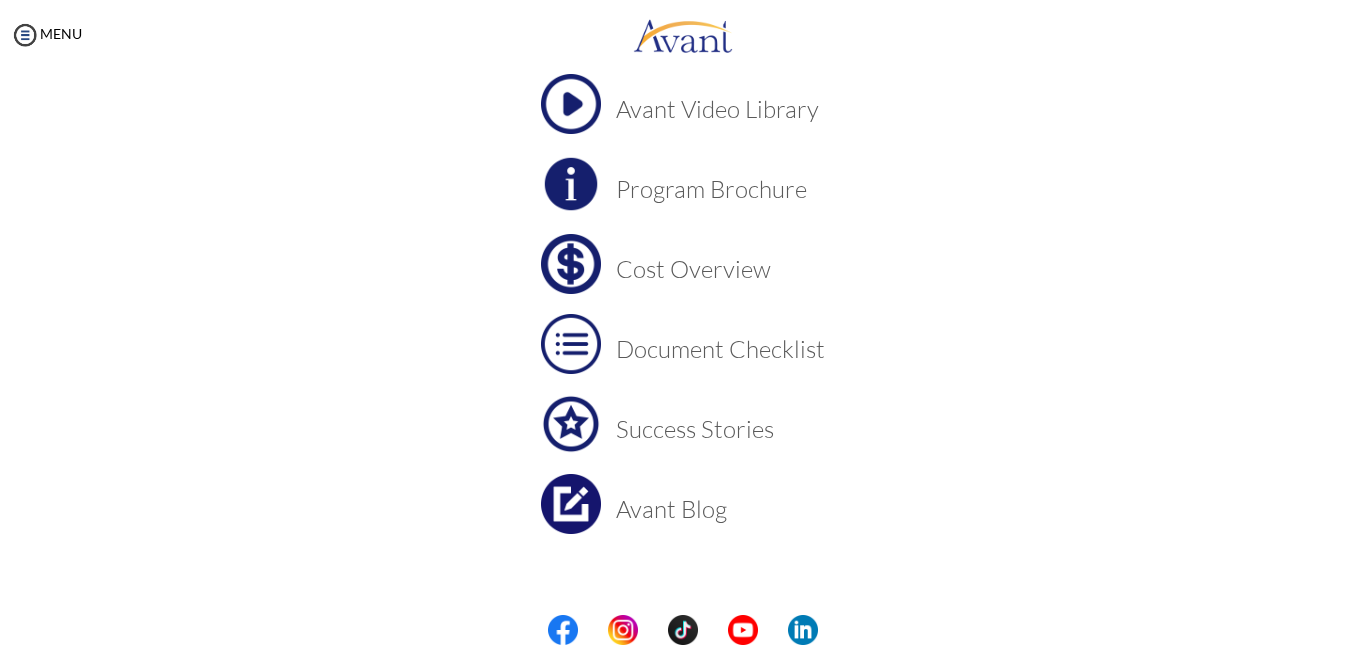 click on "Document Checklist" at bounding box center (720, 349) 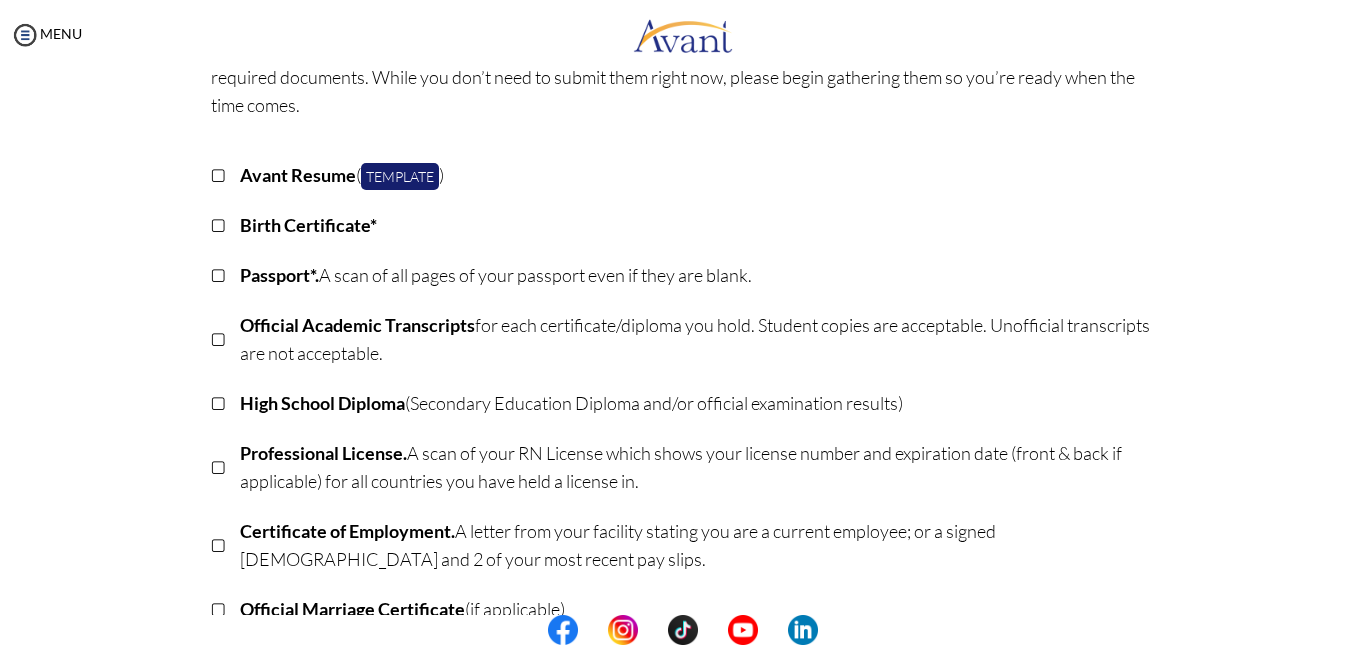 scroll, scrollTop: 173, scrollLeft: 0, axis: vertical 